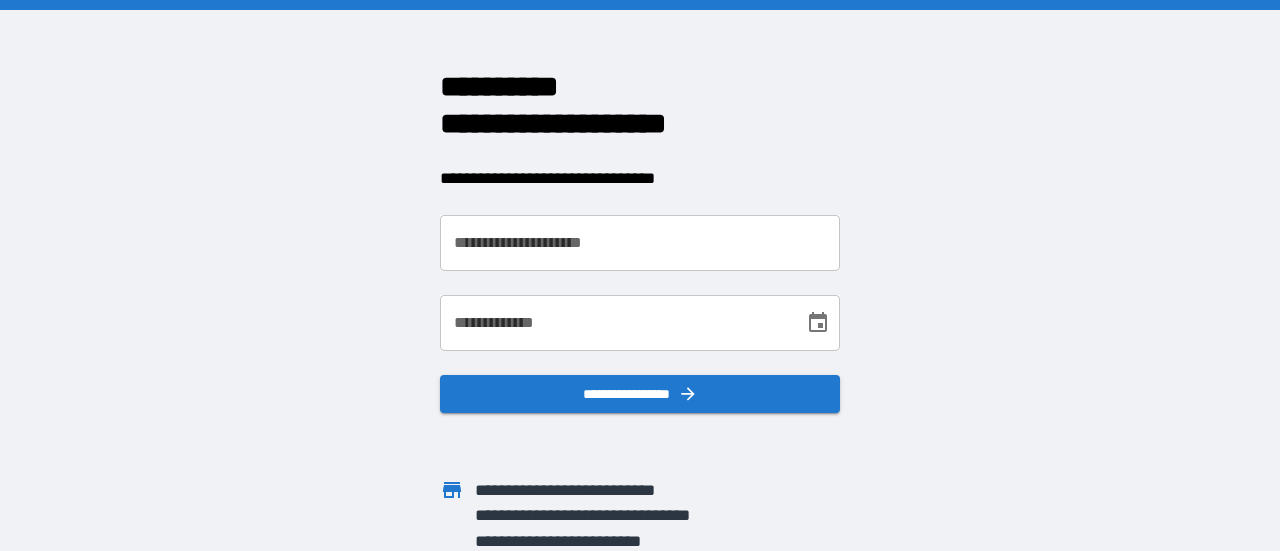 scroll, scrollTop: 0, scrollLeft: 0, axis: both 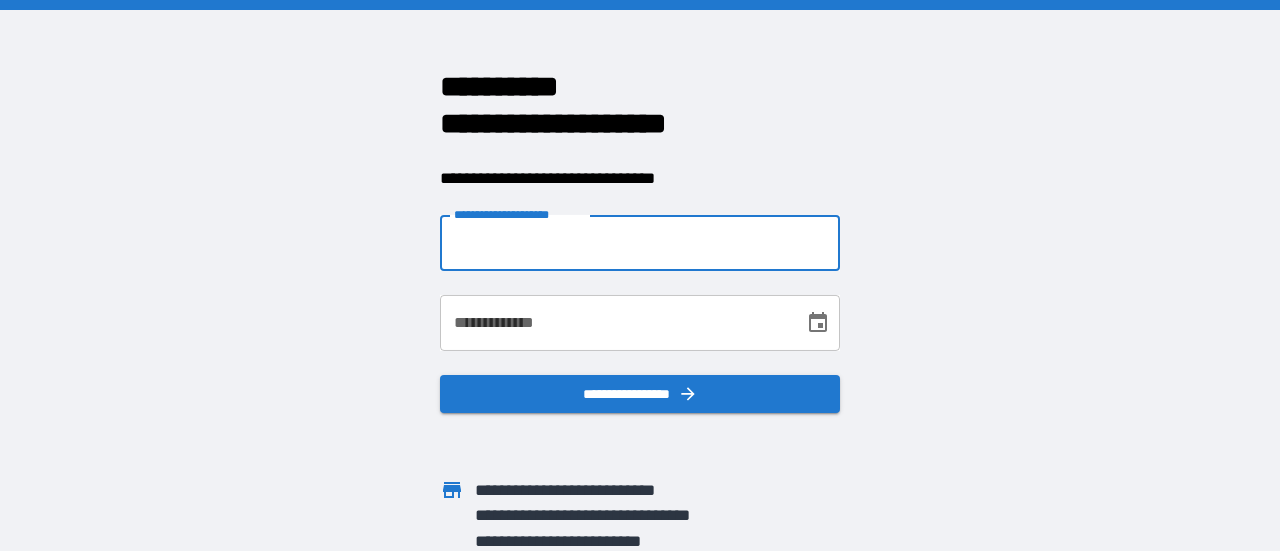 click on "**********" at bounding box center [640, 243] 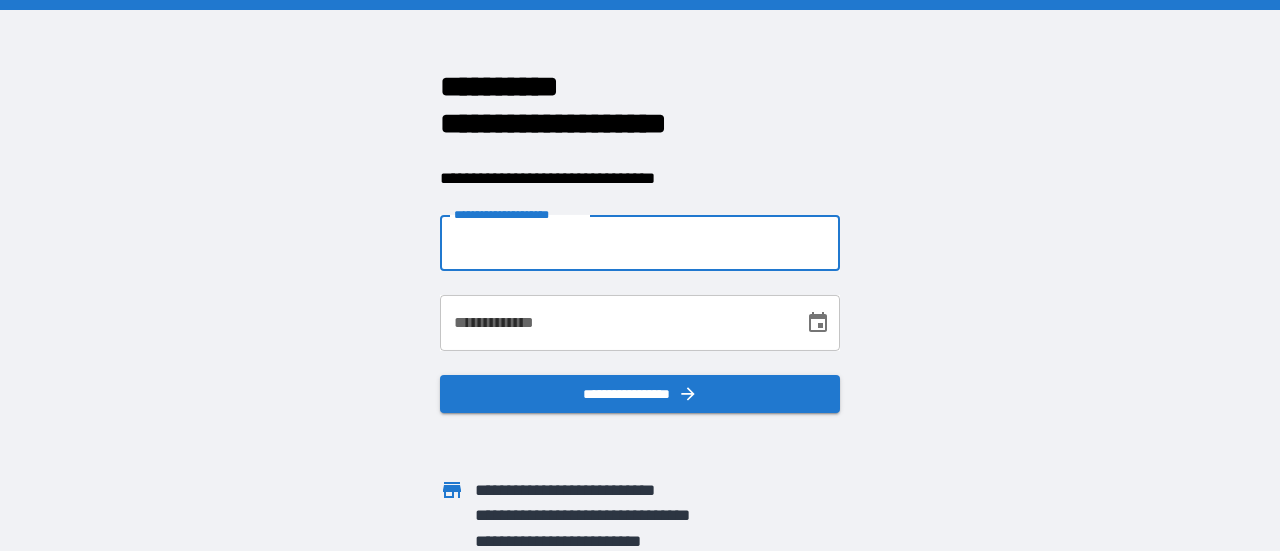 type on "**********" 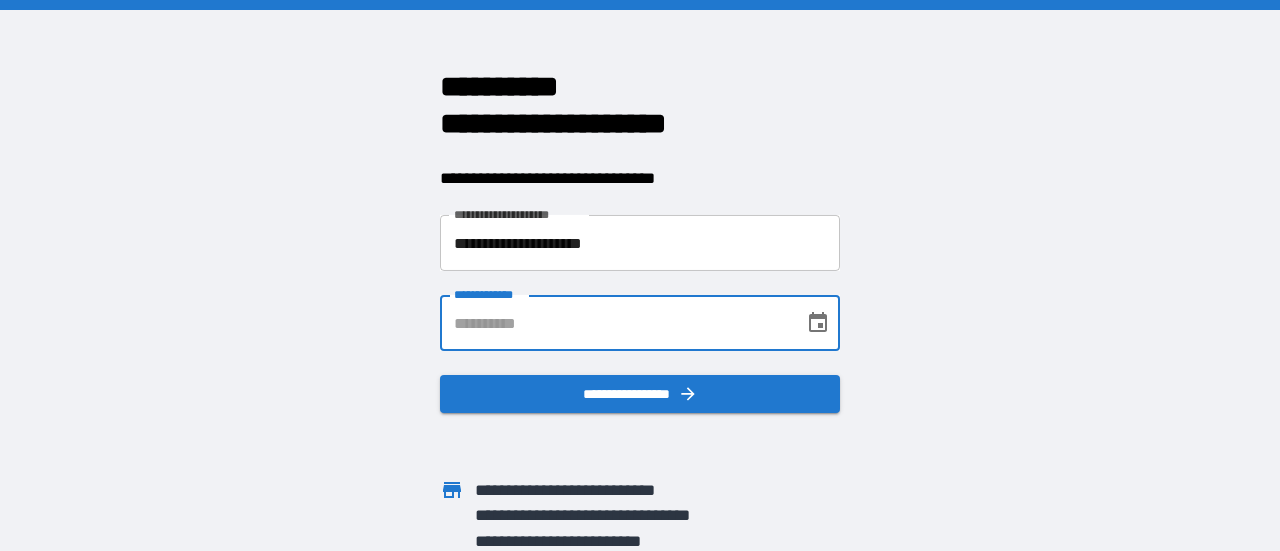 click on "**********" at bounding box center (615, 323) 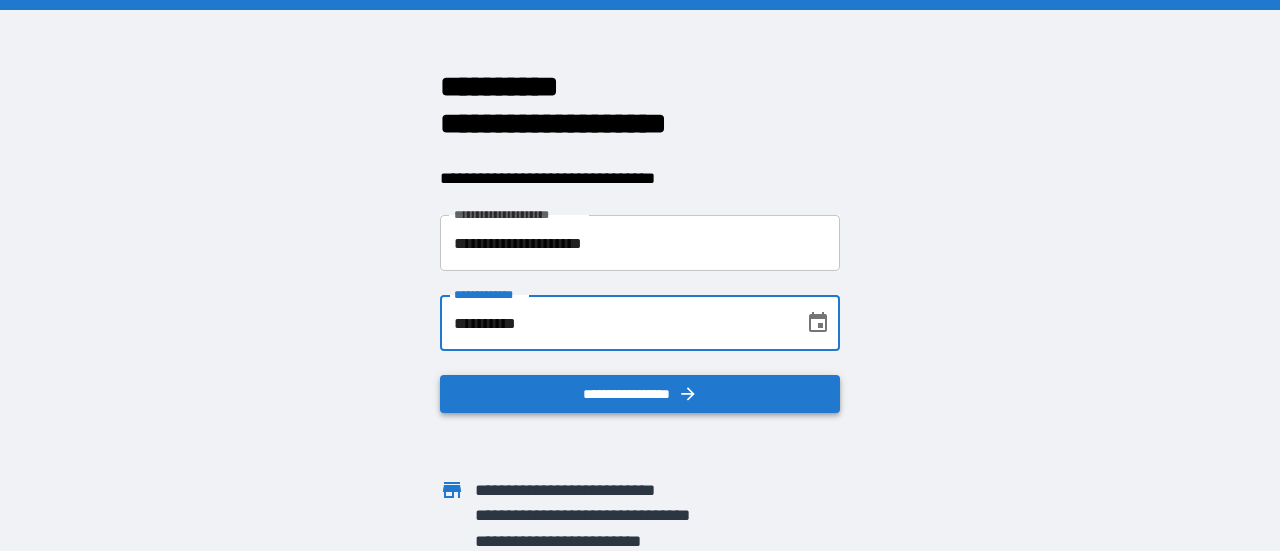type on "**********" 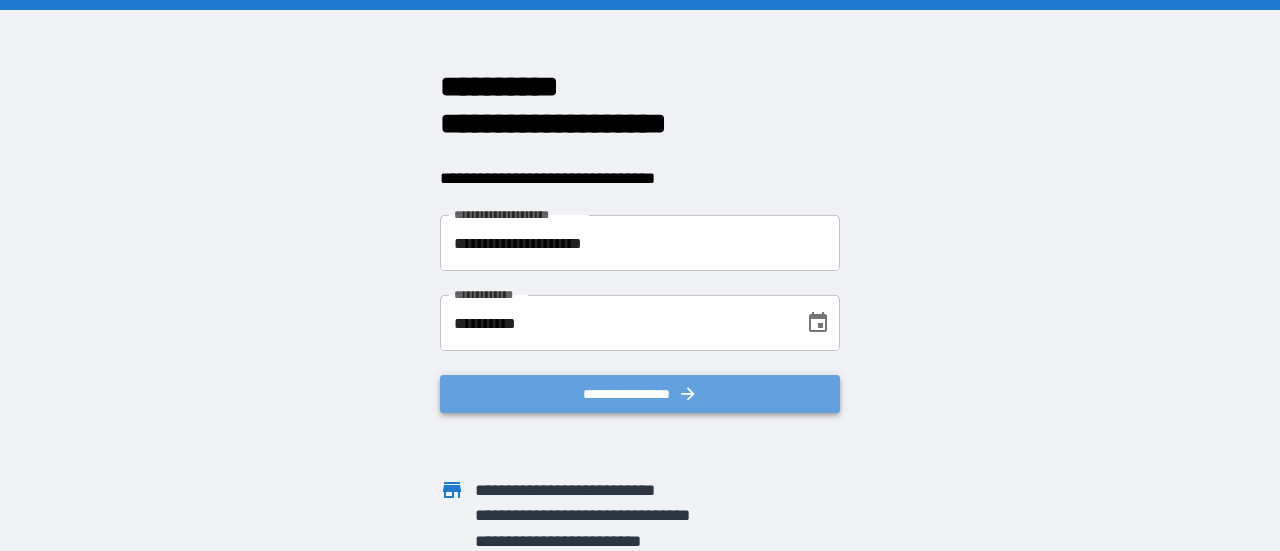 click on "**********" at bounding box center (640, 394) 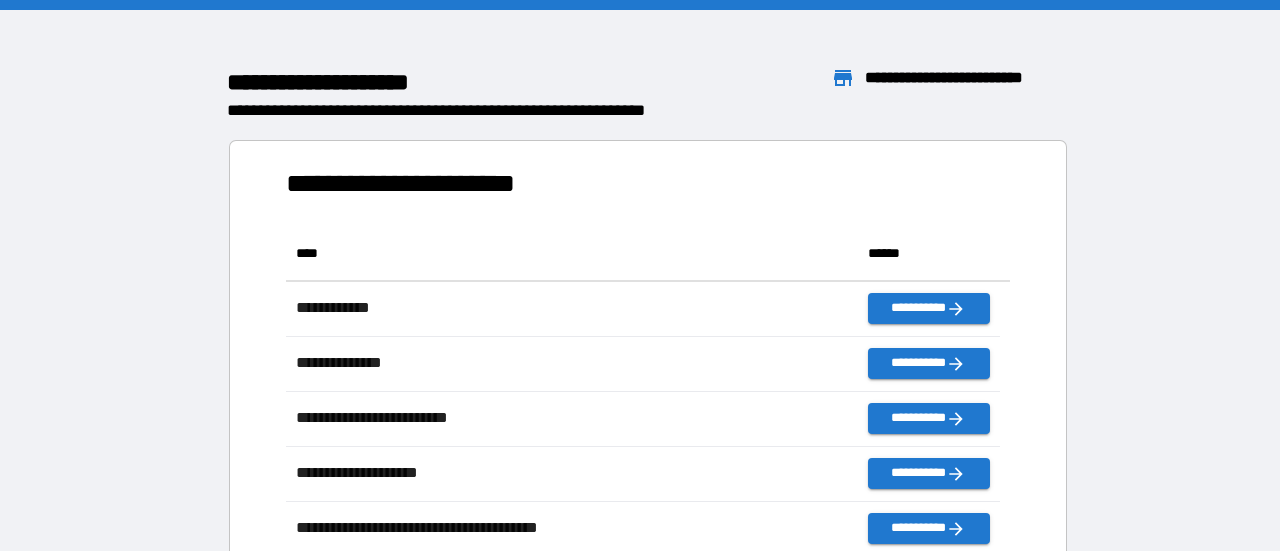 scroll, scrollTop: 16, scrollLeft: 16, axis: both 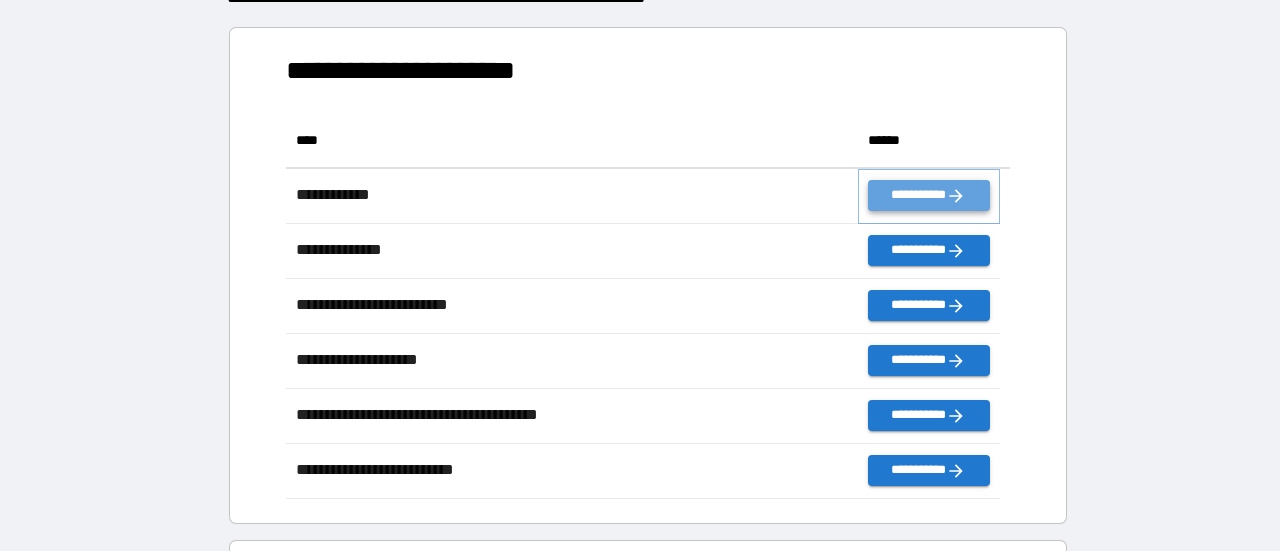 click on "**********" at bounding box center [929, 195] 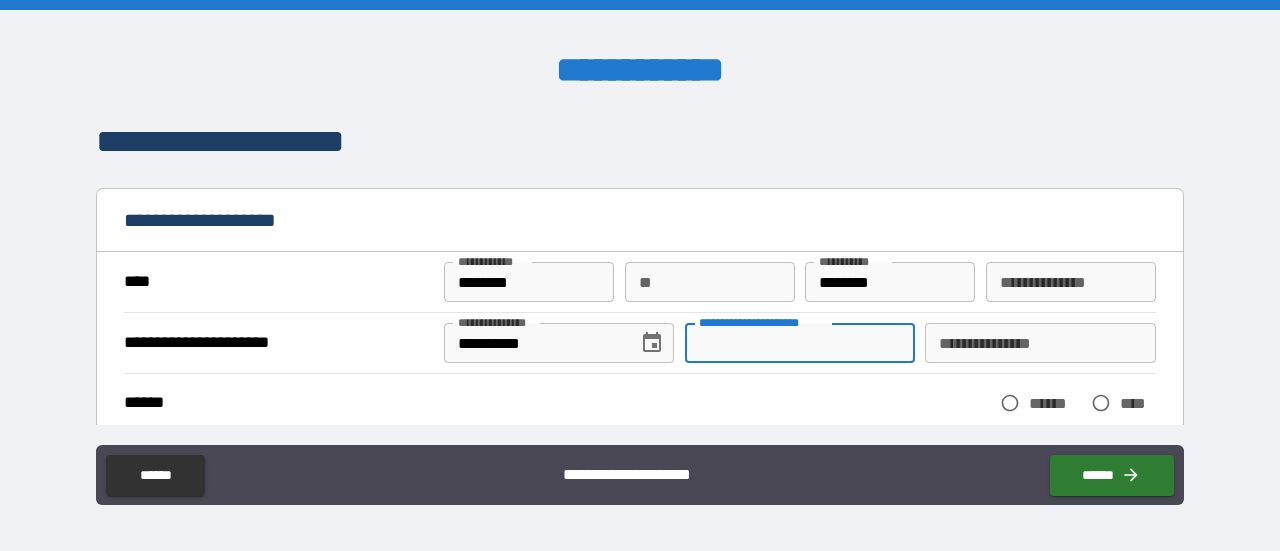 click on "**********" at bounding box center (800, 343) 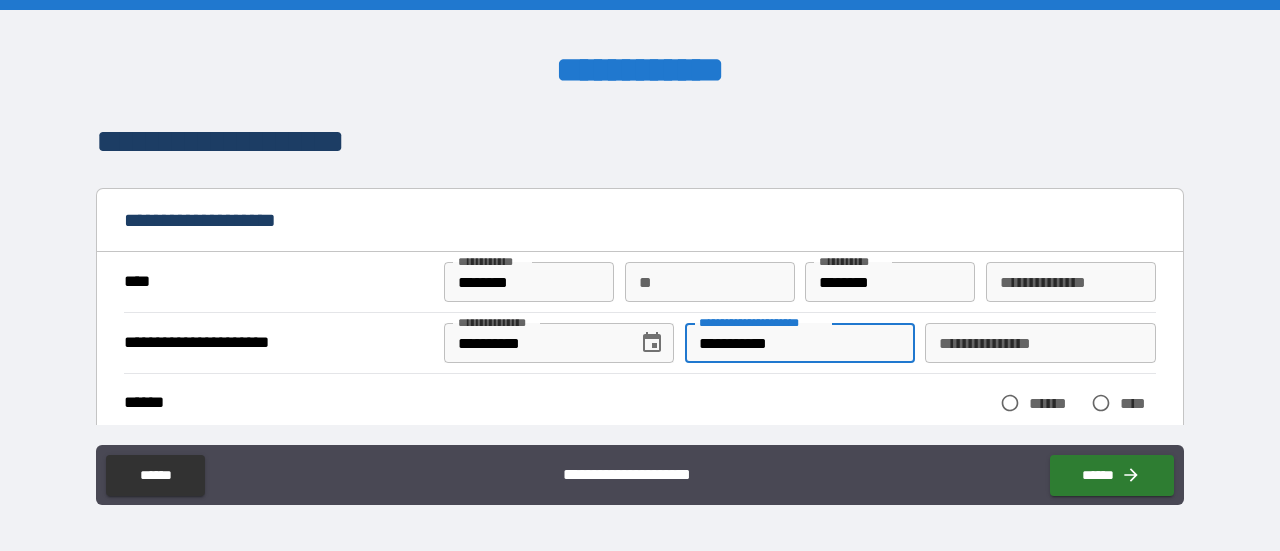 type on "**********" 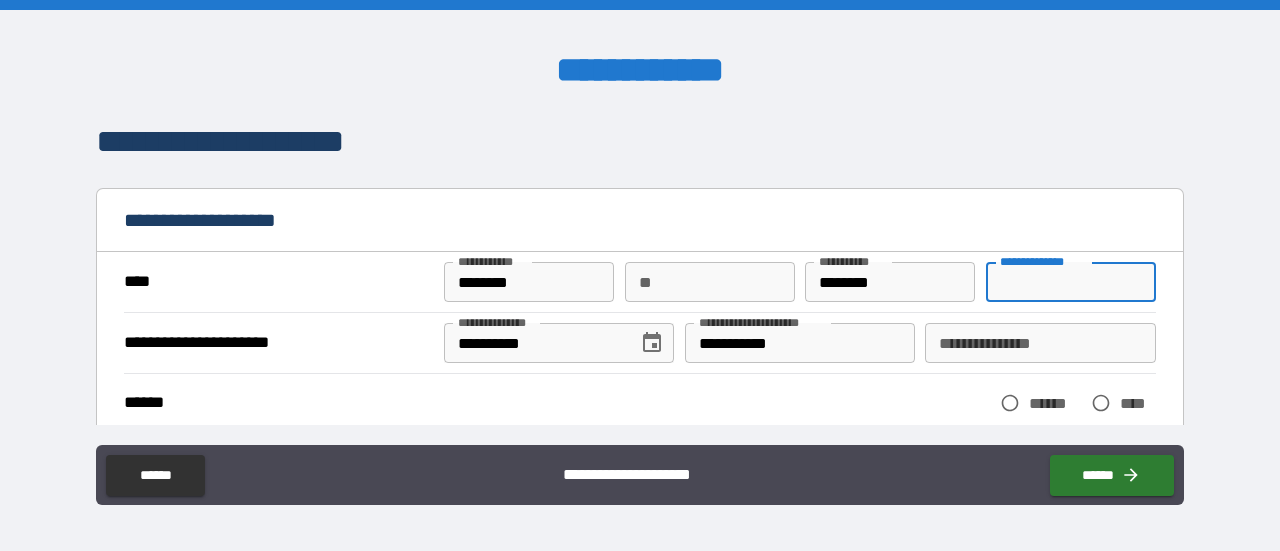 click on "**********" at bounding box center (1071, 282) 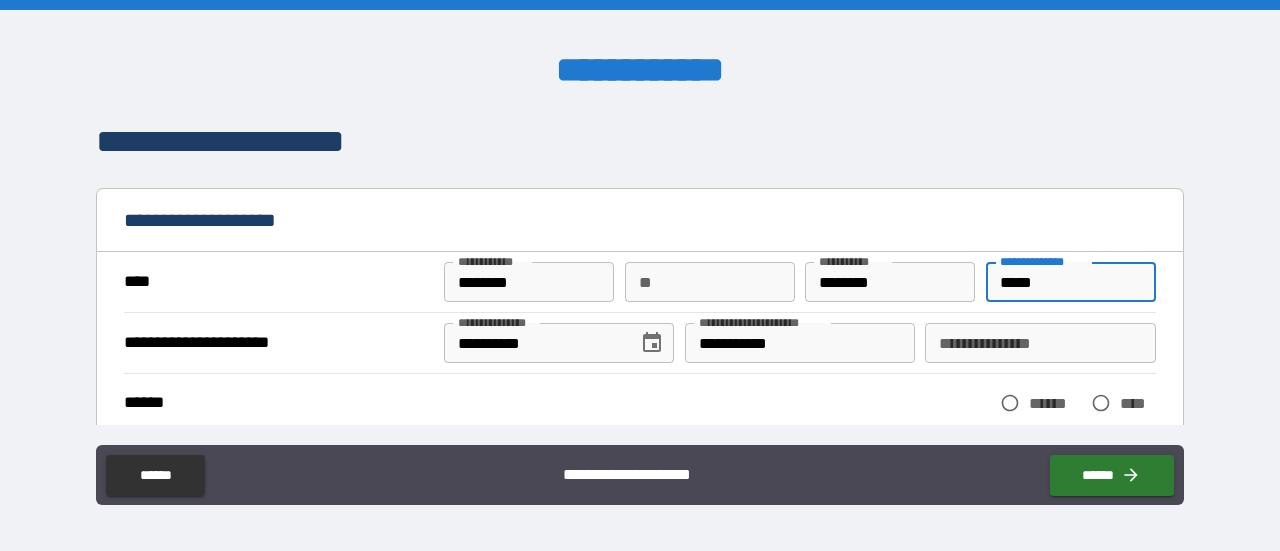 type on "*****" 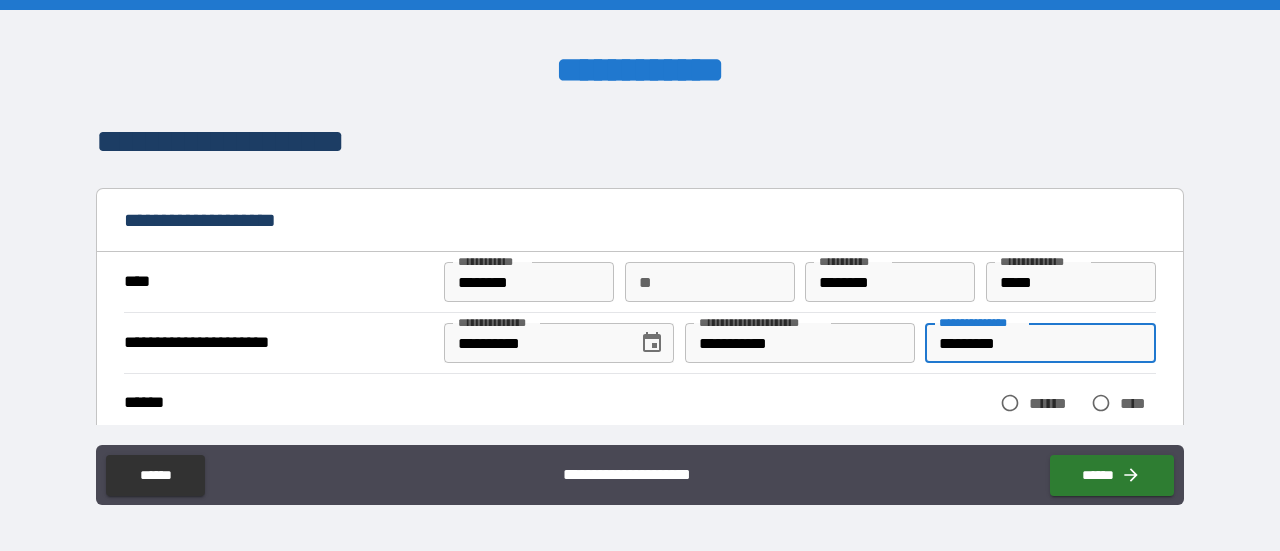 type on "*********" 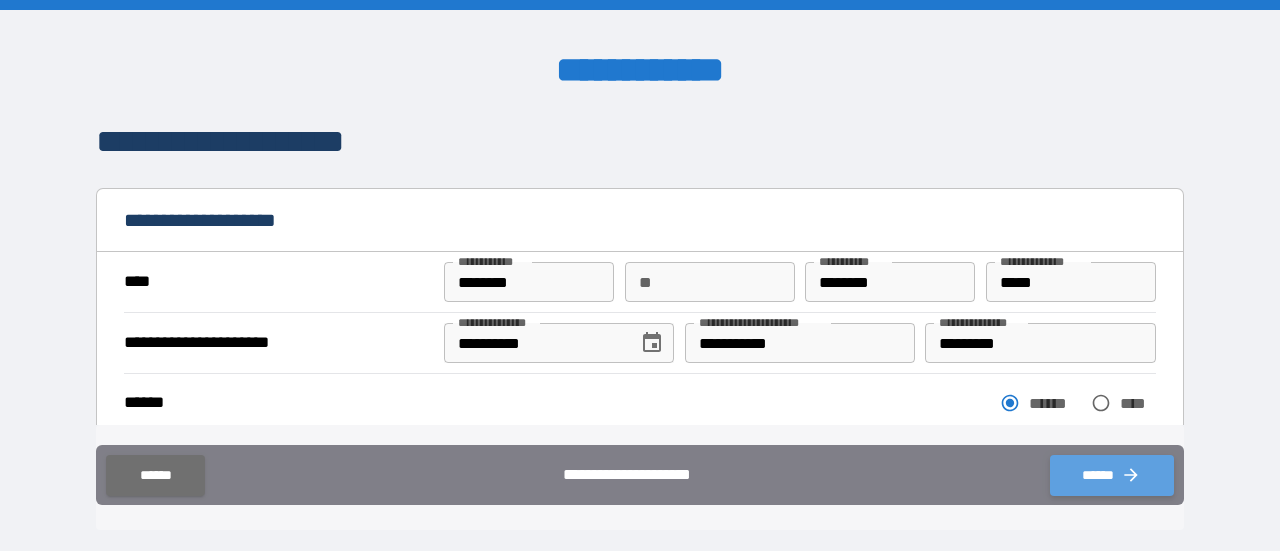 click on "******" at bounding box center (1112, 475) 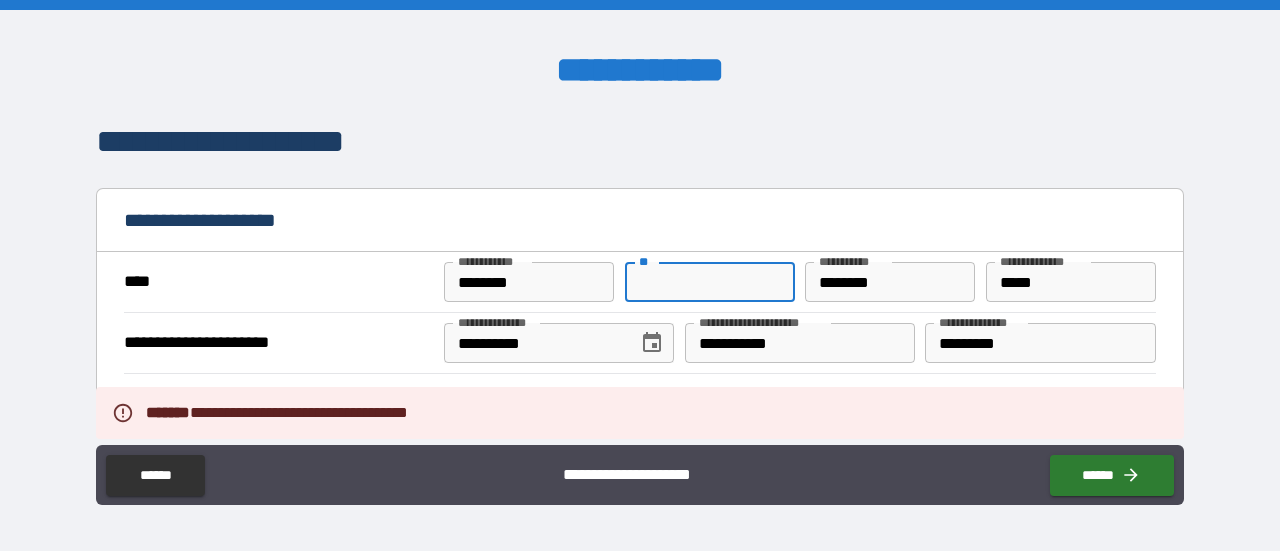 click on "**" at bounding box center [710, 282] 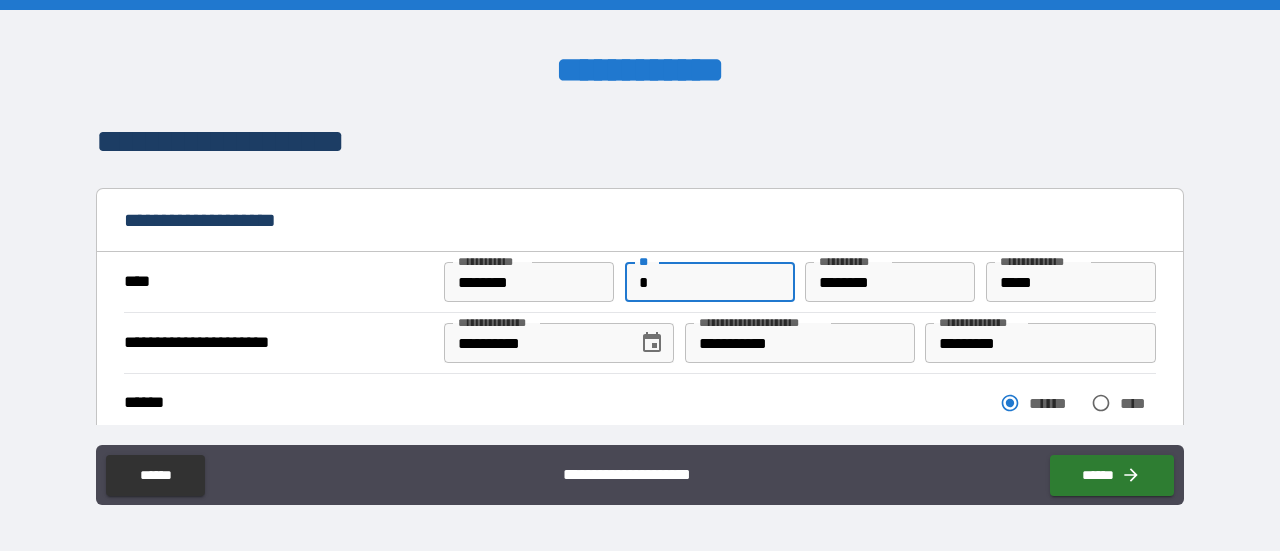 type on "*" 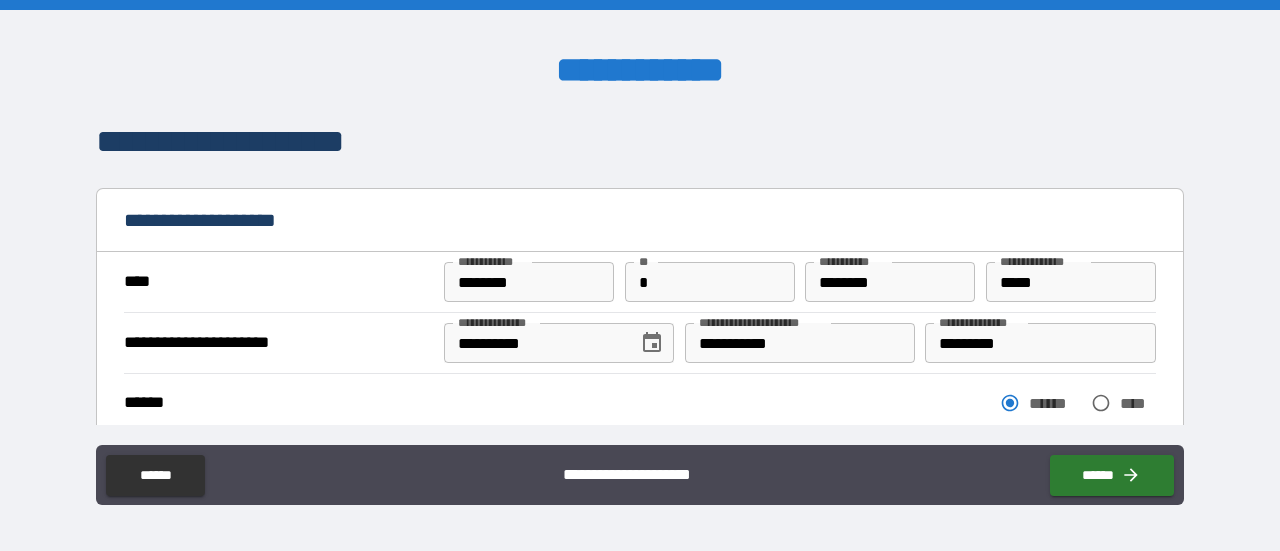 click on "****** ****** ****" at bounding box center [640, 403] 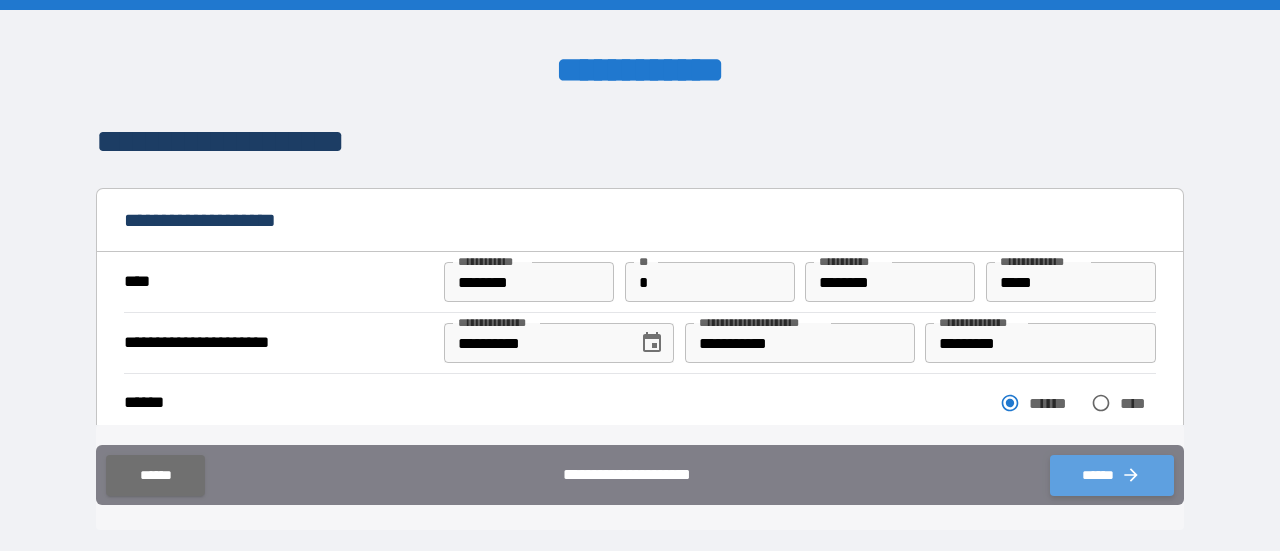 click on "******" at bounding box center [1112, 475] 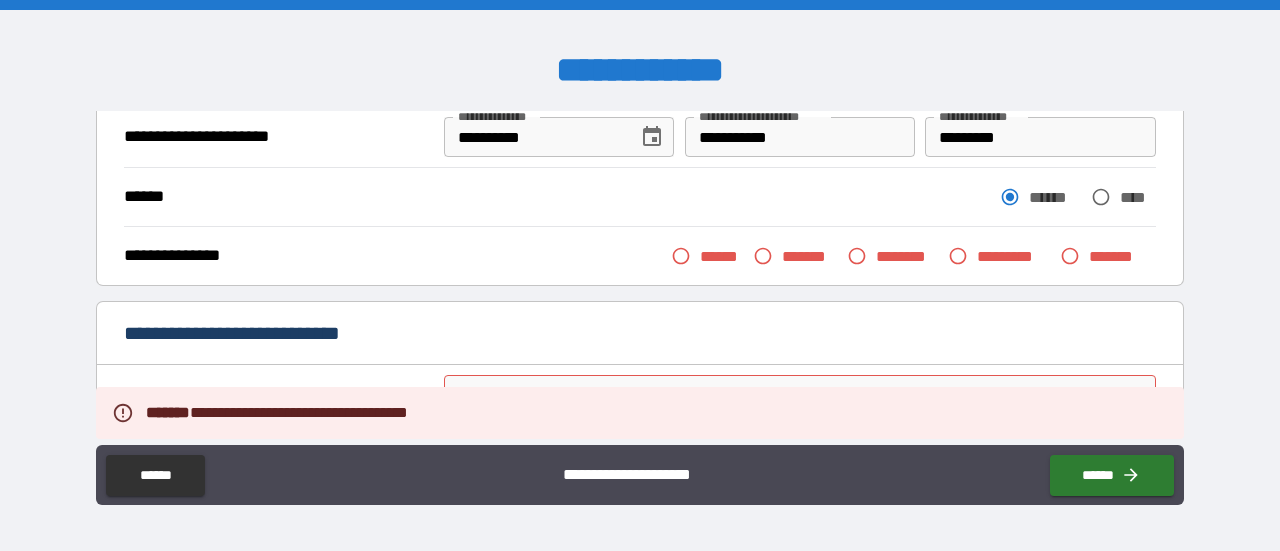 scroll, scrollTop: 217, scrollLeft: 0, axis: vertical 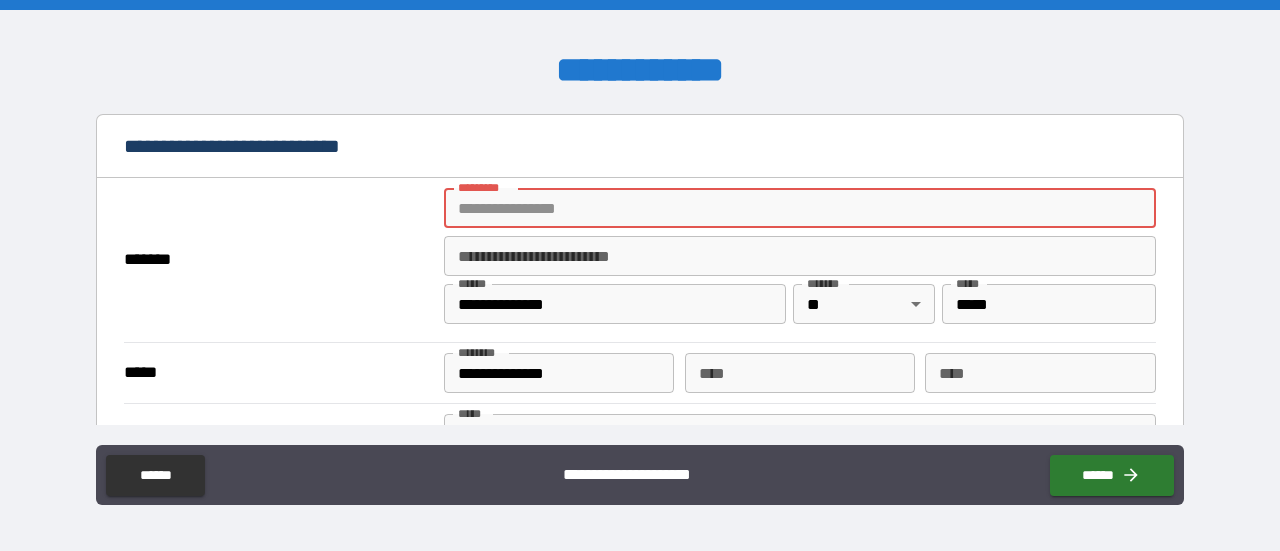 click on "*******   *" at bounding box center (800, 208) 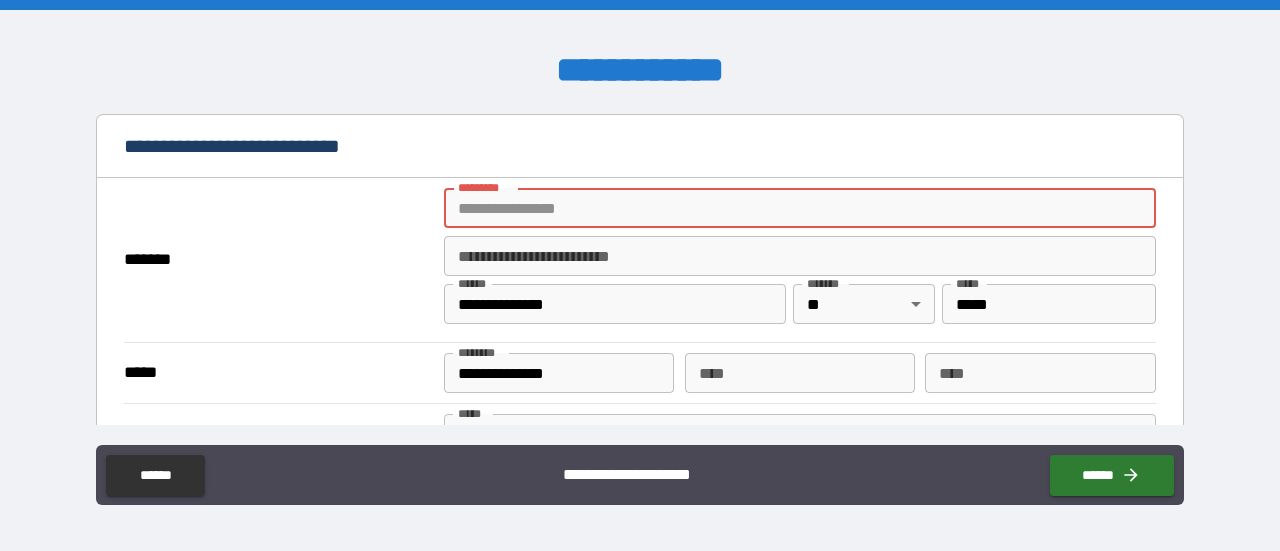 type on "**********" 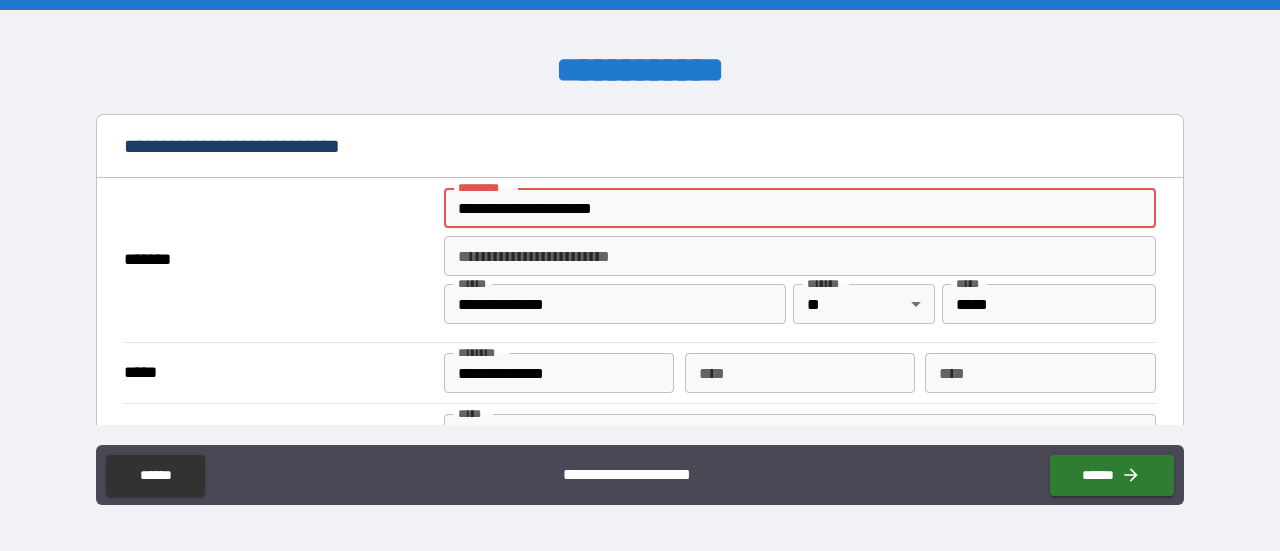 type on "**********" 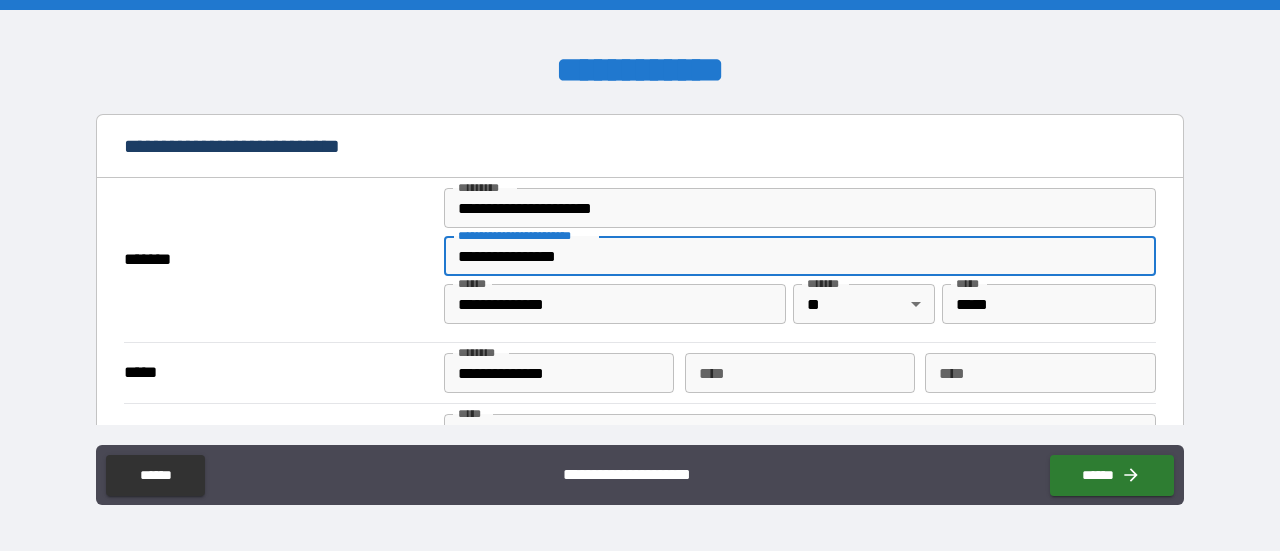 drag, startPoint x: 630, startPoint y: 250, endPoint x: 436, endPoint y: 238, distance: 194.37077 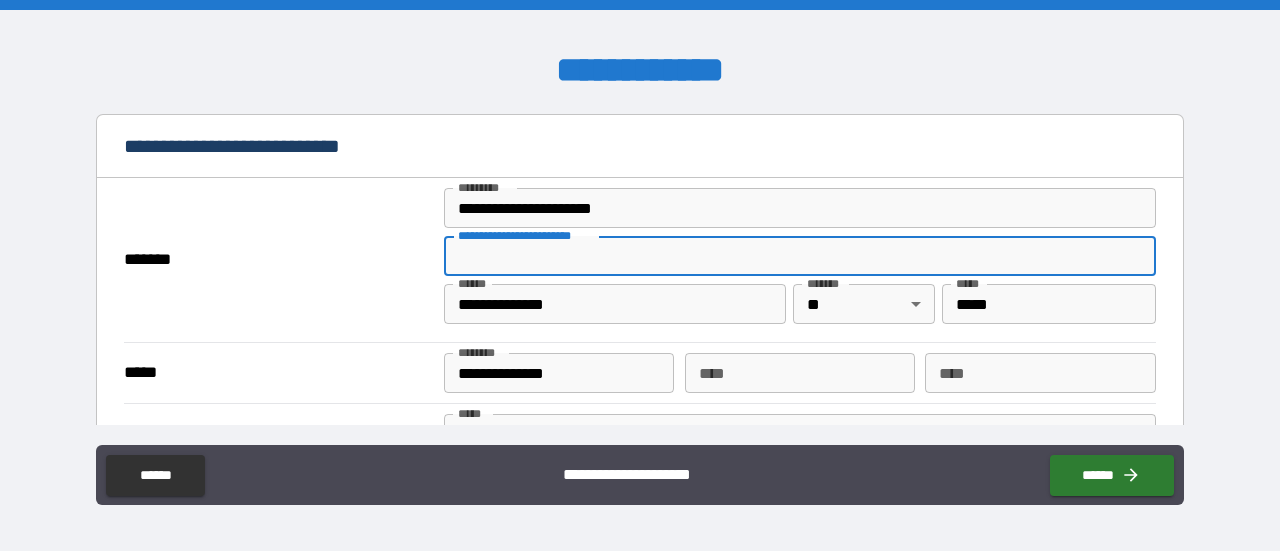 type 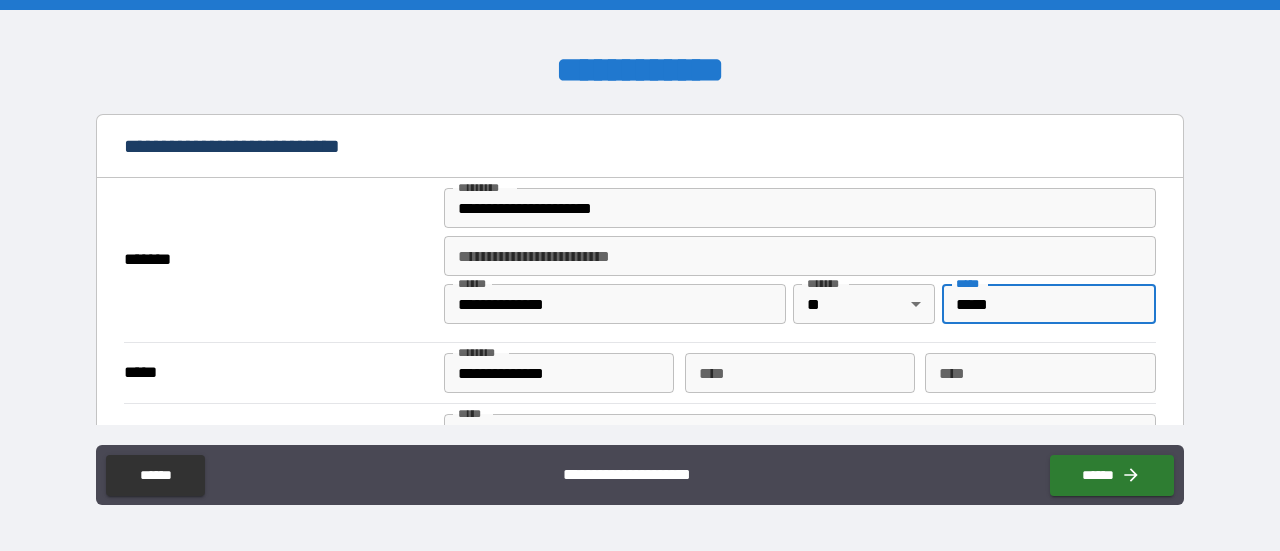 click on "*****" at bounding box center (1049, 304) 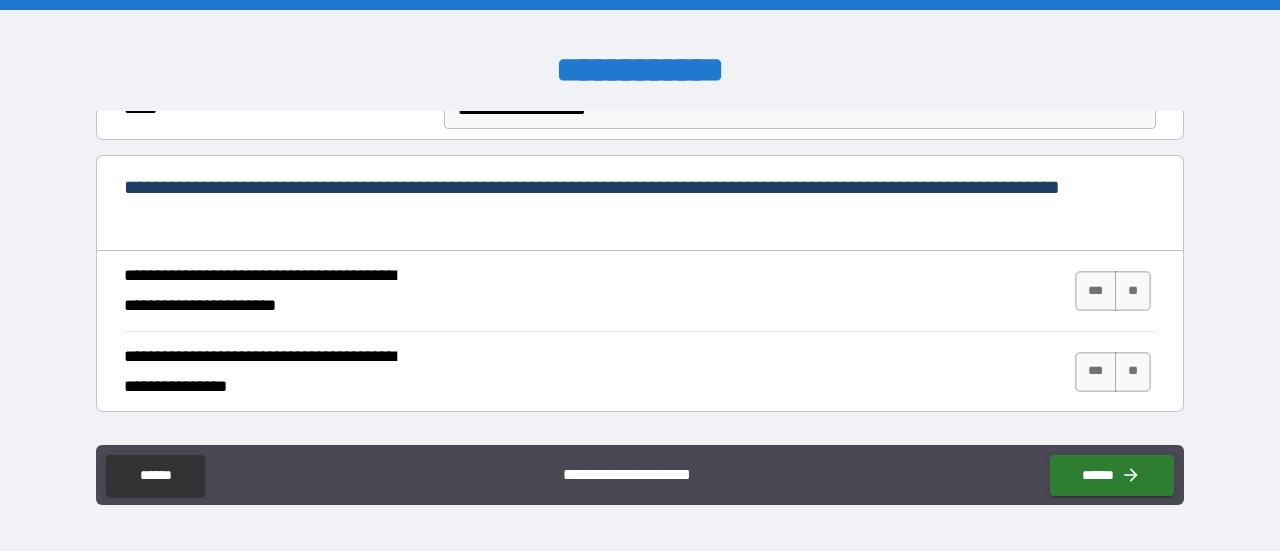 scroll, scrollTop: 729, scrollLeft: 0, axis: vertical 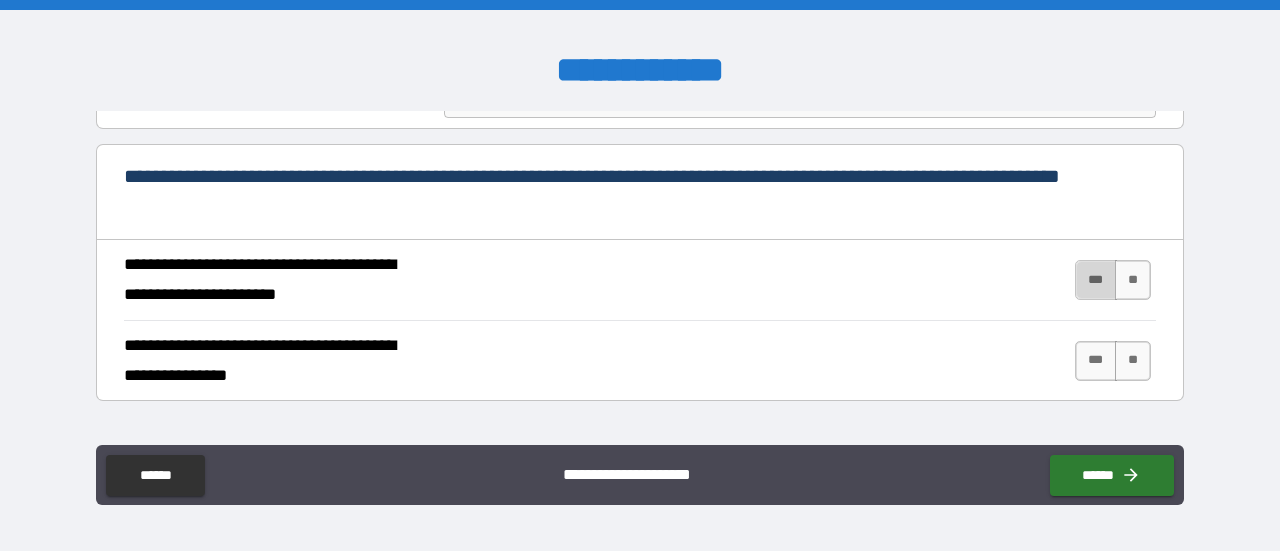 click on "***" at bounding box center (1096, 280) 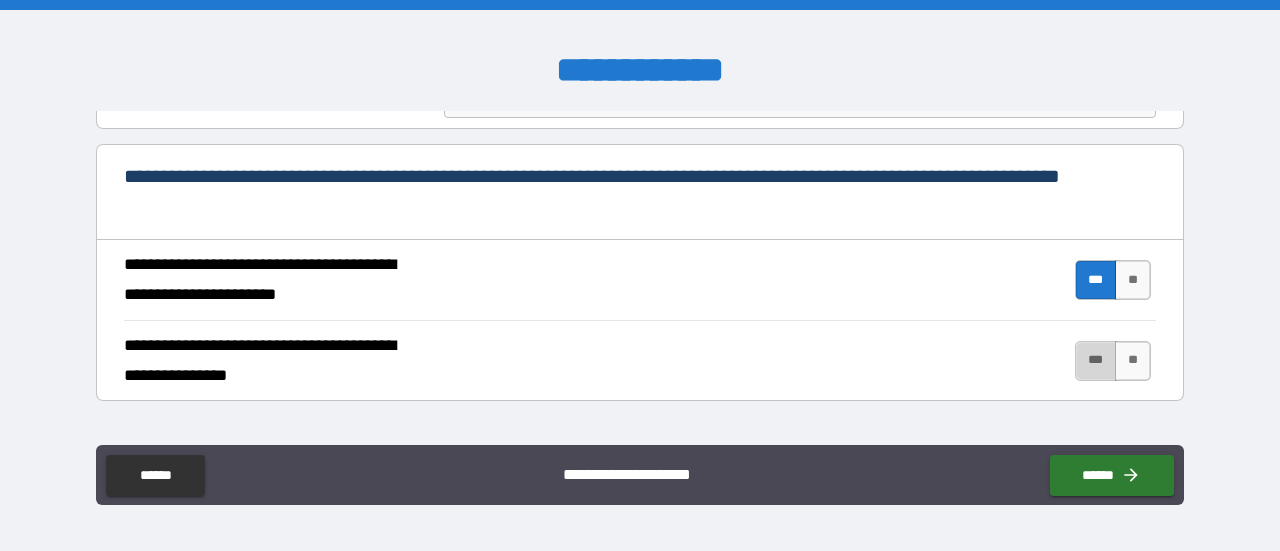 click on "***" at bounding box center [1096, 361] 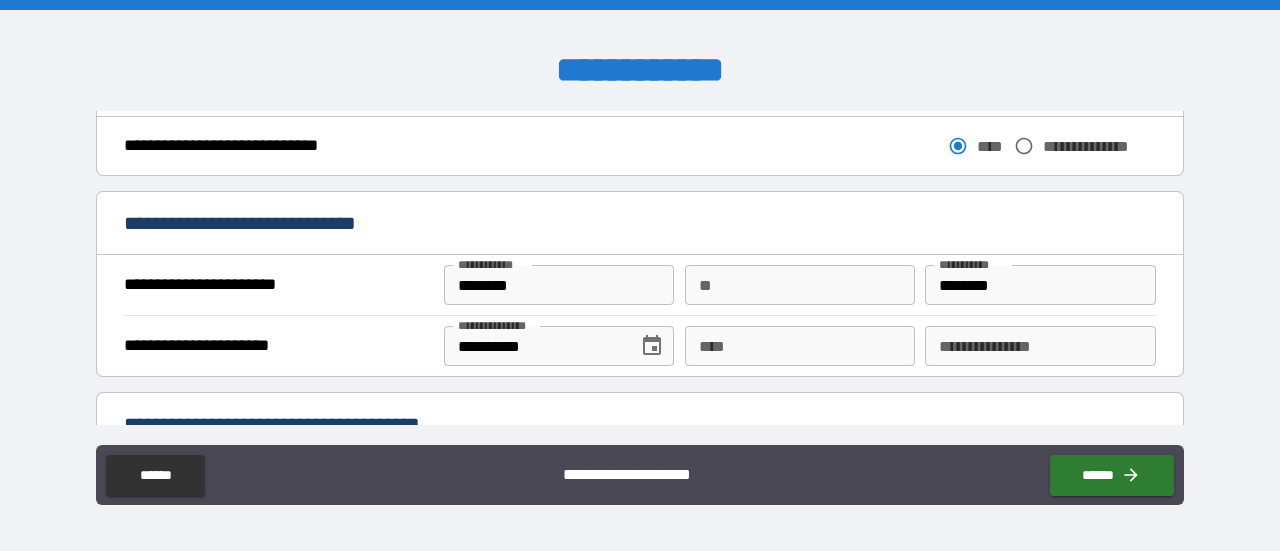 scroll, scrollTop: 1226, scrollLeft: 0, axis: vertical 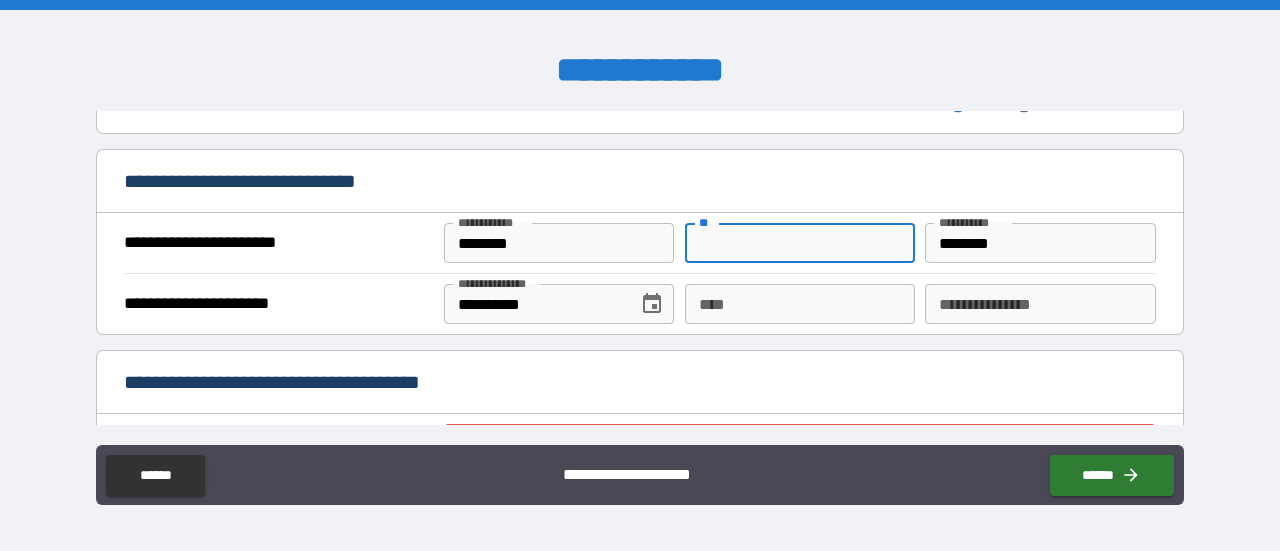 click on "**" at bounding box center [800, 243] 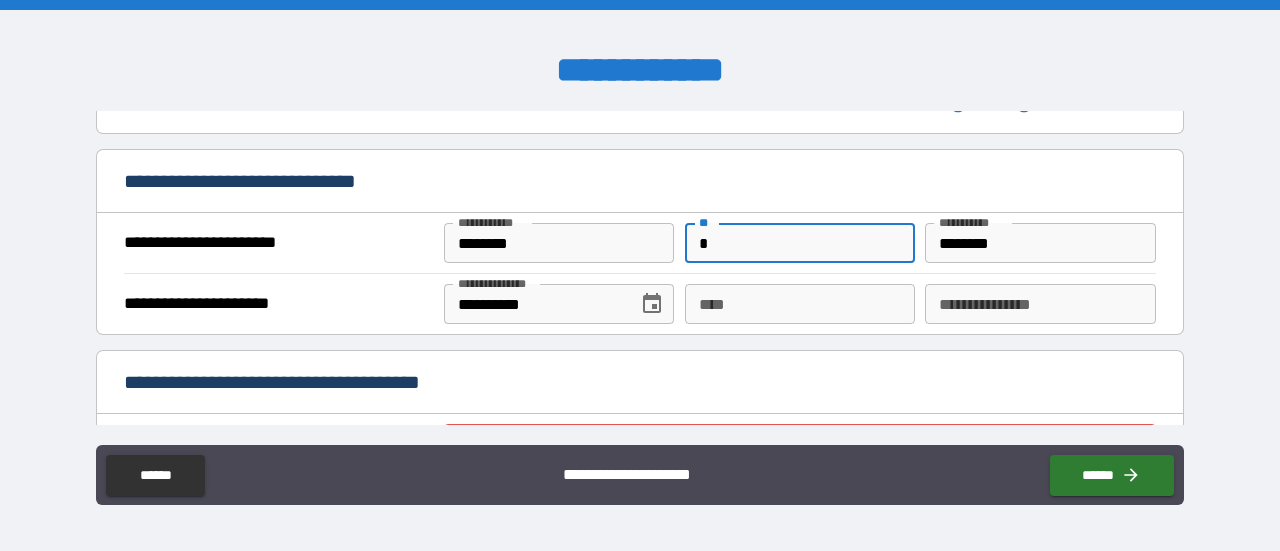 type on "*" 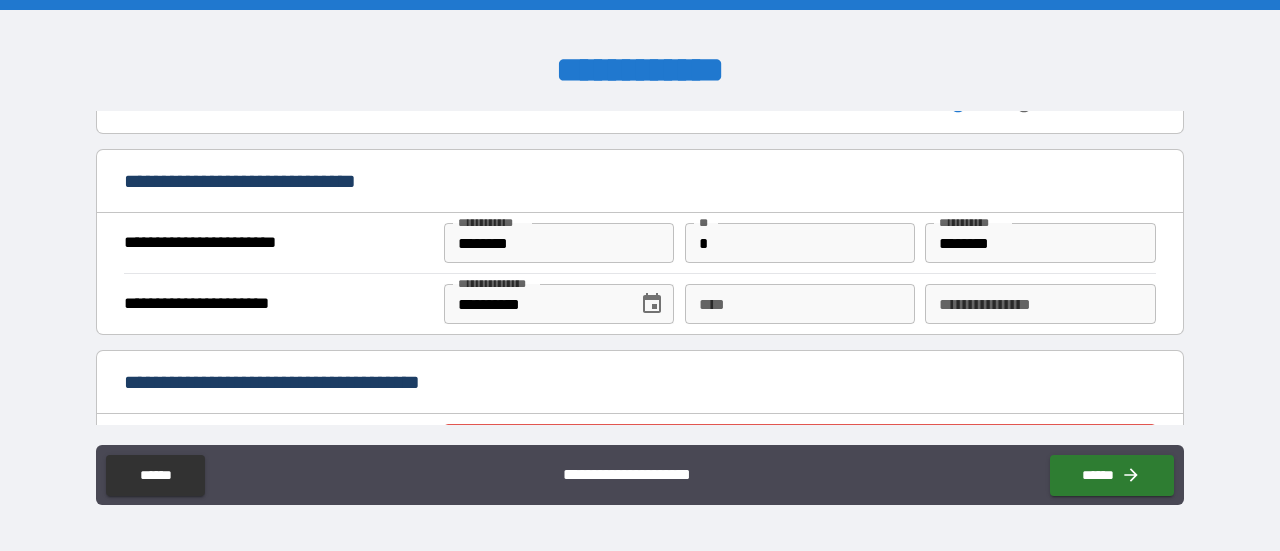 click on "**********" at bounding box center (640, 278) 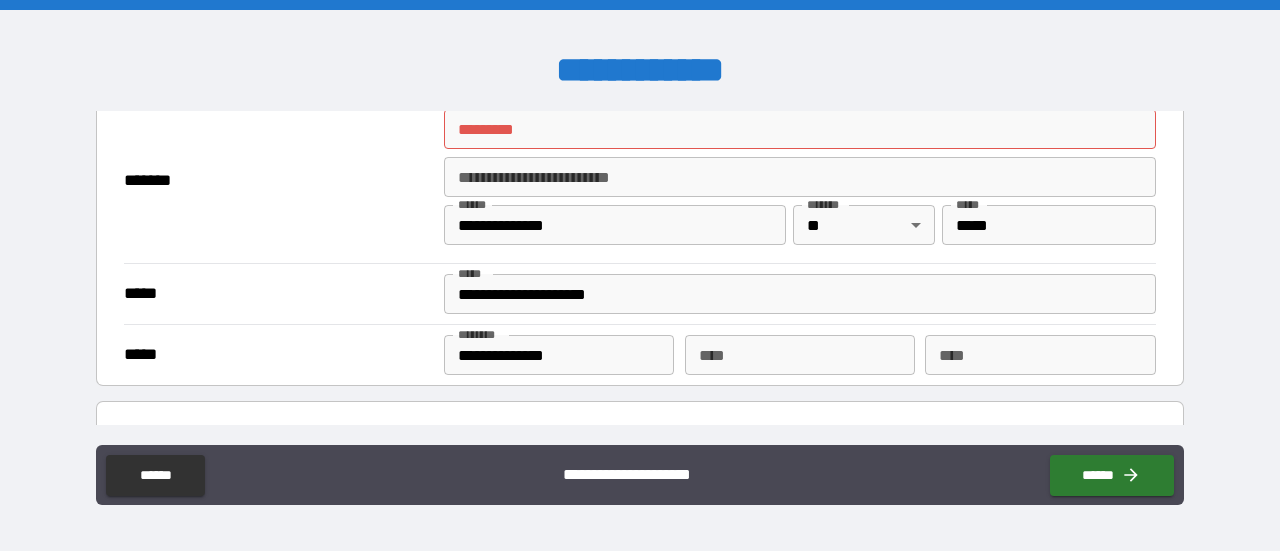 scroll, scrollTop: 1391, scrollLeft: 0, axis: vertical 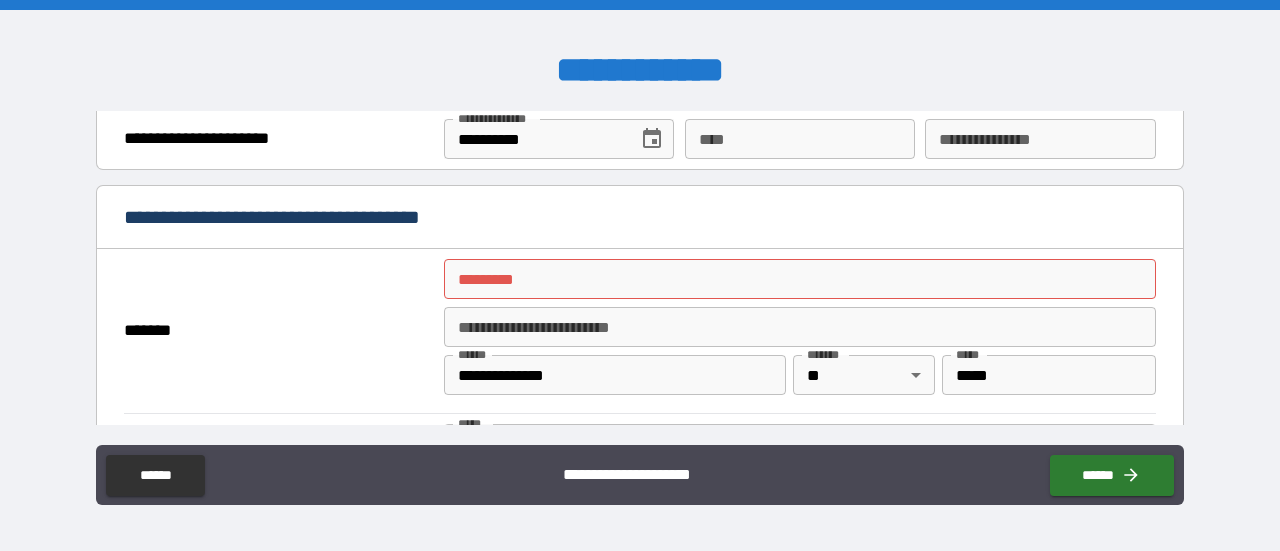 click on "*******   *" at bounding box center (800, 279) 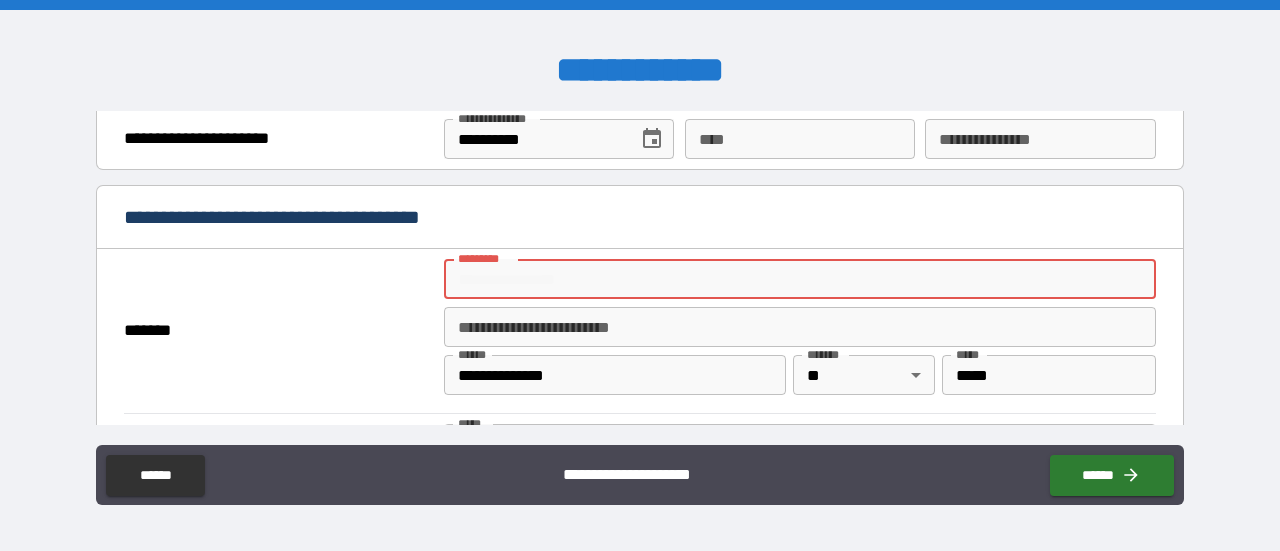 type on "**********" 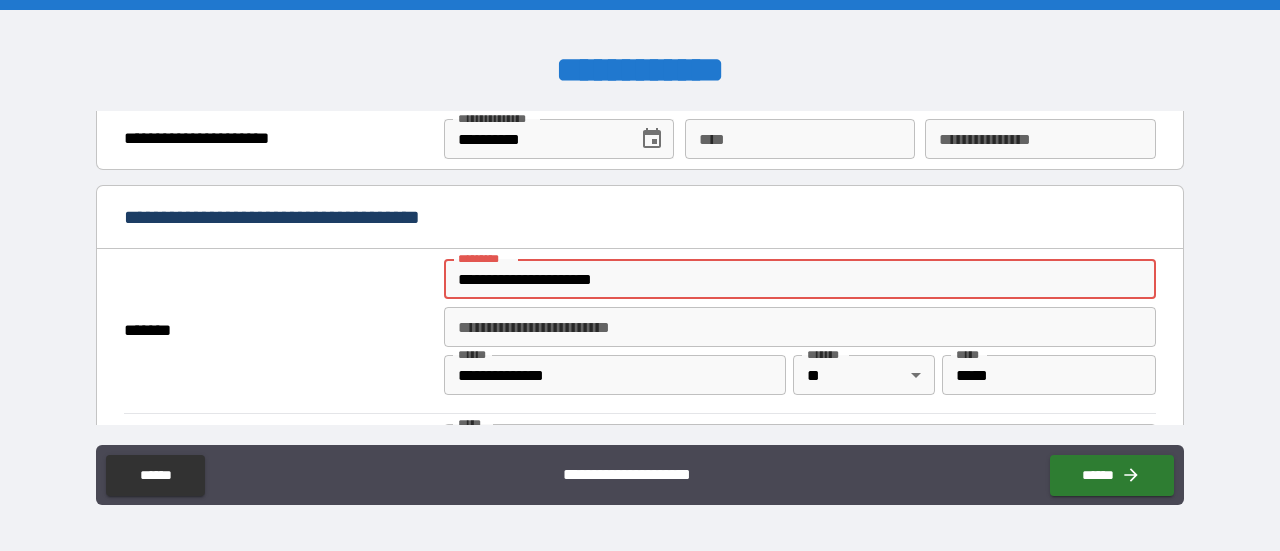 type on "**********" 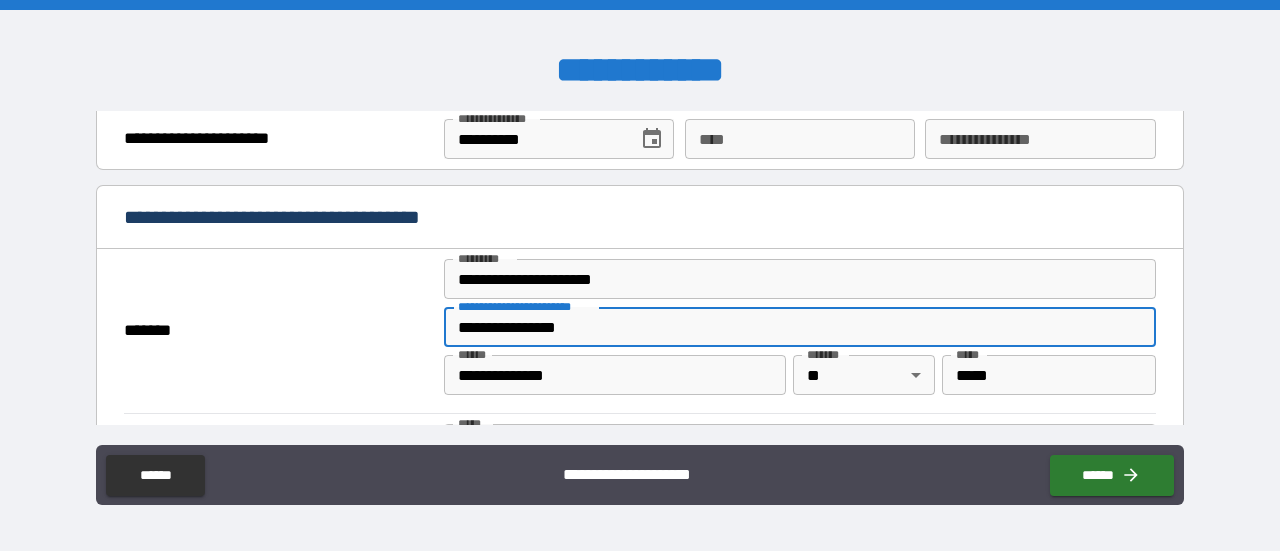 drag, startPoint x: 578, startPoint y: 324, endPoint x: 435, endPoint y: 311, distance: 143.58969 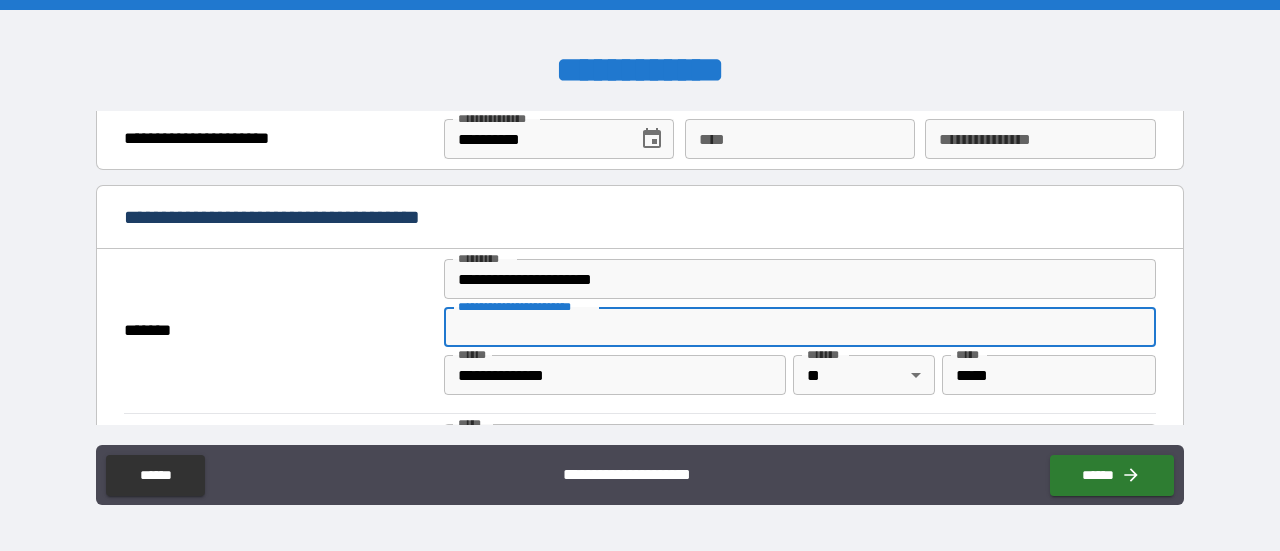 type 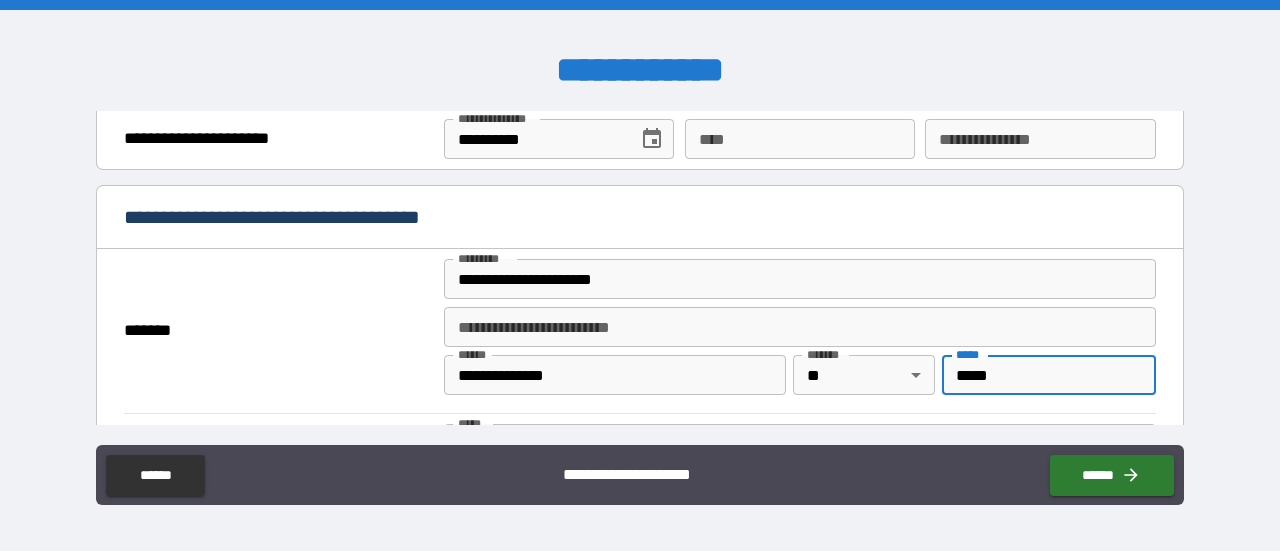type on "*****" 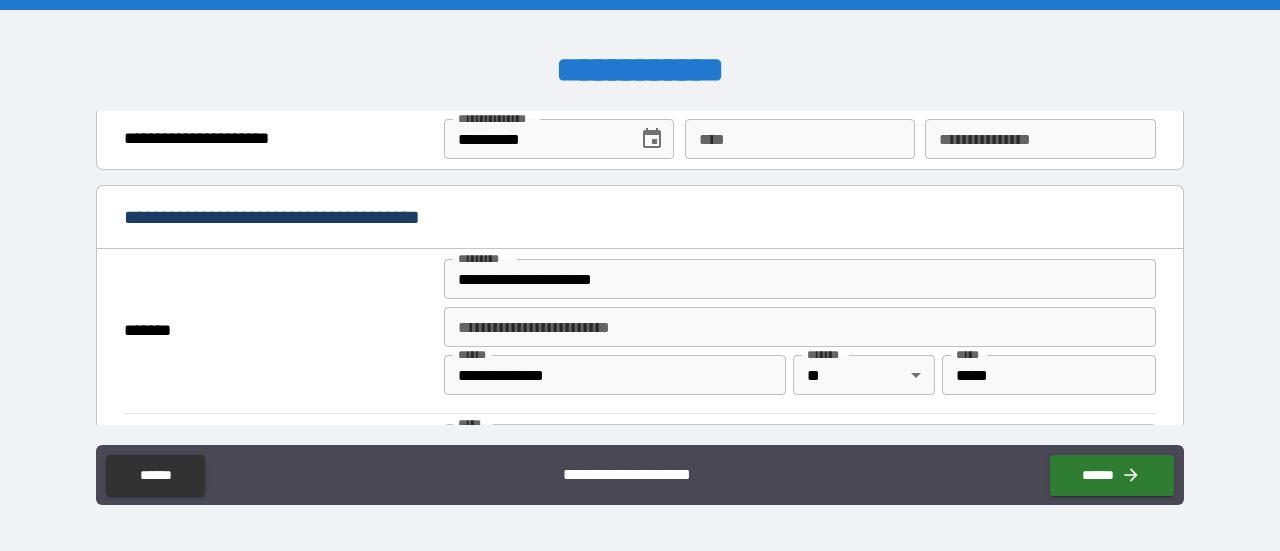 drag, startPoint x: 1251, startPoint y: 224, endPoint x: 1200, endPoint y: 272, distance: 70.035706 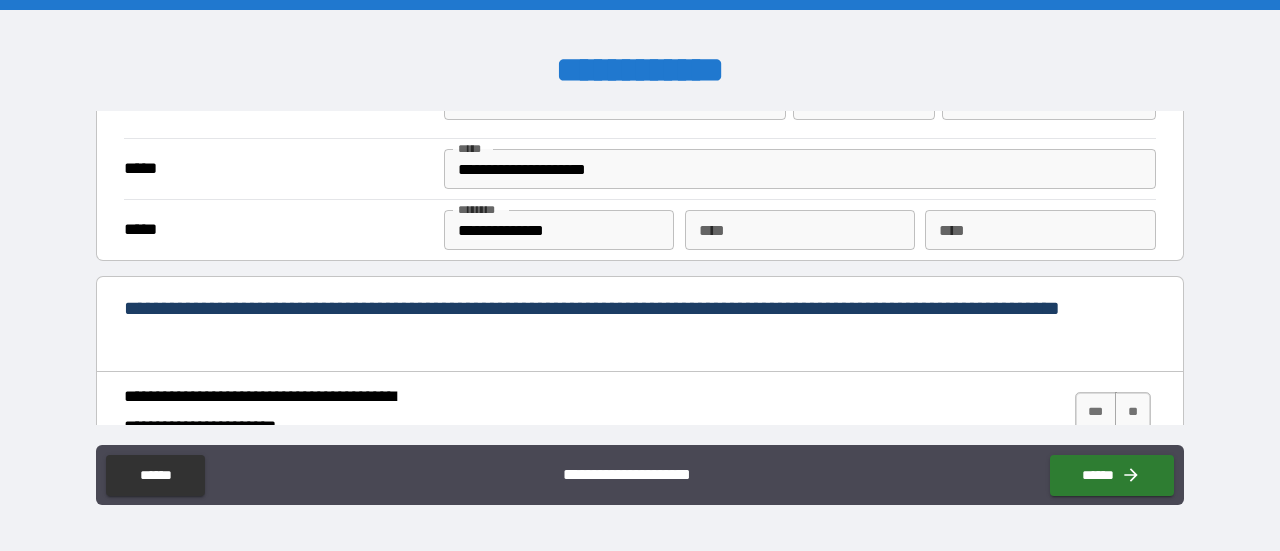 scroll, scrollTop: 1681, scrollLeft: 0, axis: vertical 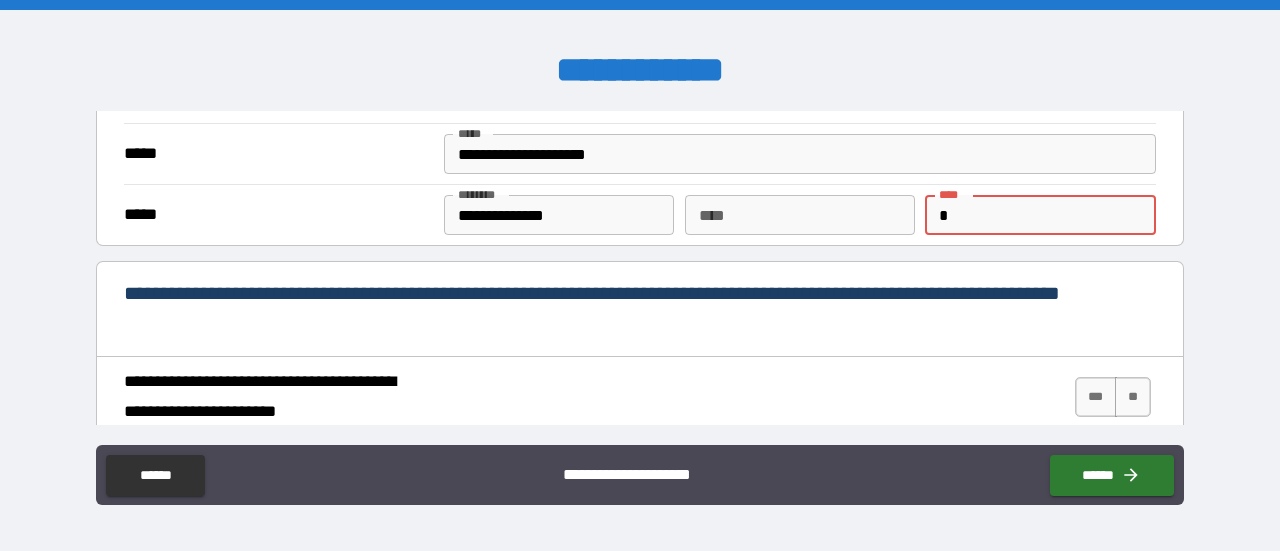 drag, startPoint x: 975, startPoint y: 213, endPoint x: 956, endPoint y: 213, distance: 19 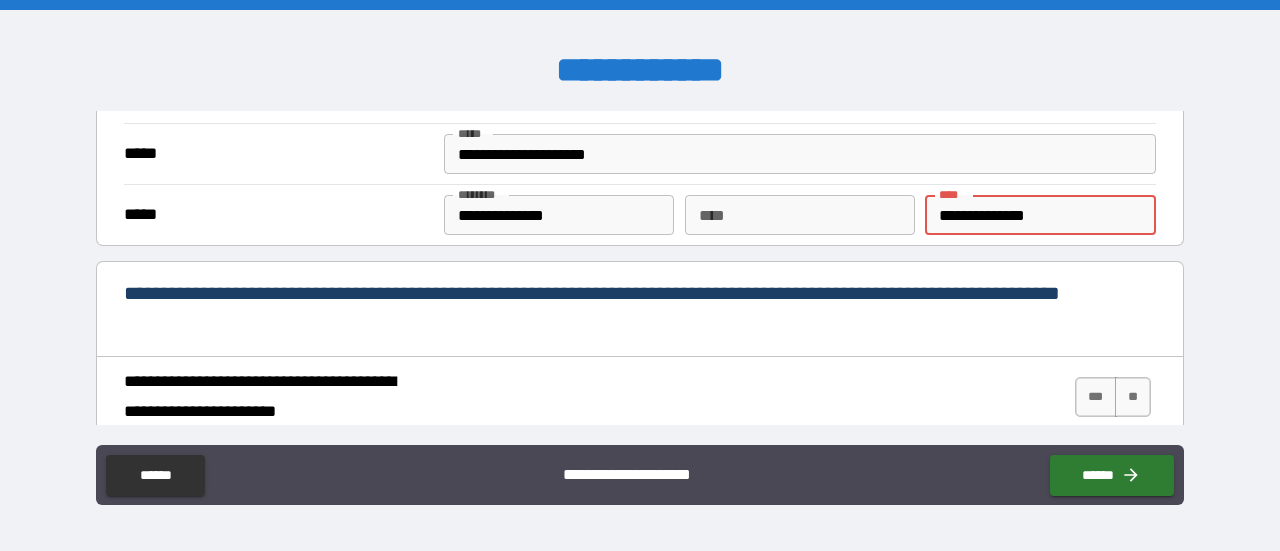 type on "**********" 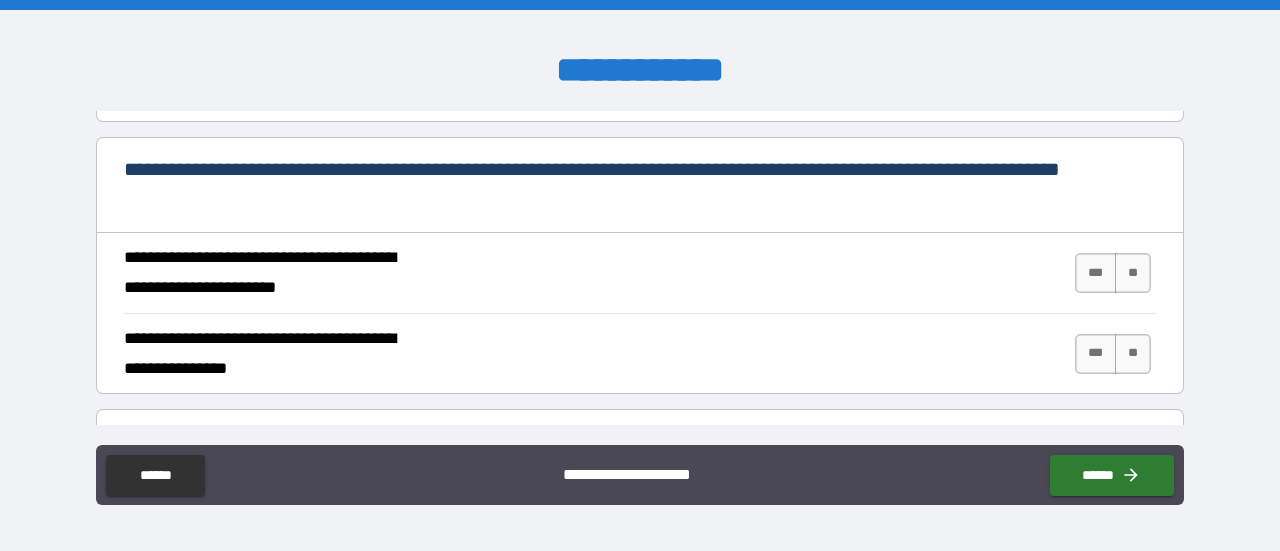 scroll, scrollTop: 1810, scrollLeft: 0, axis: vertical 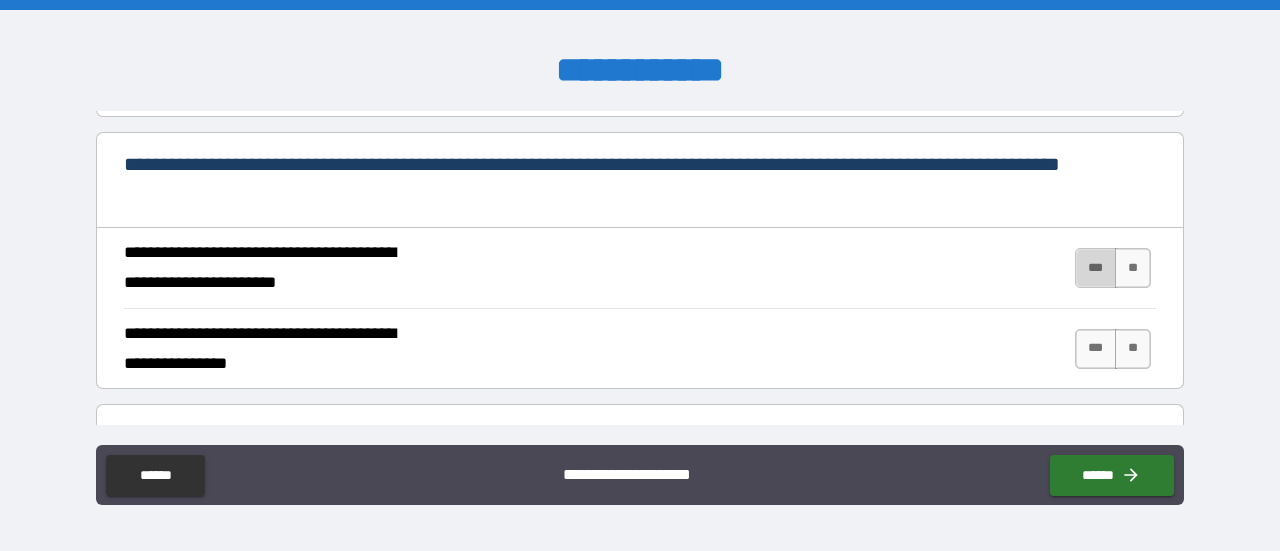 click on "***" at bounding box center [1096, 268] 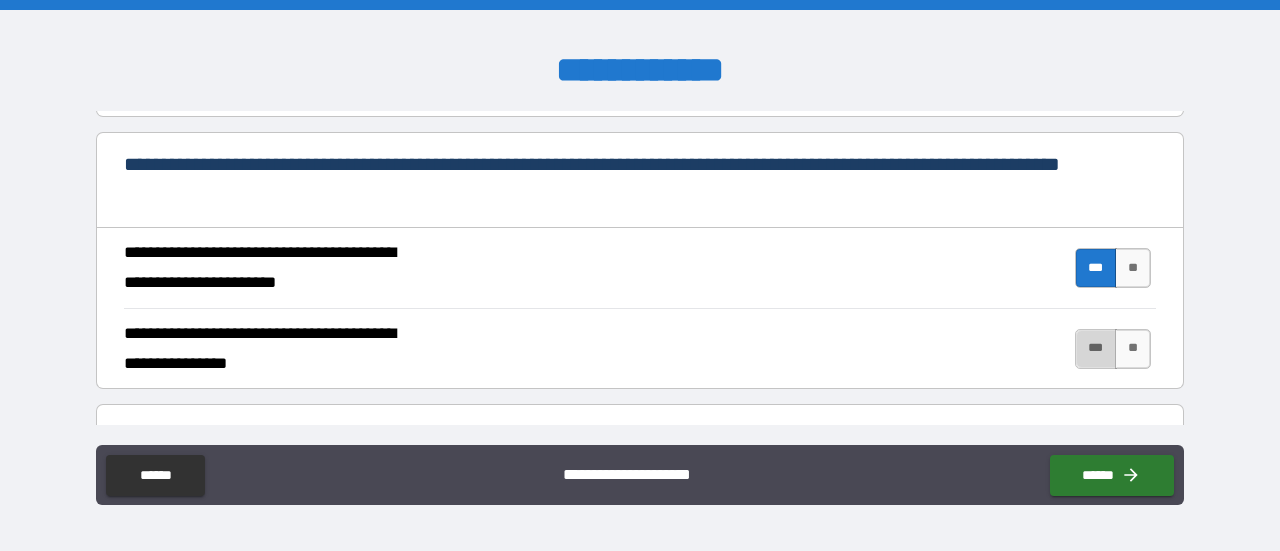 click on "***" at bounding box center (1096, 349) 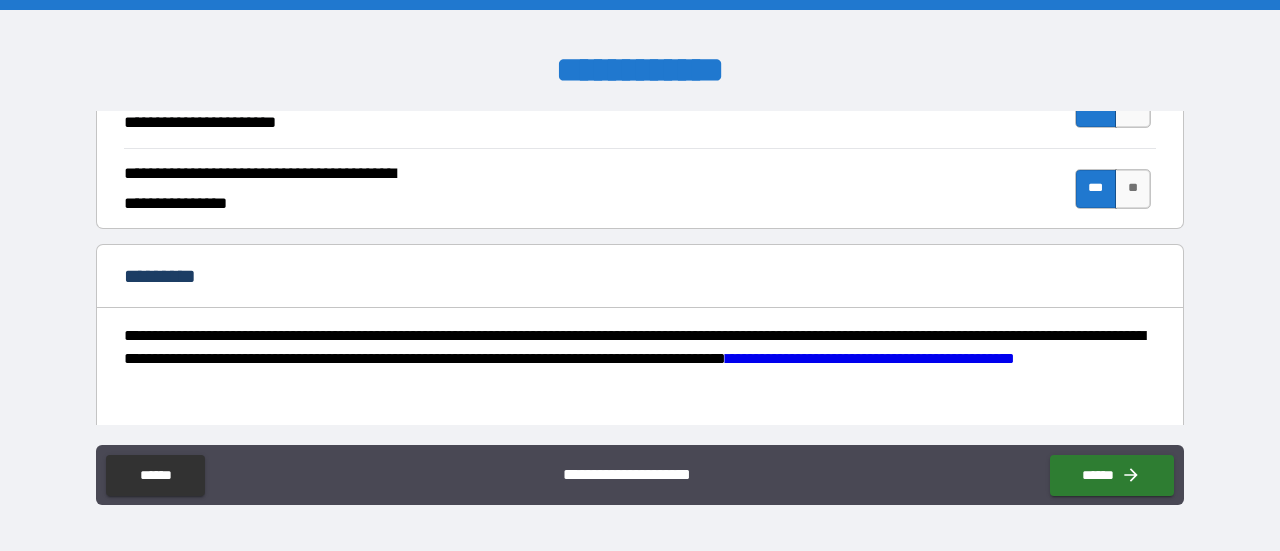 scroll, scrollTop: 2120, scrollLeft: 0, axis: vertical 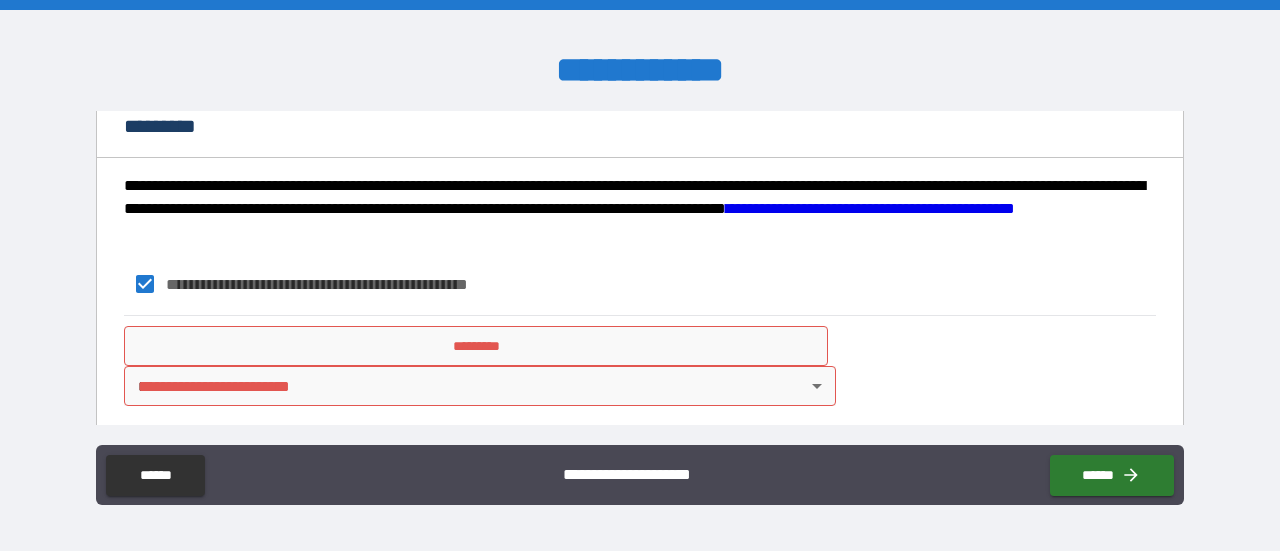 click on "**********" at bounding box center [640, 275] 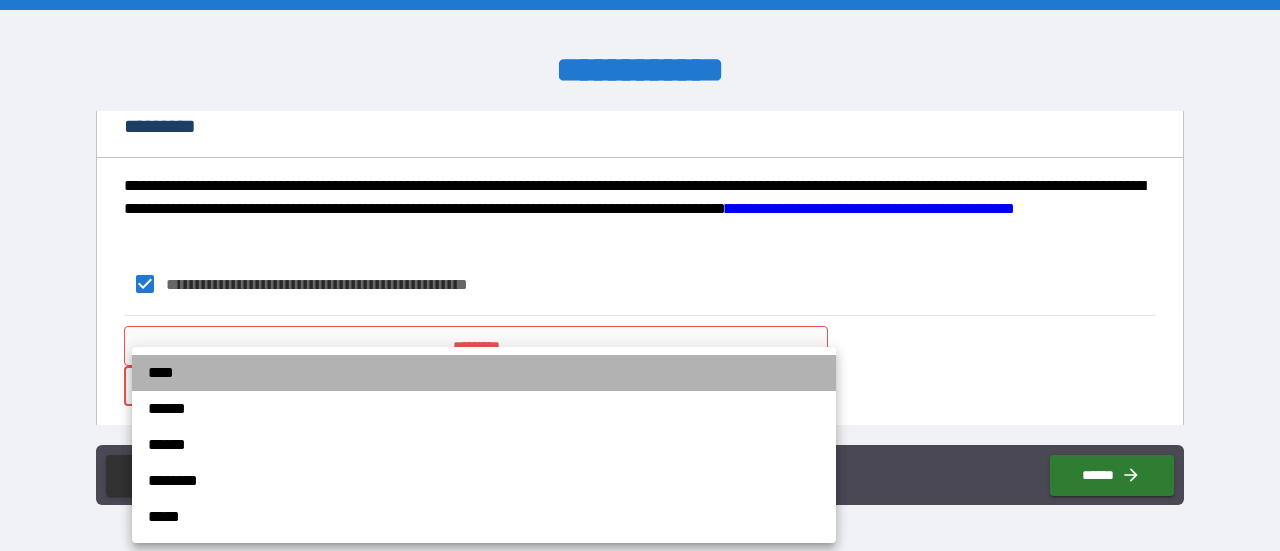 click on "****" at bounding box center (484, 373) 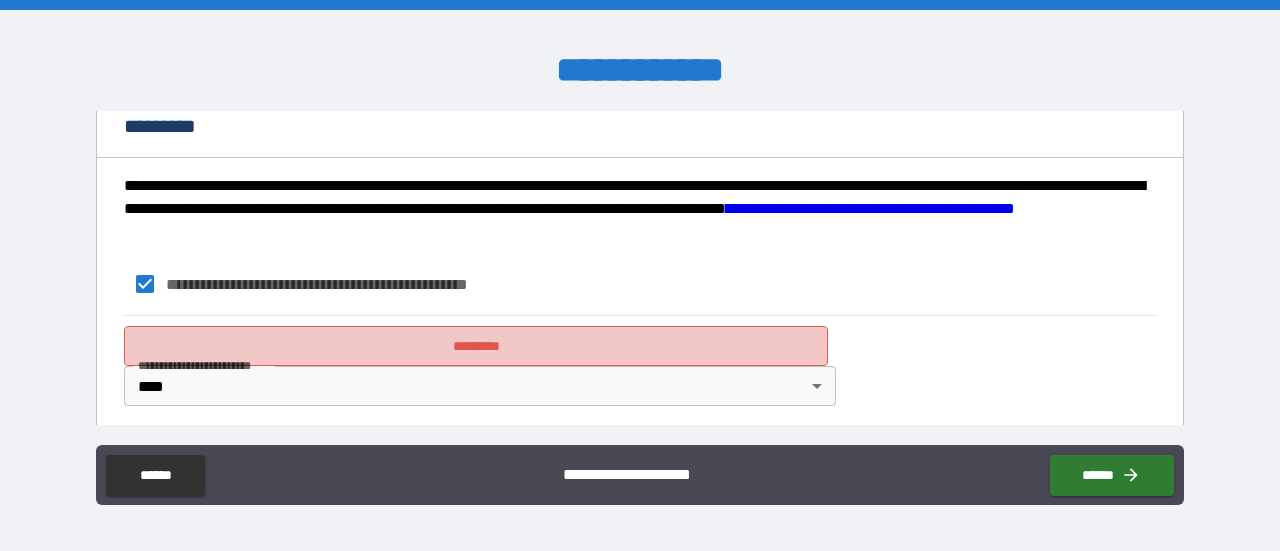 click on "*********" at bounding box center [476, 346] 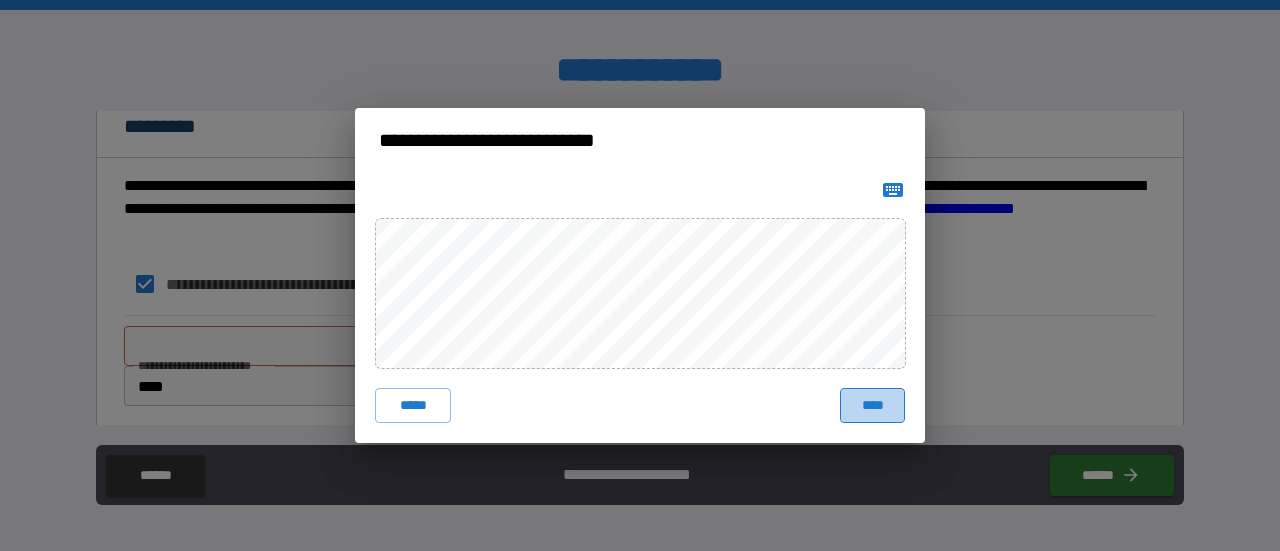 click on "****" at bounding box center [872, 406] 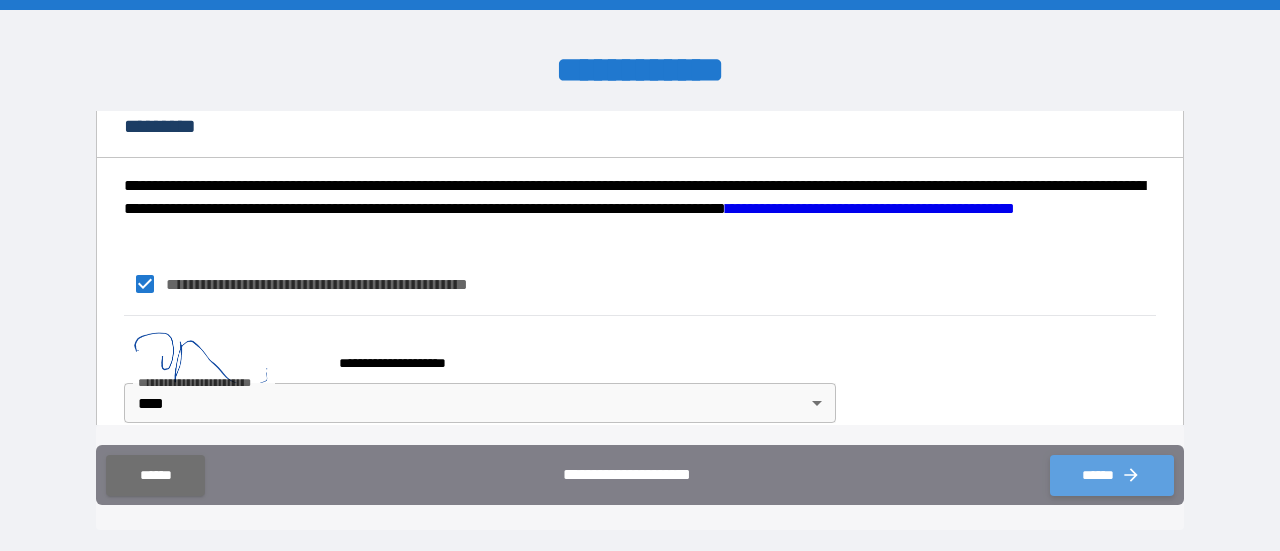 click on "******" at bounding box center [1112, 475] 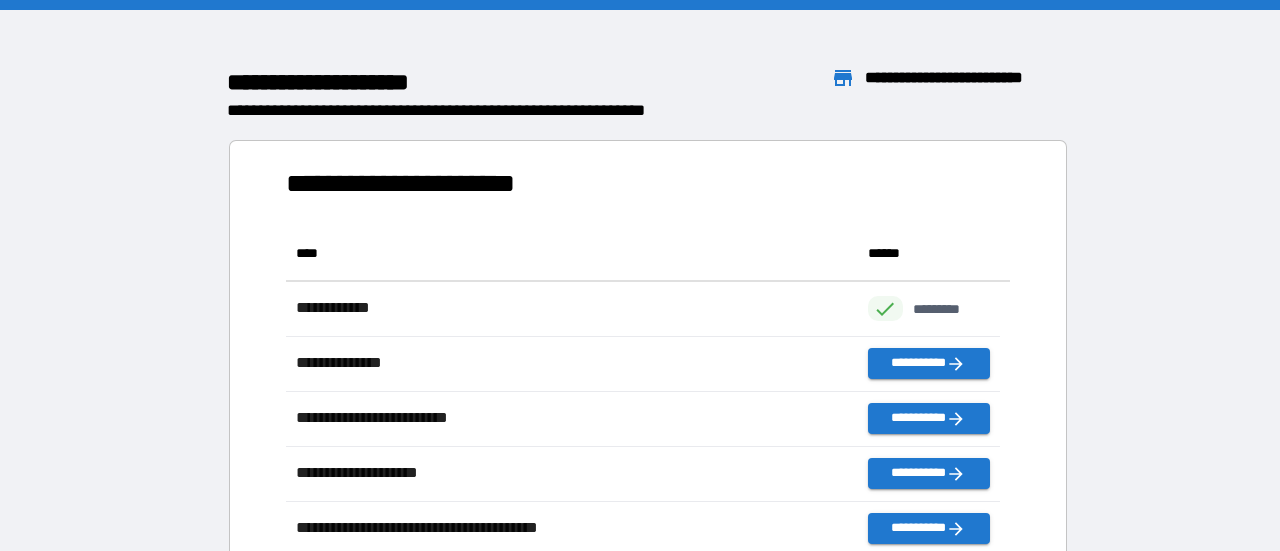 scroll, scrollTop: 16, scrollLeft: 16, axis: both 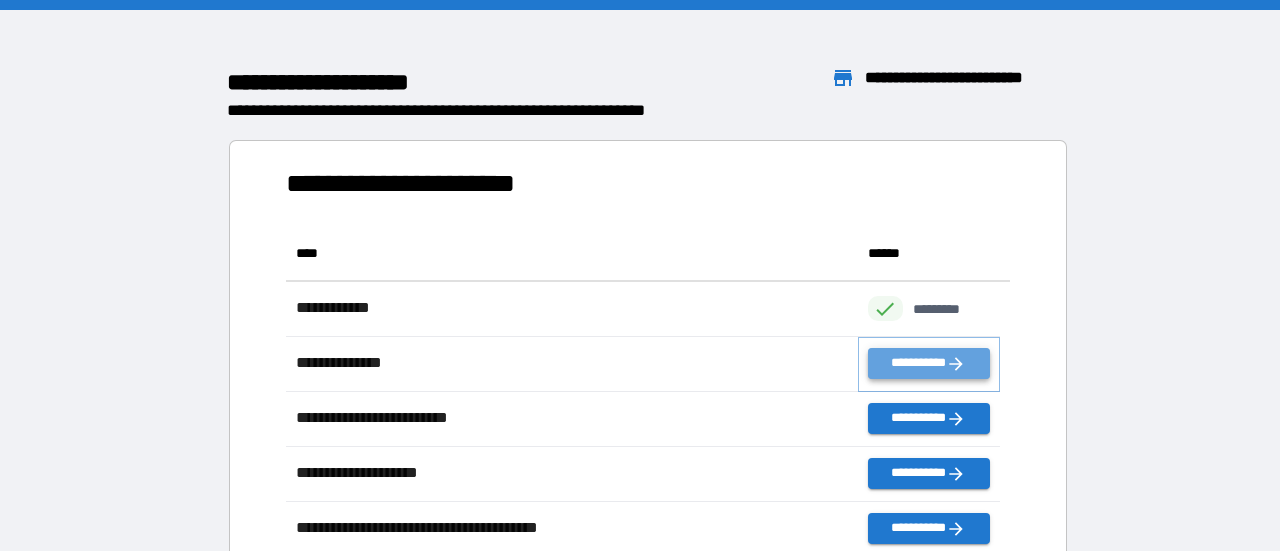 click on "**********" at bounding box center (929, 363) 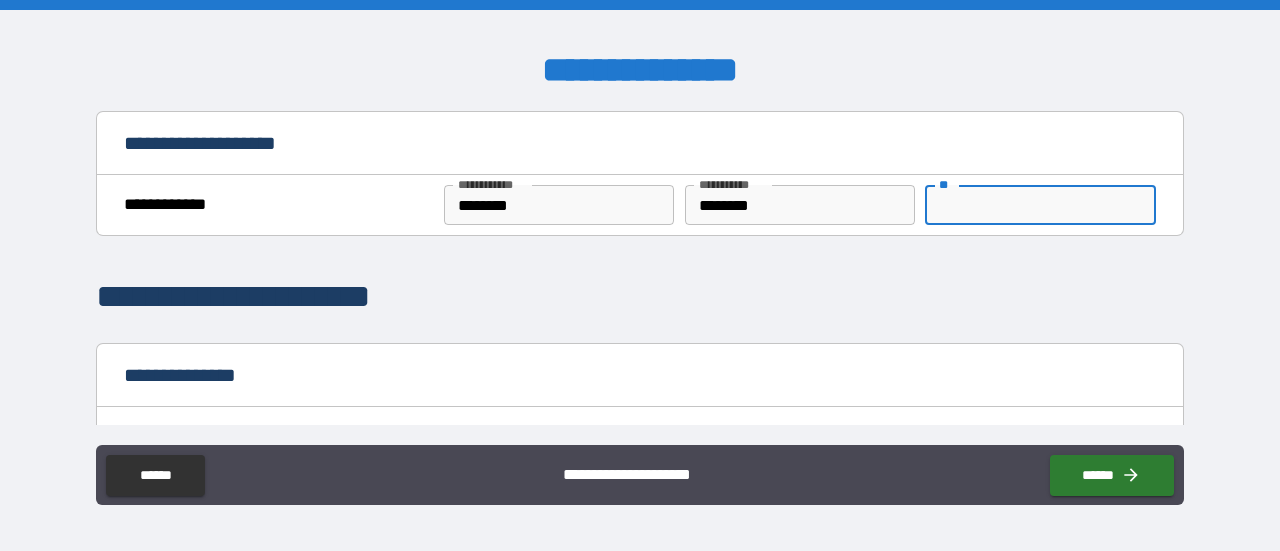 click on "**" at bounding box center (1040, 205) 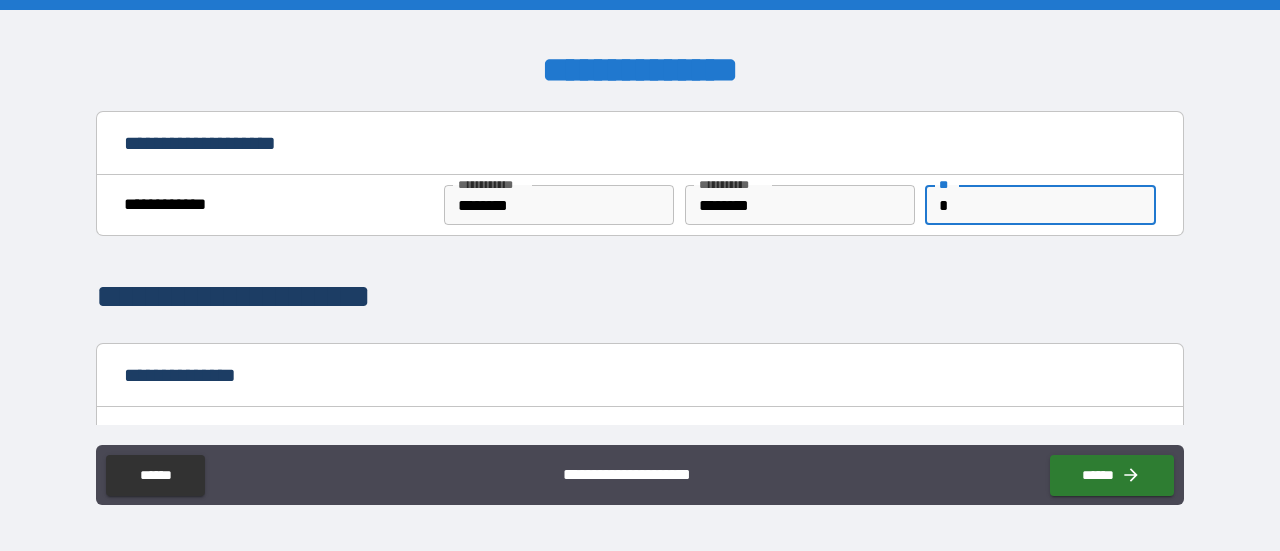 type on "*" 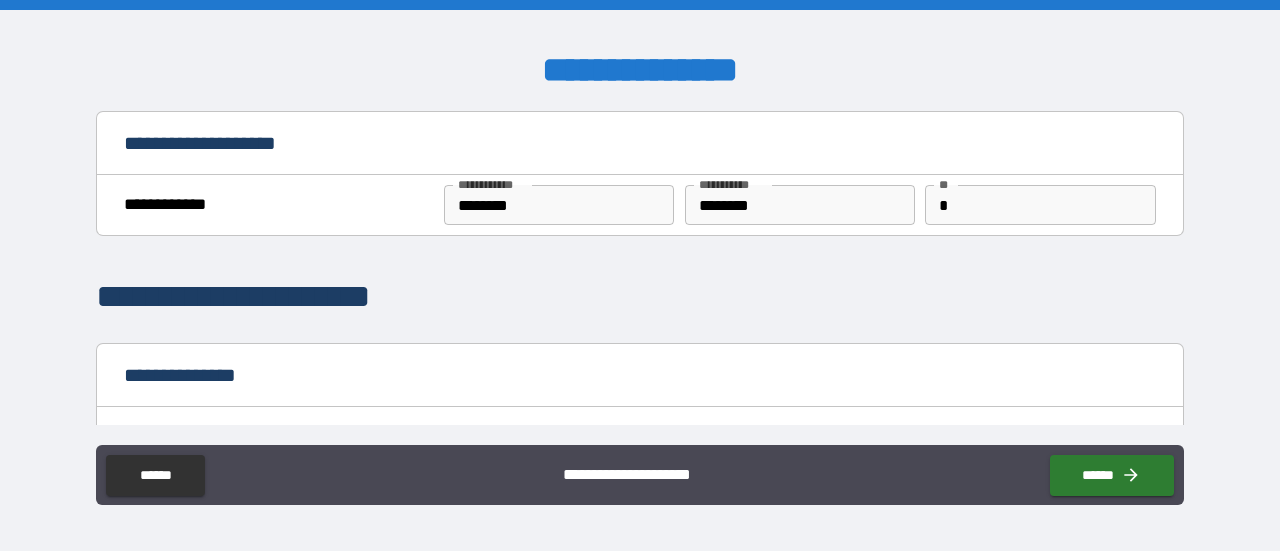 click on "**********" at bounding box center (640, 70) 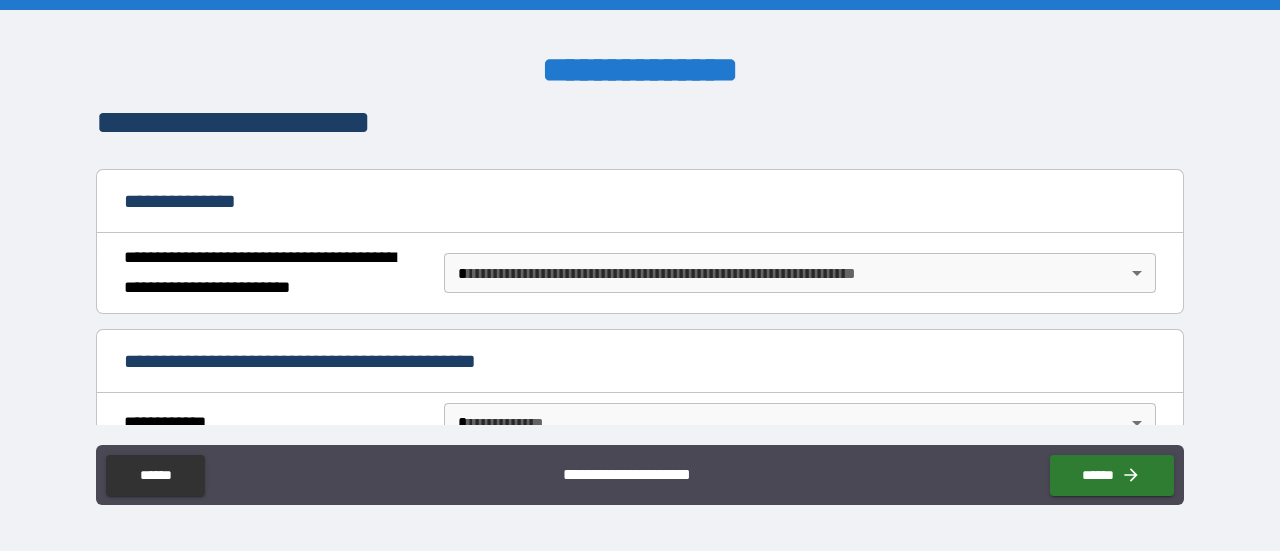 scroll, scrollTop: 180, scrollLeft: 0, axis: vertical 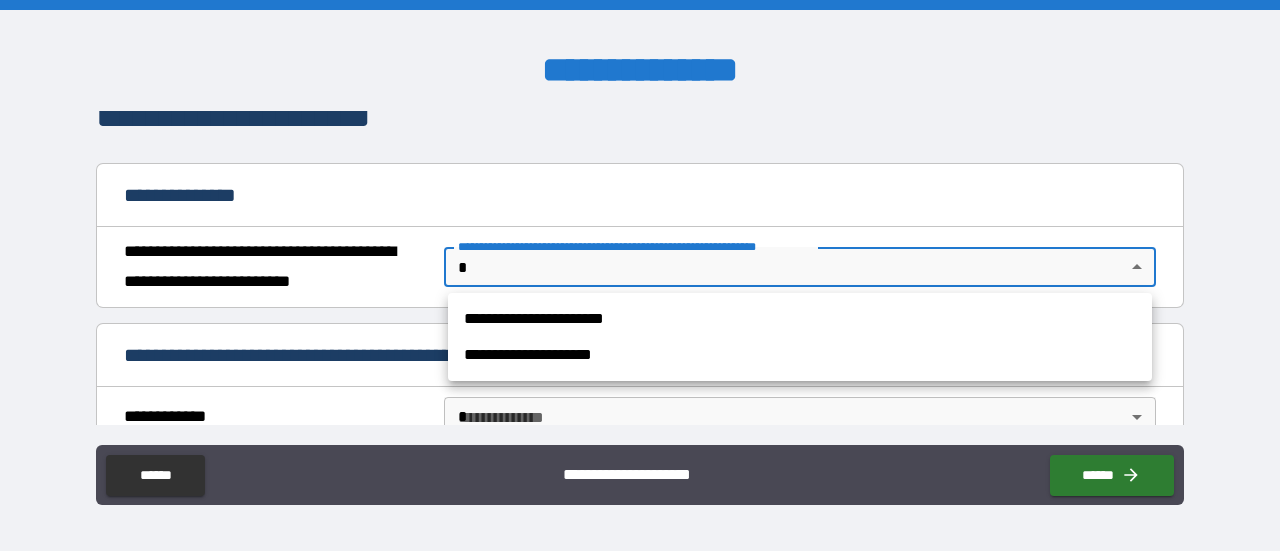 click on "**********" at bounding box center [640, 275] 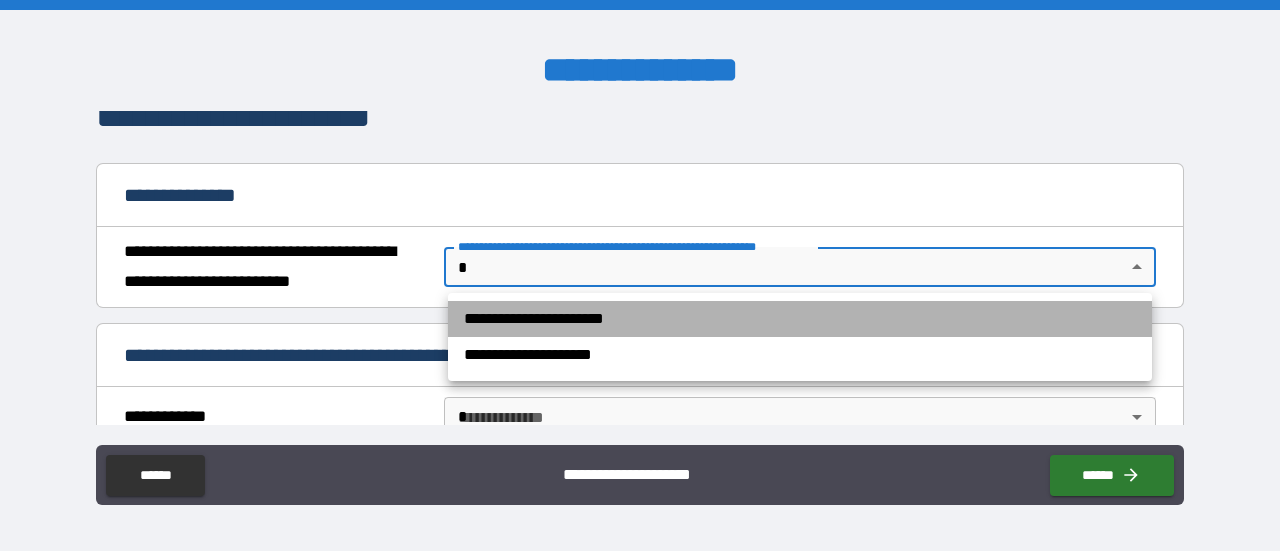 click on "**********" at bounding box center (800, 319) 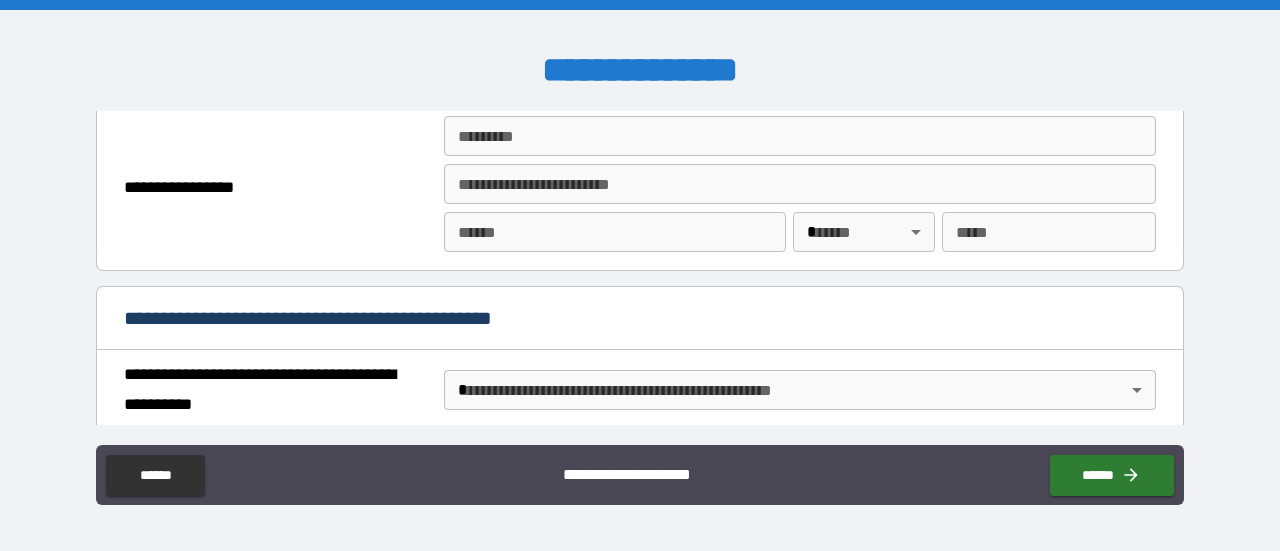 scroll, scrollTop: 1223, scrollLeft: 0, axis: vertical 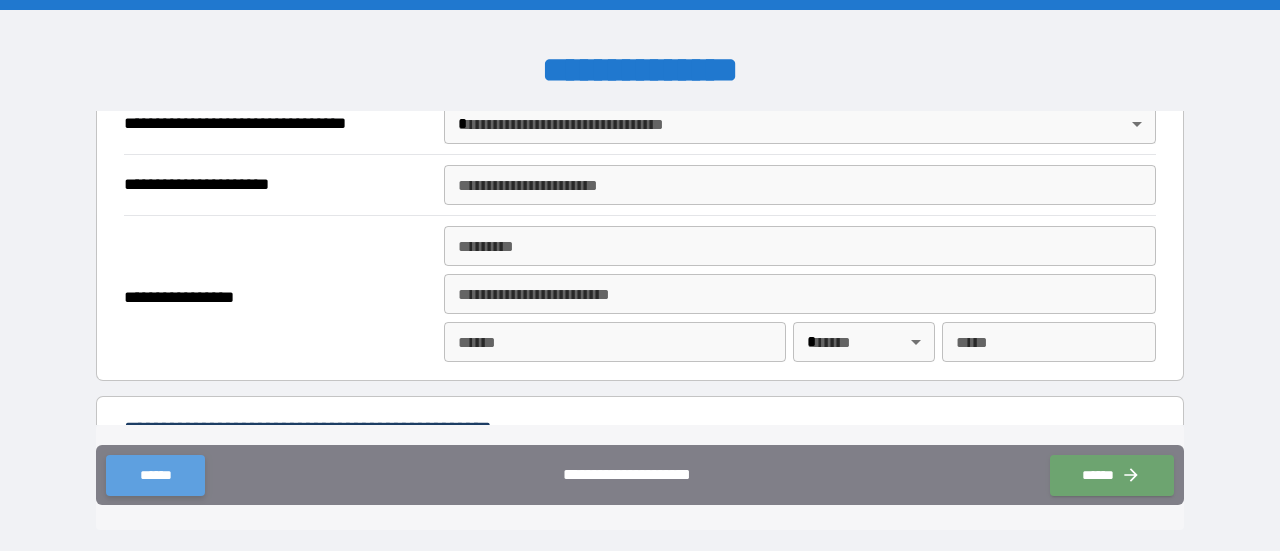 click on "******" at bounding box center [155, 475] 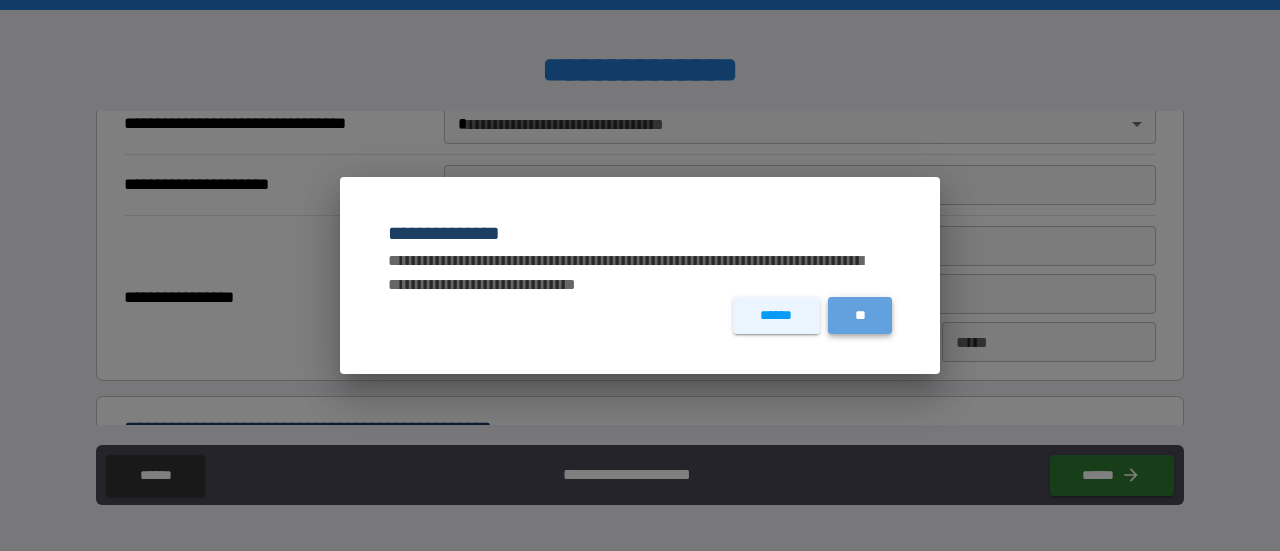 click on "**" at bounding box center [860, 315] 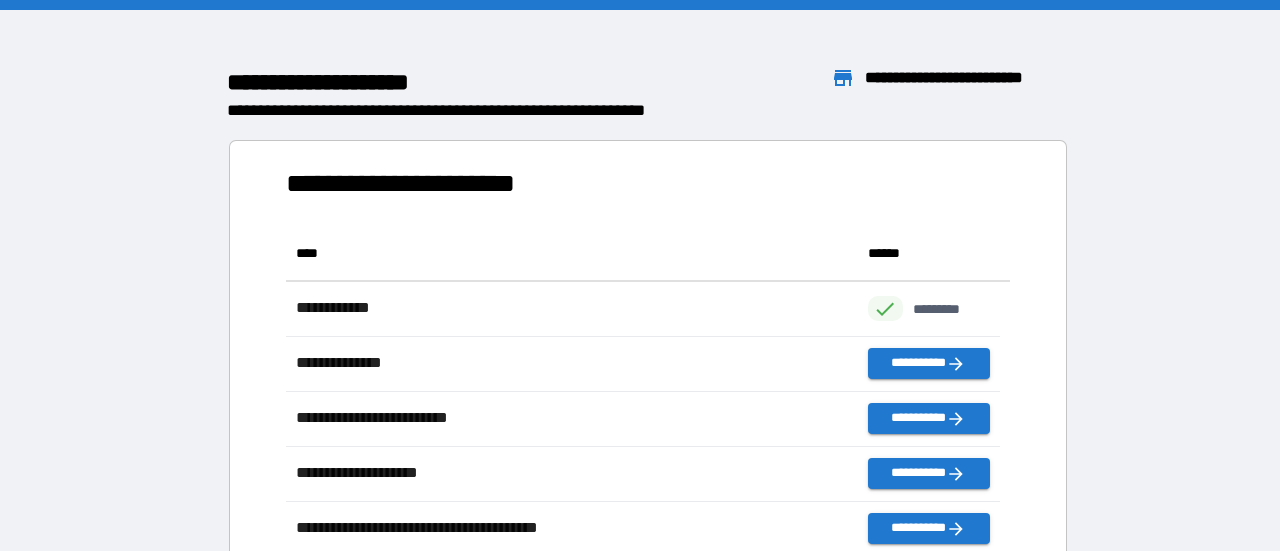 scroll, scrollTop: 16, scrollLeft: 16, axis: both 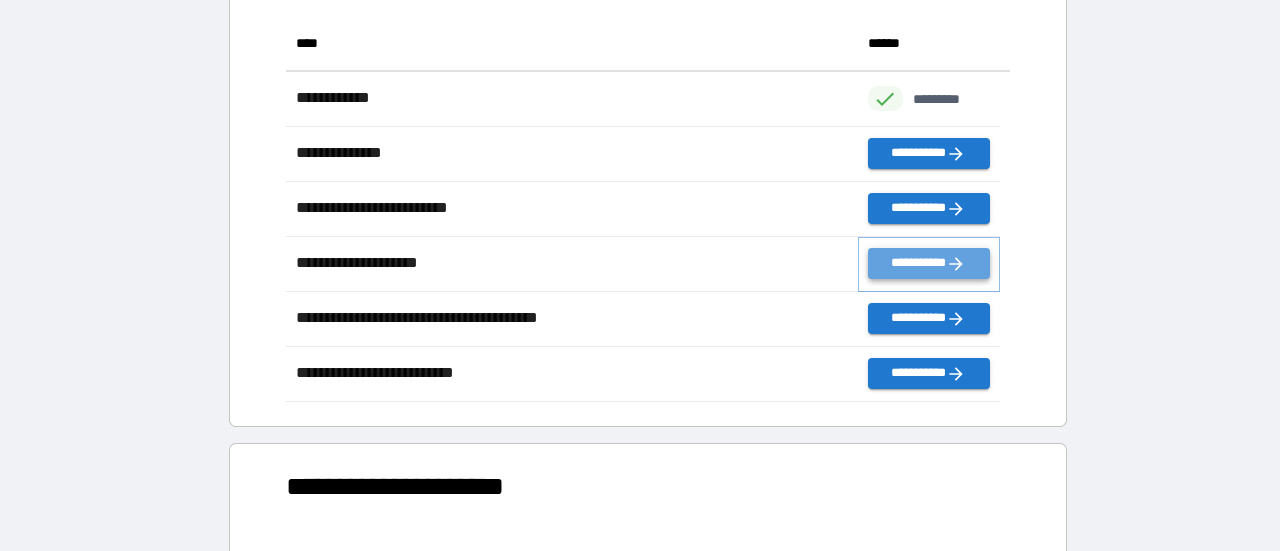 click on "**********" at bounding box center (929, 263) 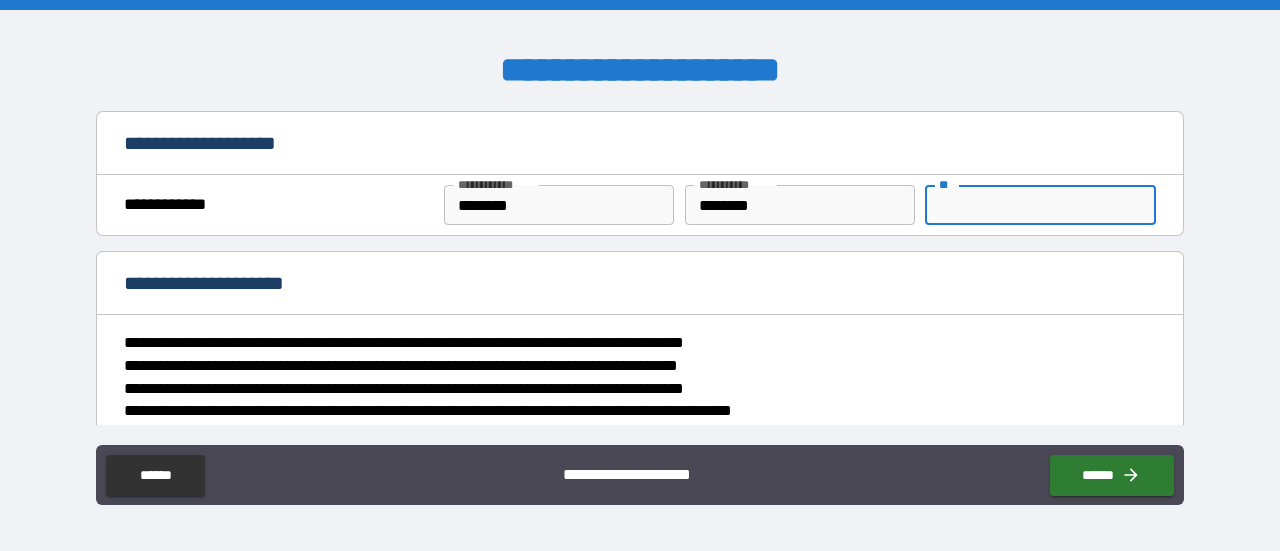 click on "**" at bounding box center [1040, 205] 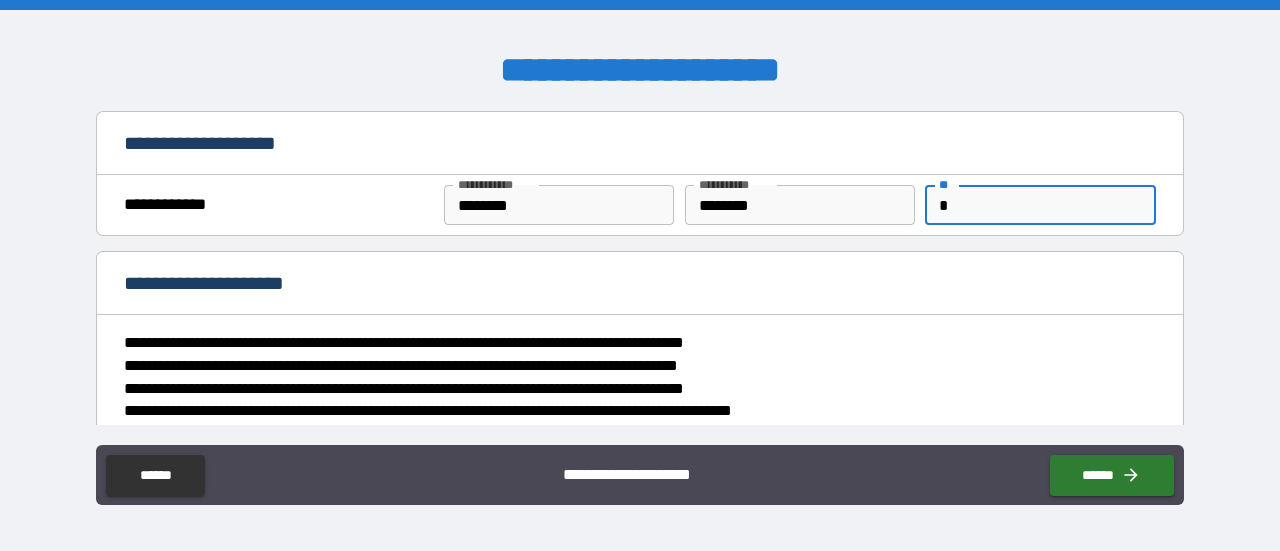 type on "*" 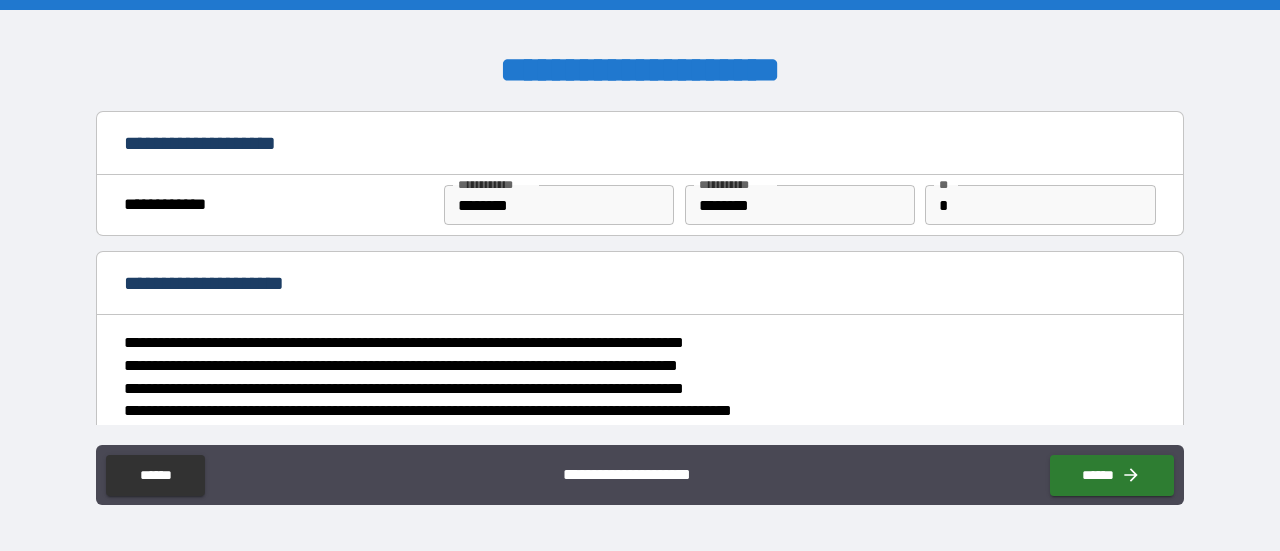 click on "**********" at bounding box center [640, 278] 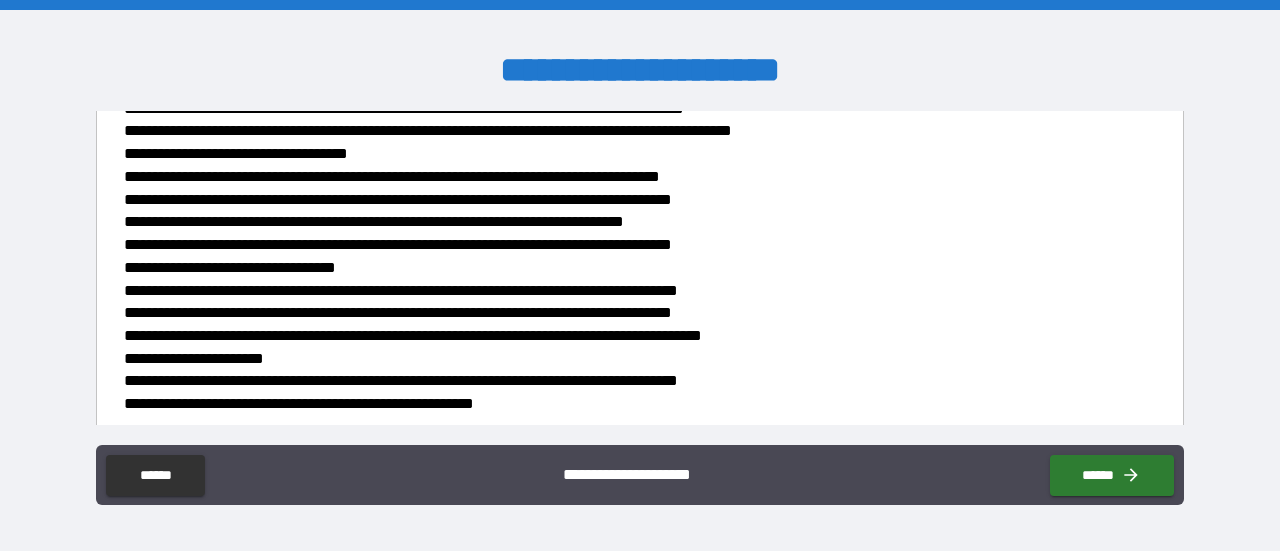 scroll, scrollTop: 299, scrollLeft: 0, axis: vertical 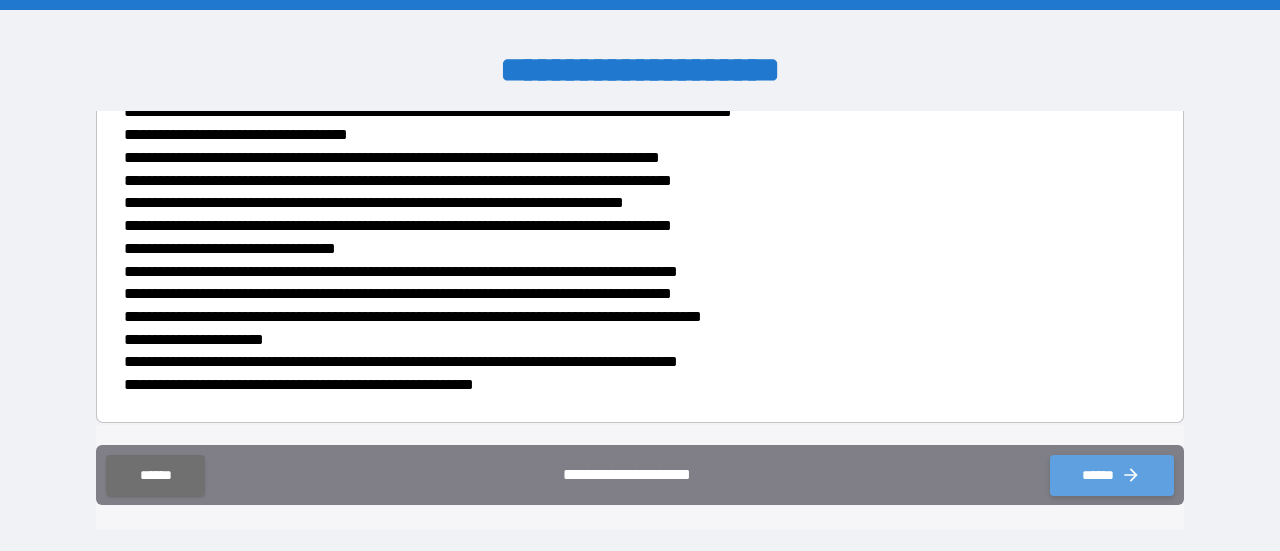 click on "******" at bounding box center [1112, 475] 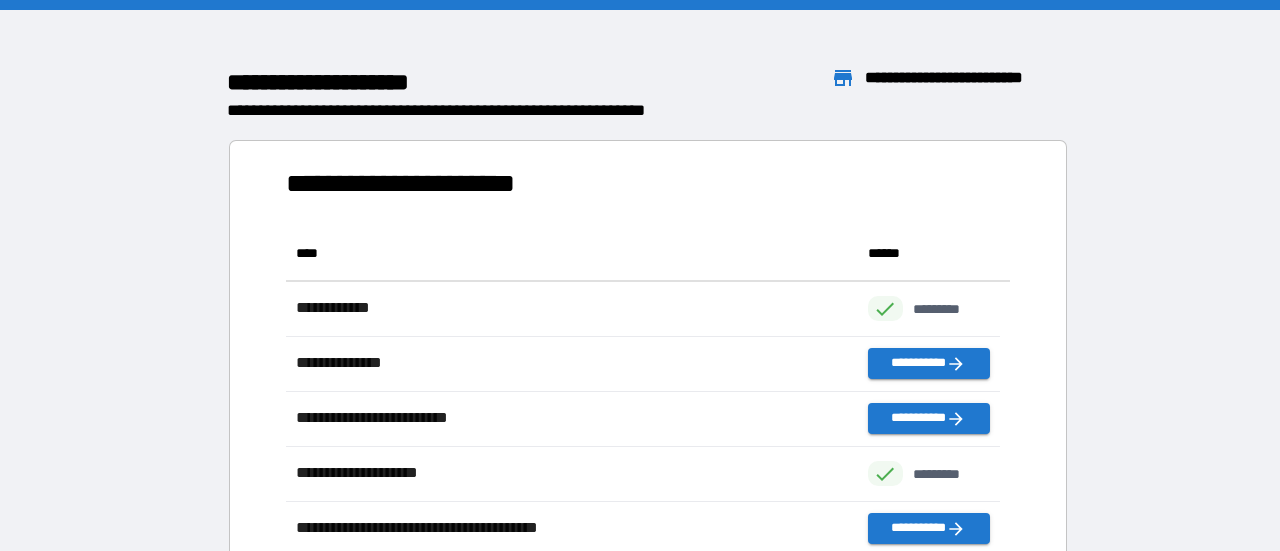 scroll, scrollTop: 16, scrollLeft: 16, axis: both 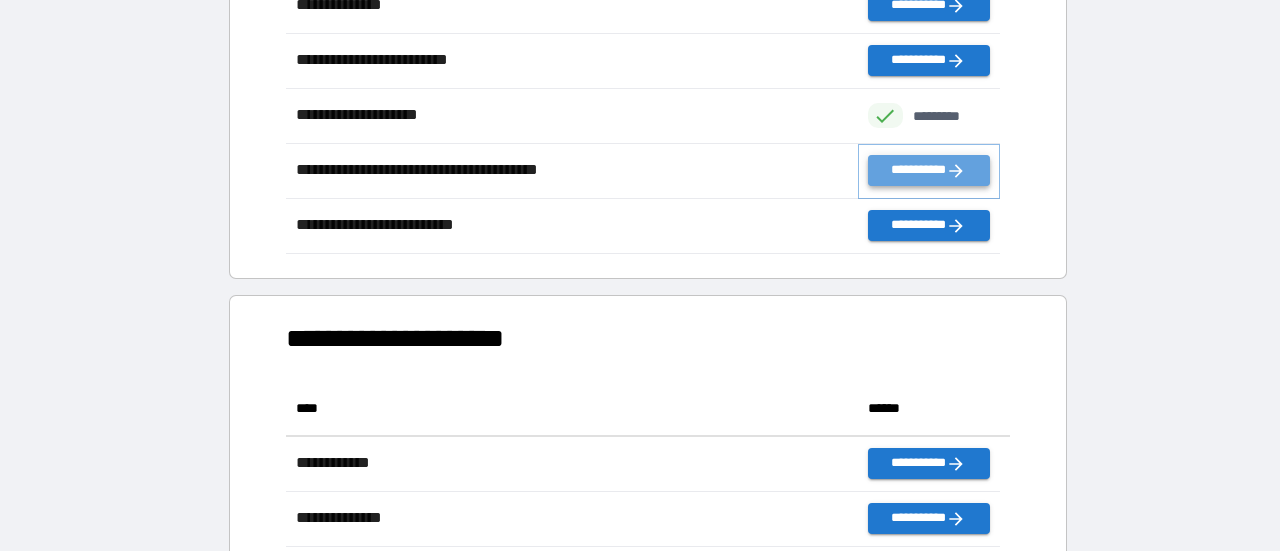 click on "**********" at bounding box center (929, 170) 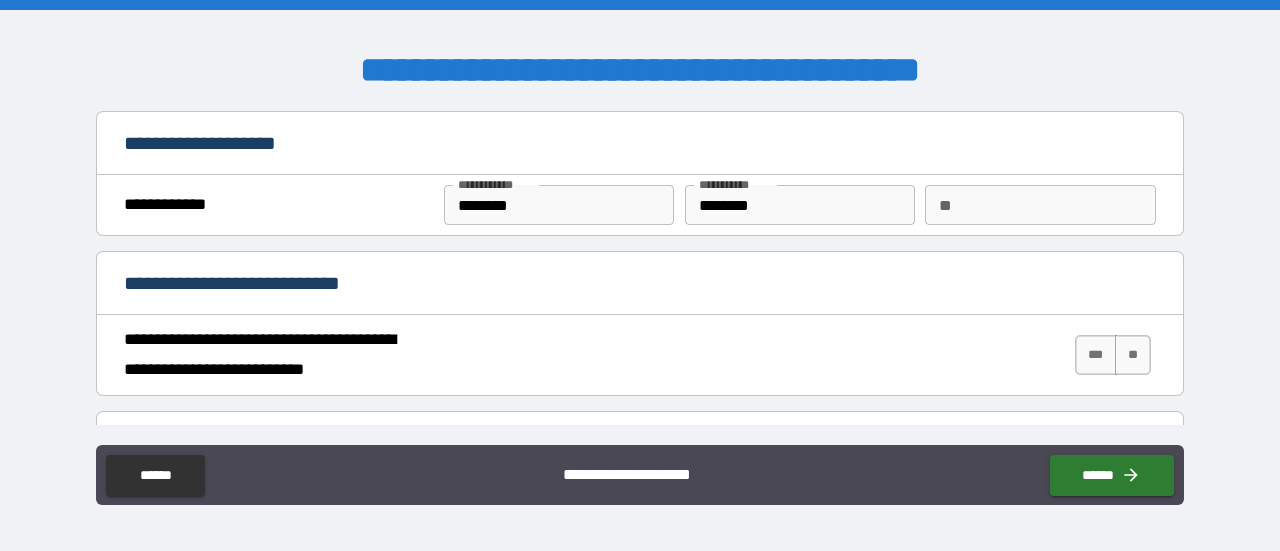 type on "*" 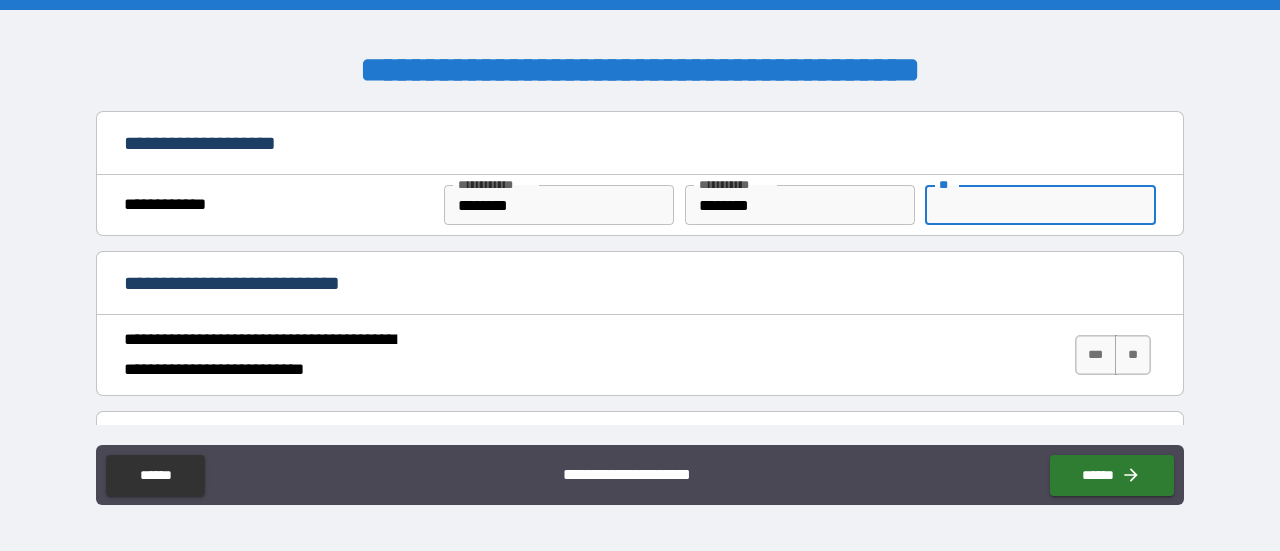click on "**" at bounding box center (1040, 205) 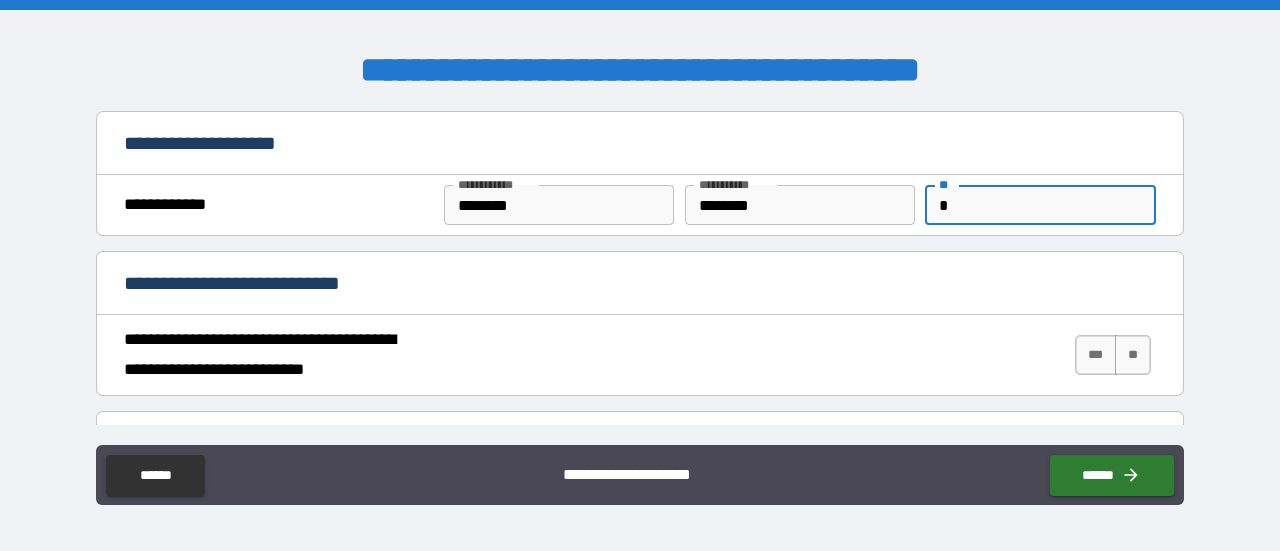 type on "*" 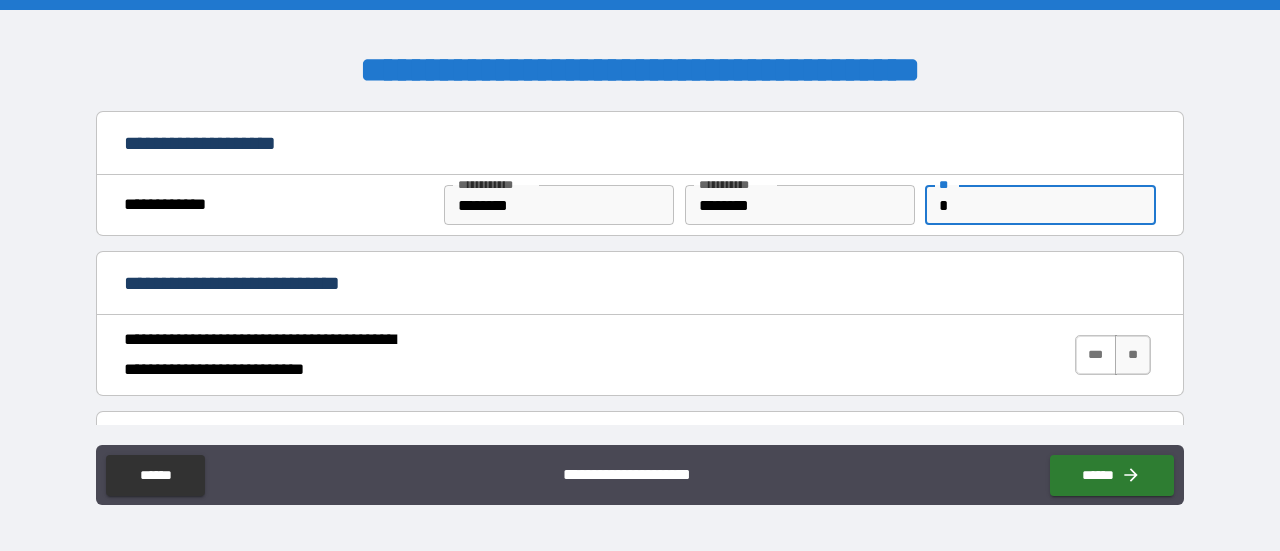 type on "*" 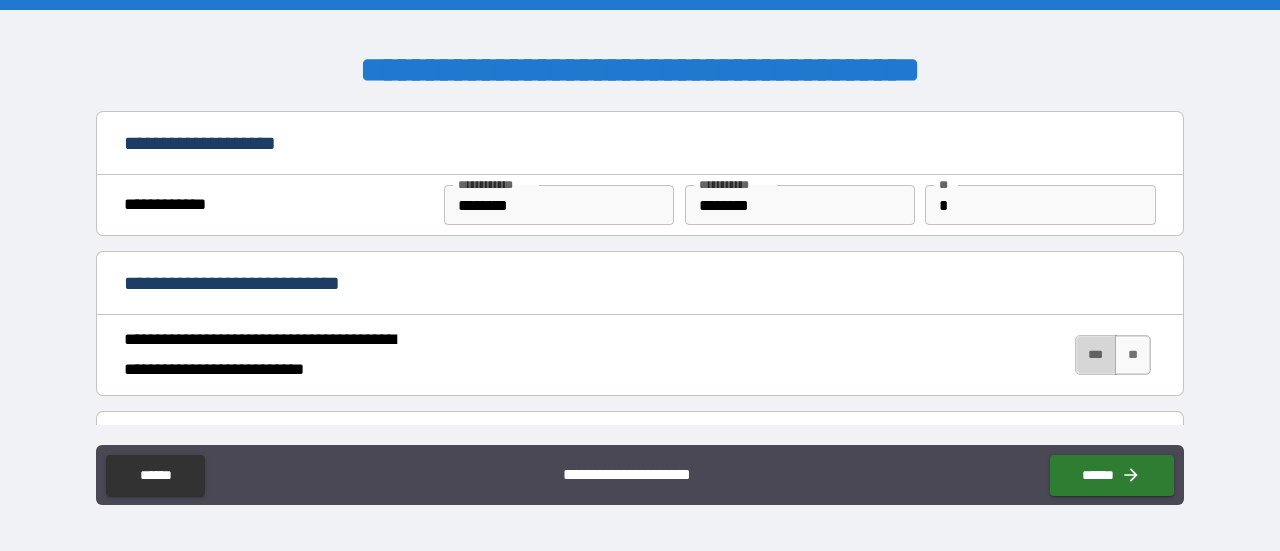 click on "***" at bounding box center (1096, 355) 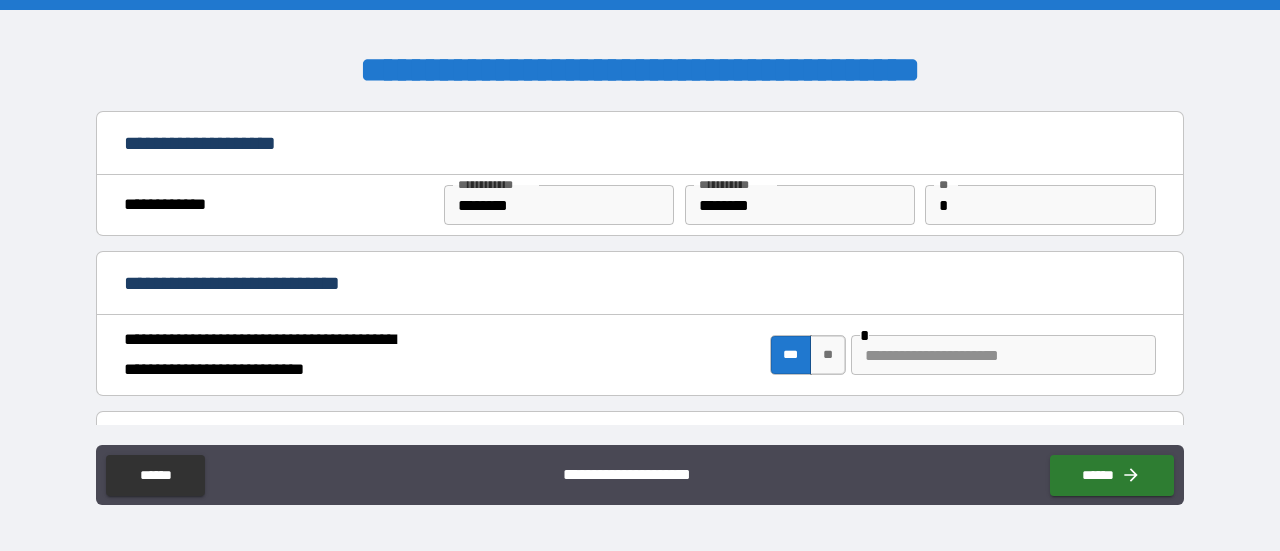 type on "*" 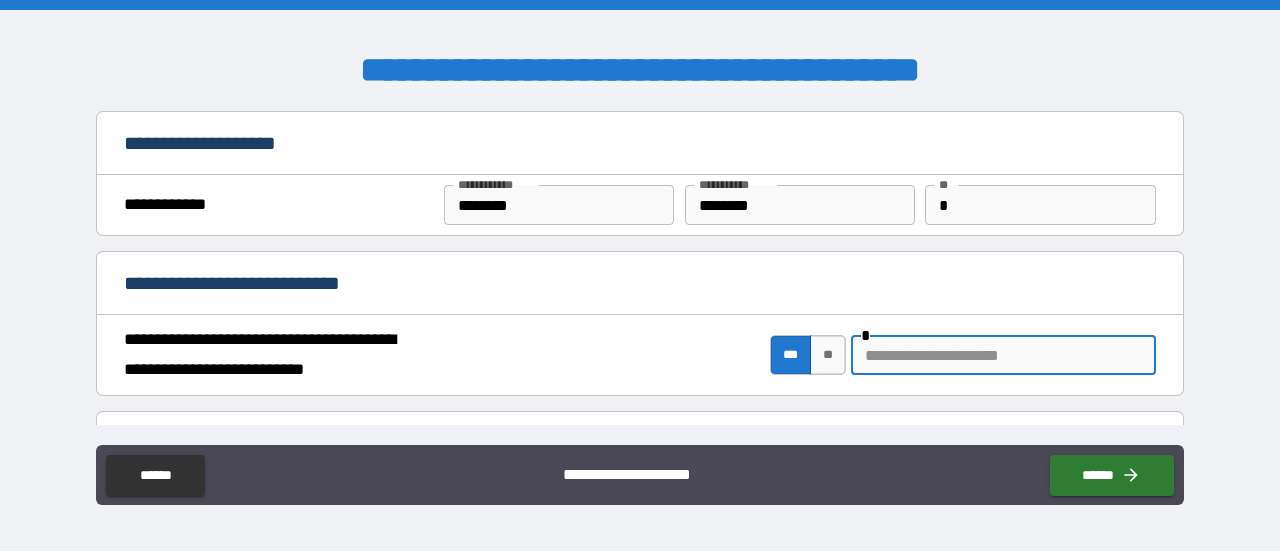 click at bounding box center [1003, 355] 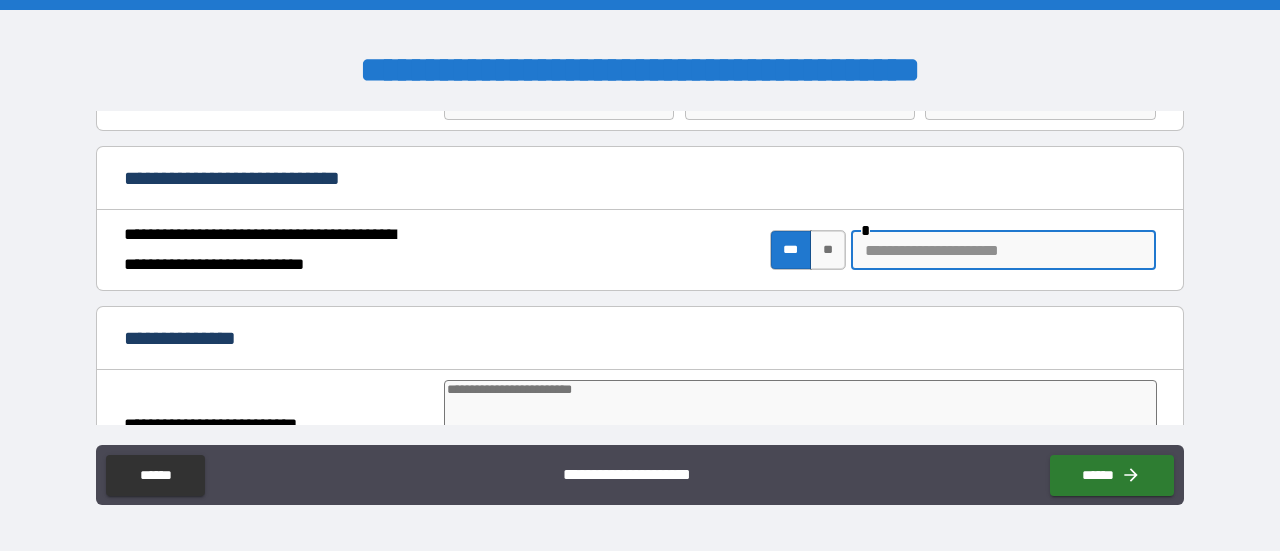 scroll, scrollTop: 110, scrollLeft: 0, axis: vertical 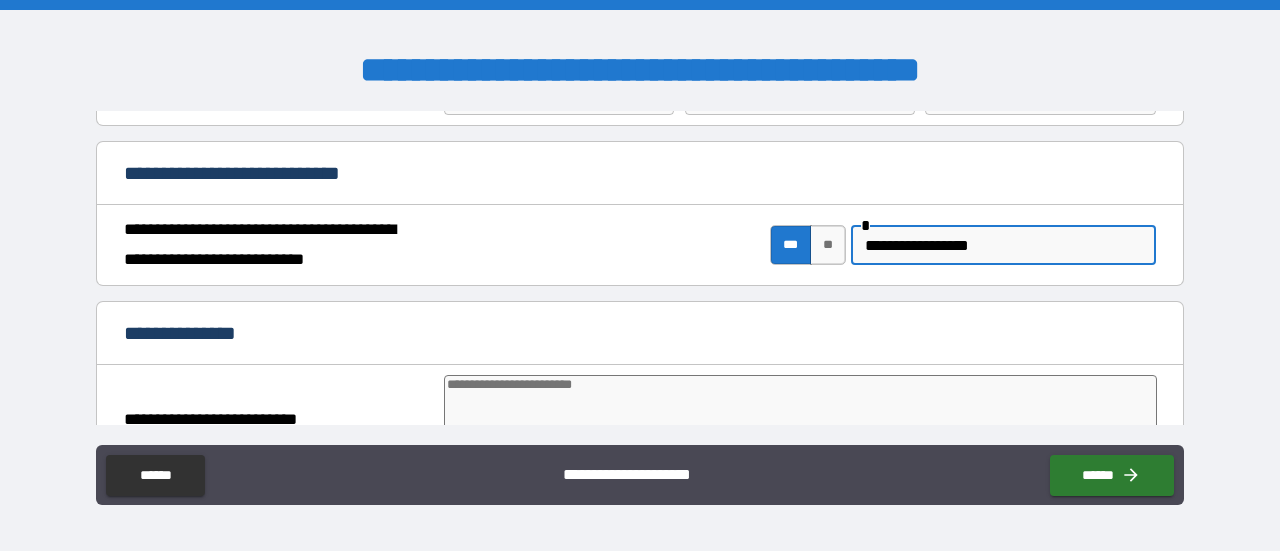 click on "**********" at bounding box center (1003, 245) 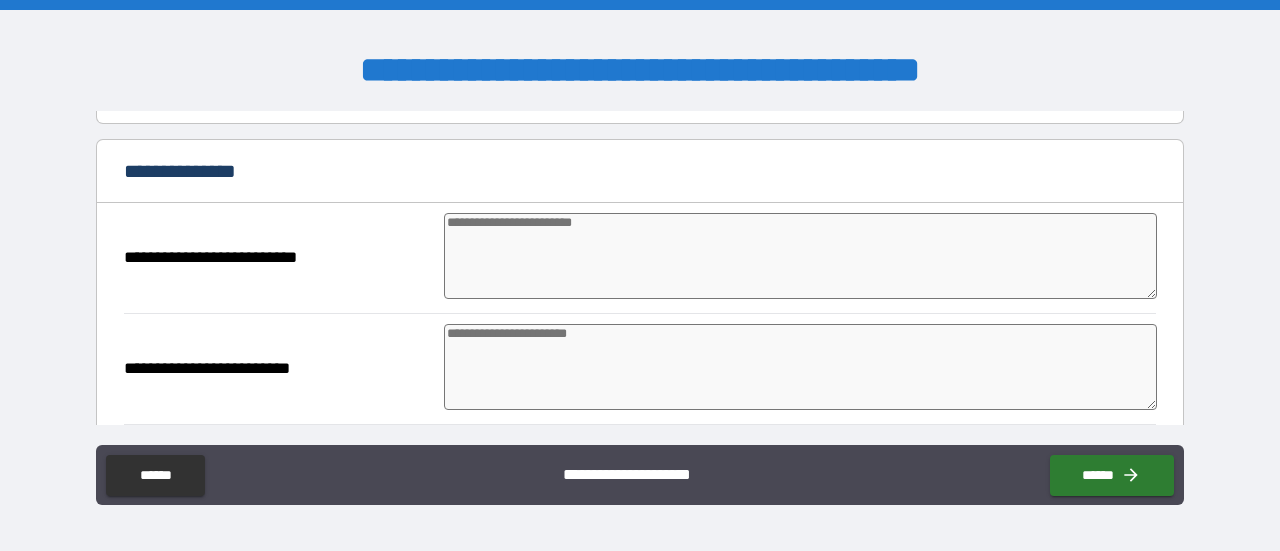 scroll, scrollTop: 276, scrollLeft: 0, axis: vertical 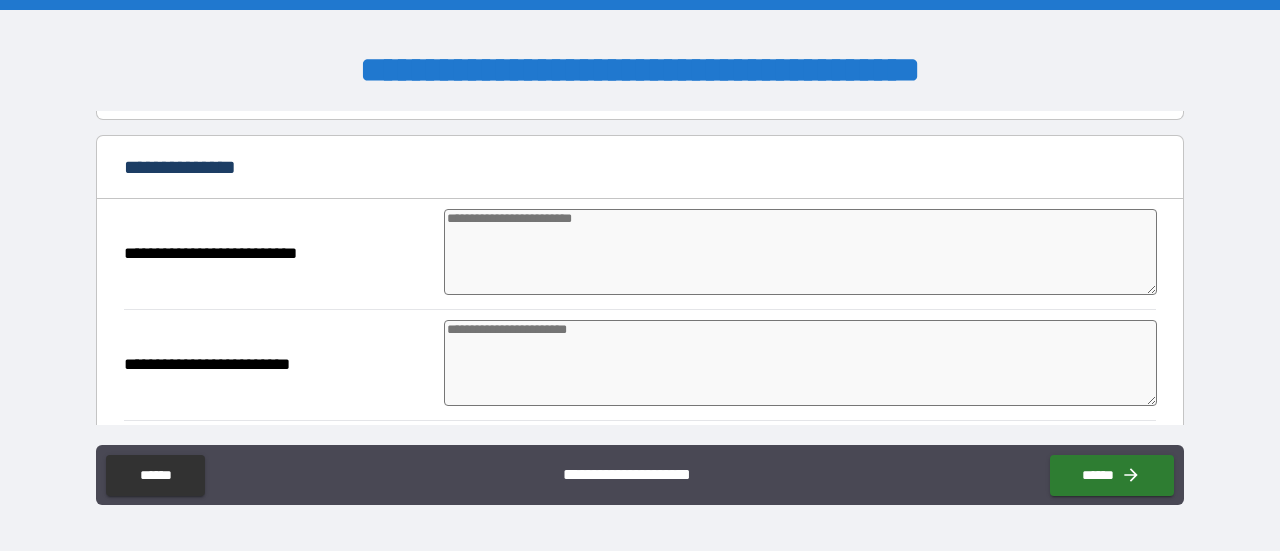 type on "**********" 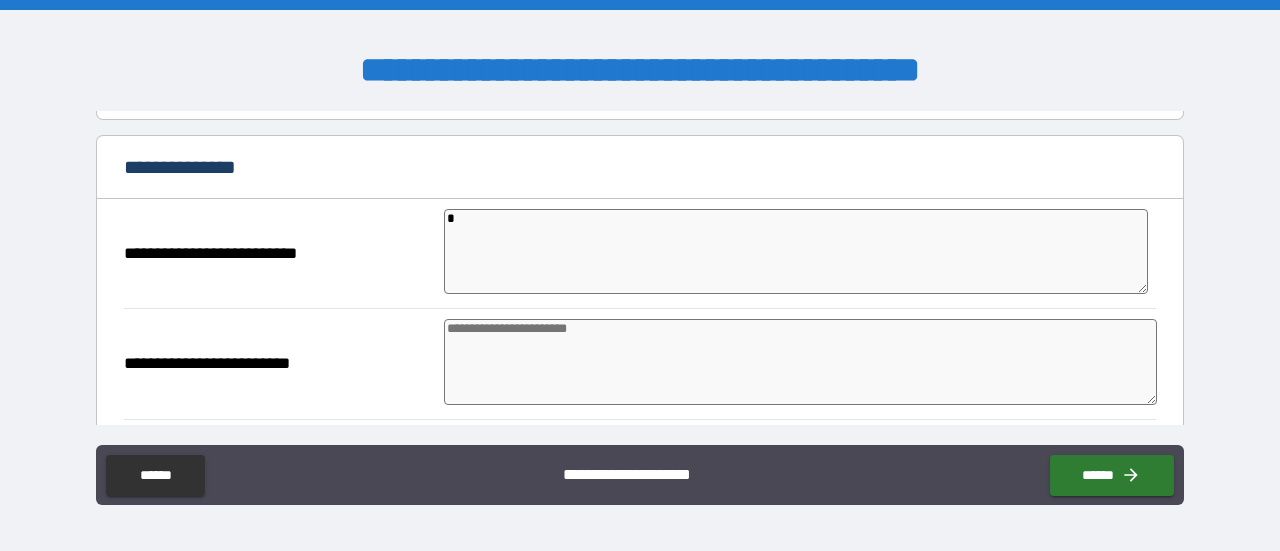 type on "*" 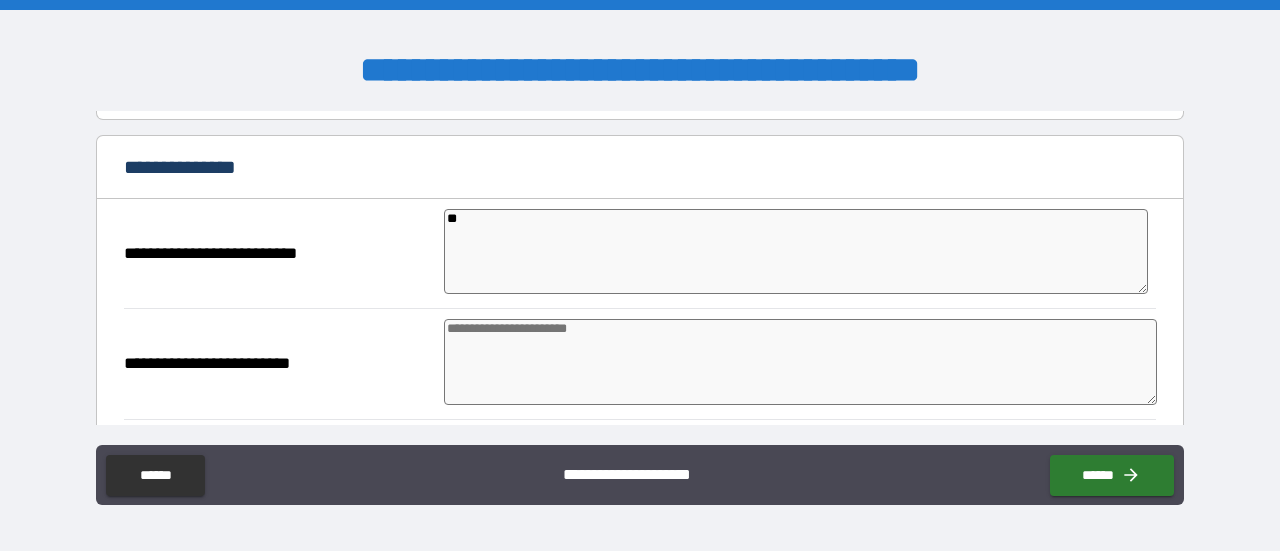 type on "***" 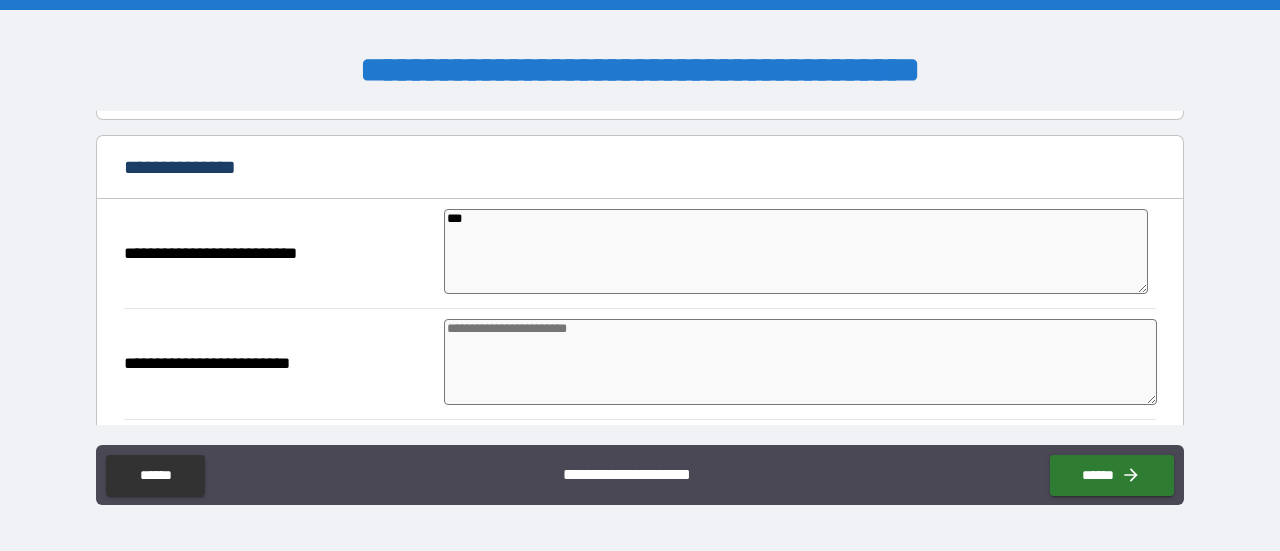 type on "****" 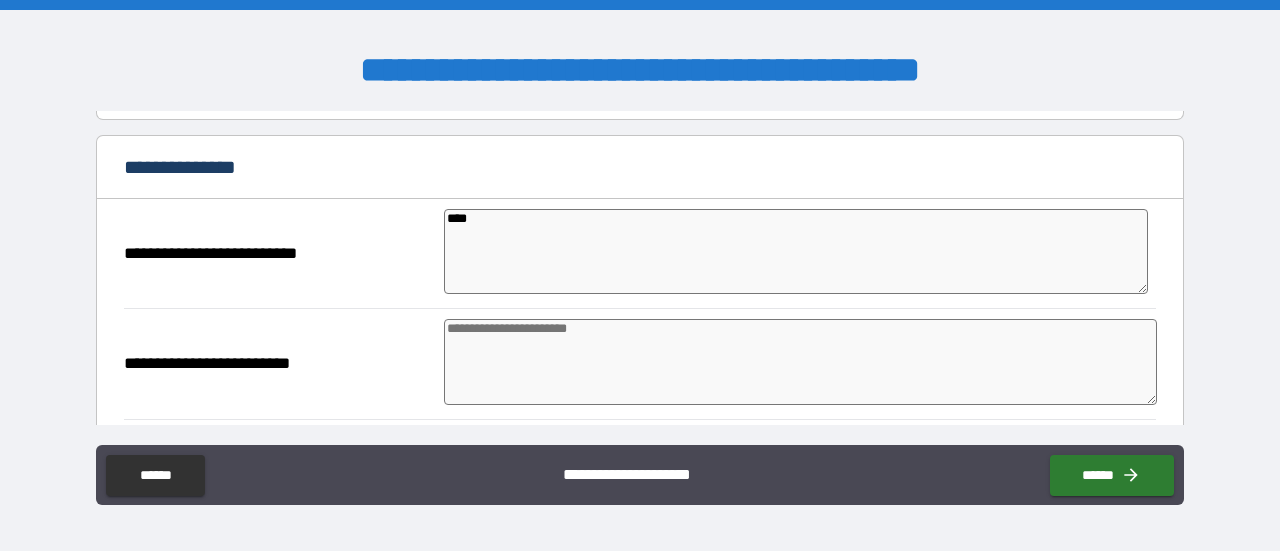 type on "*" 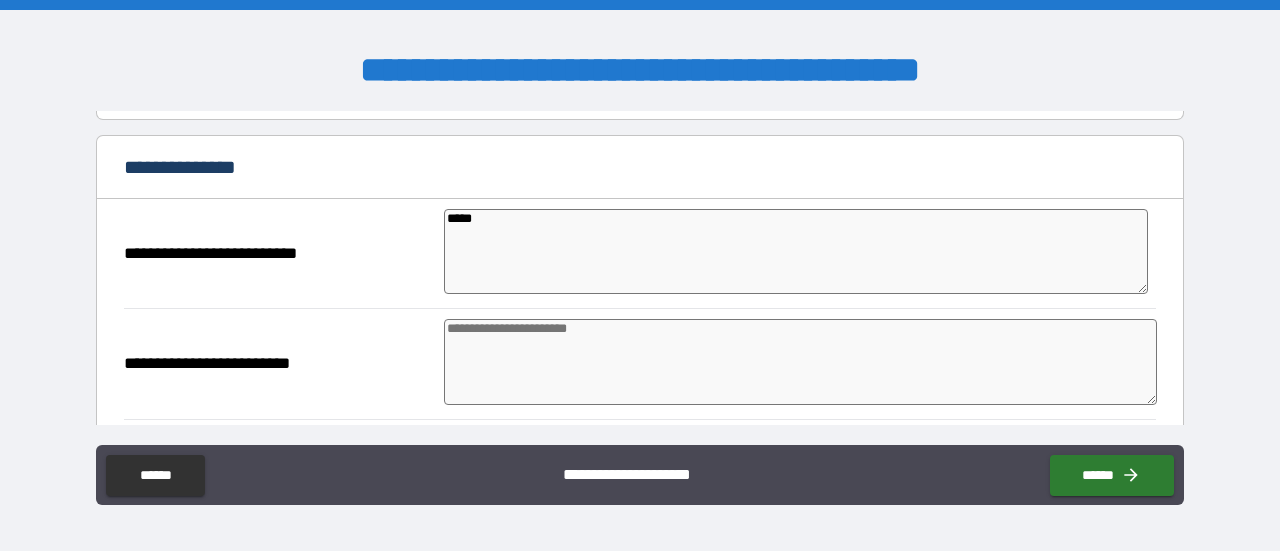 type on "*" 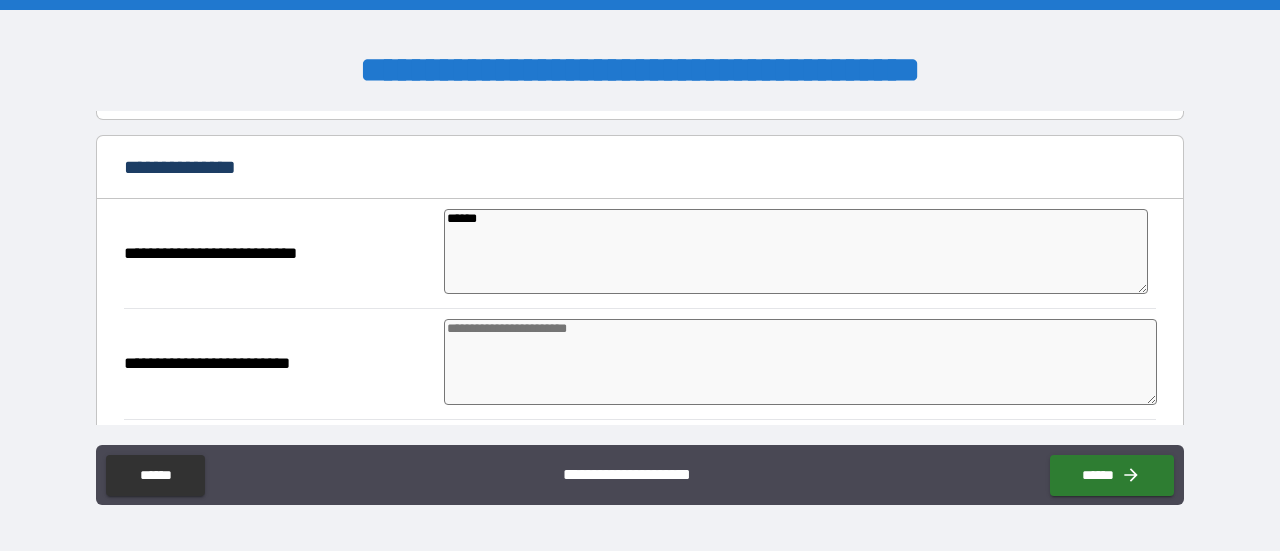 type on "*******" 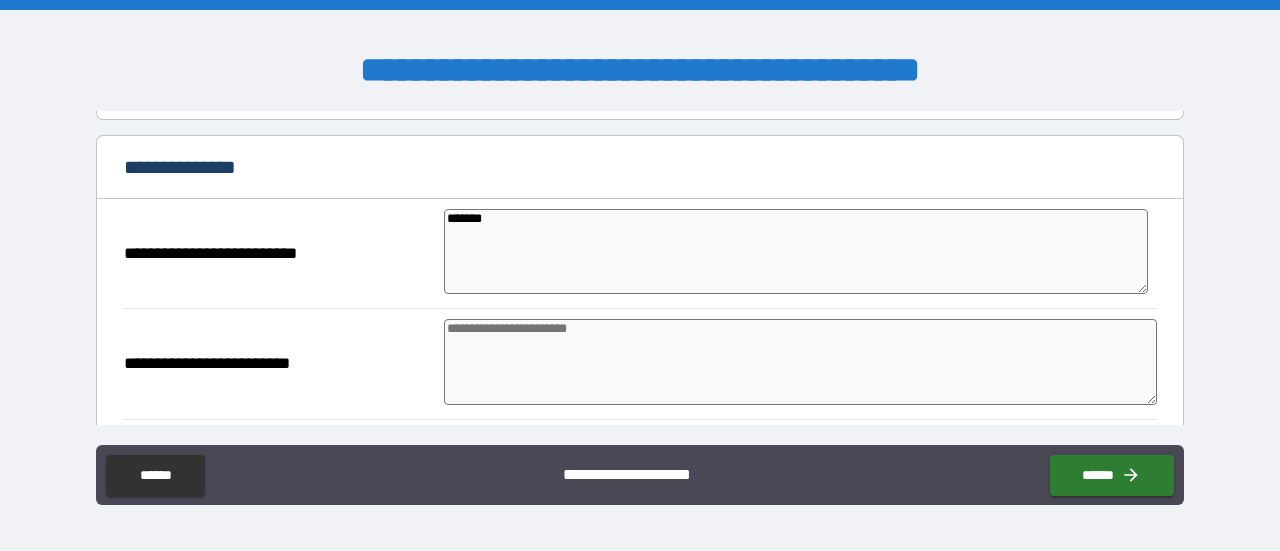 type on "********" 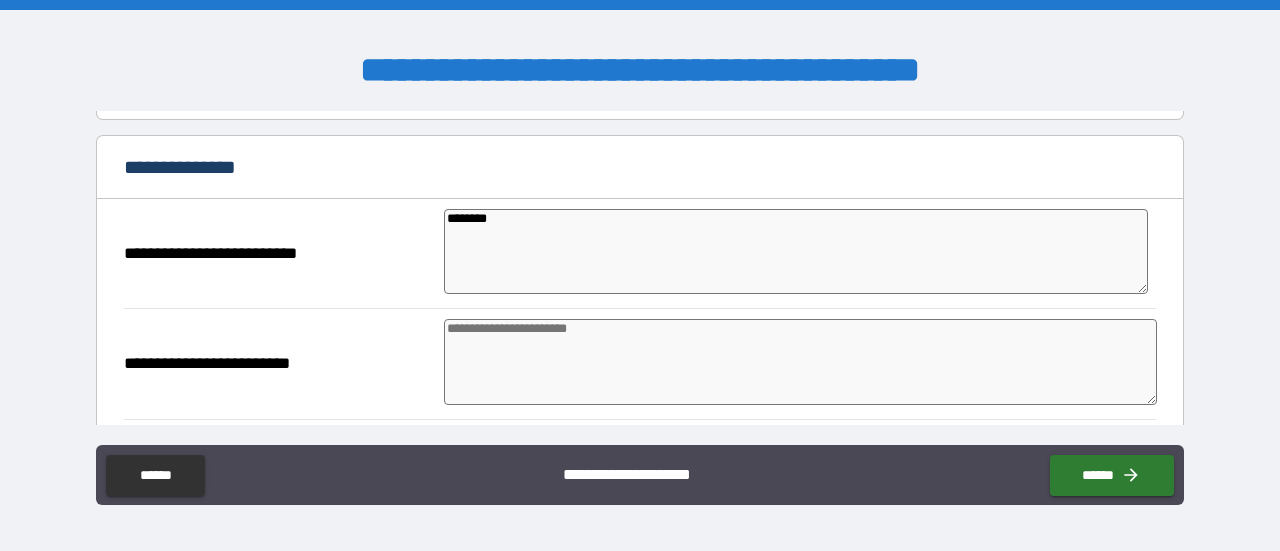 type on "*" 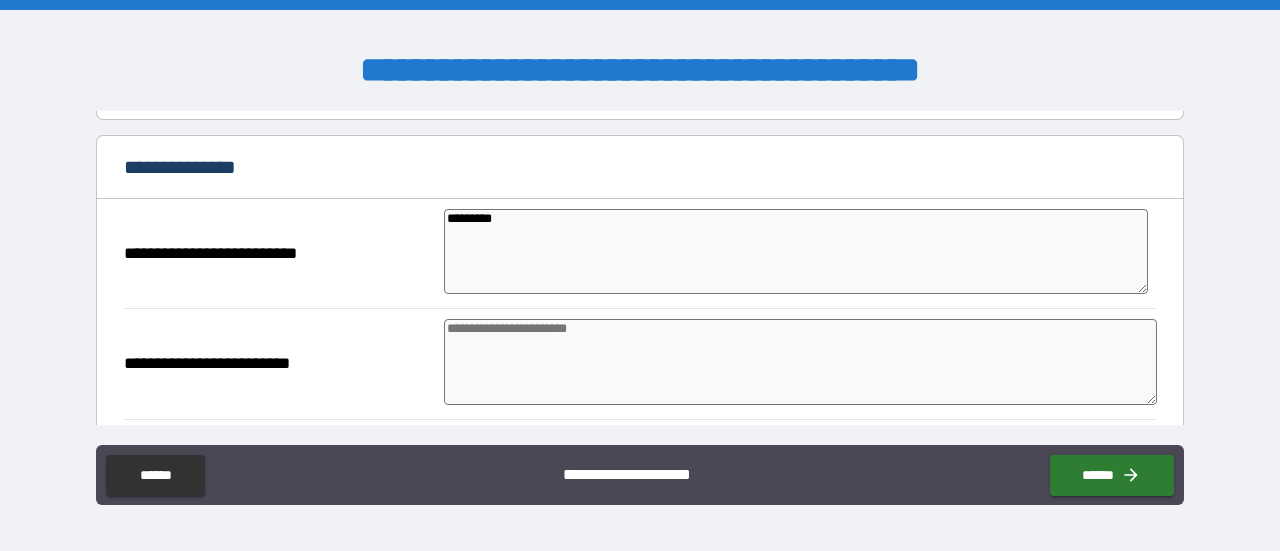type on "*" 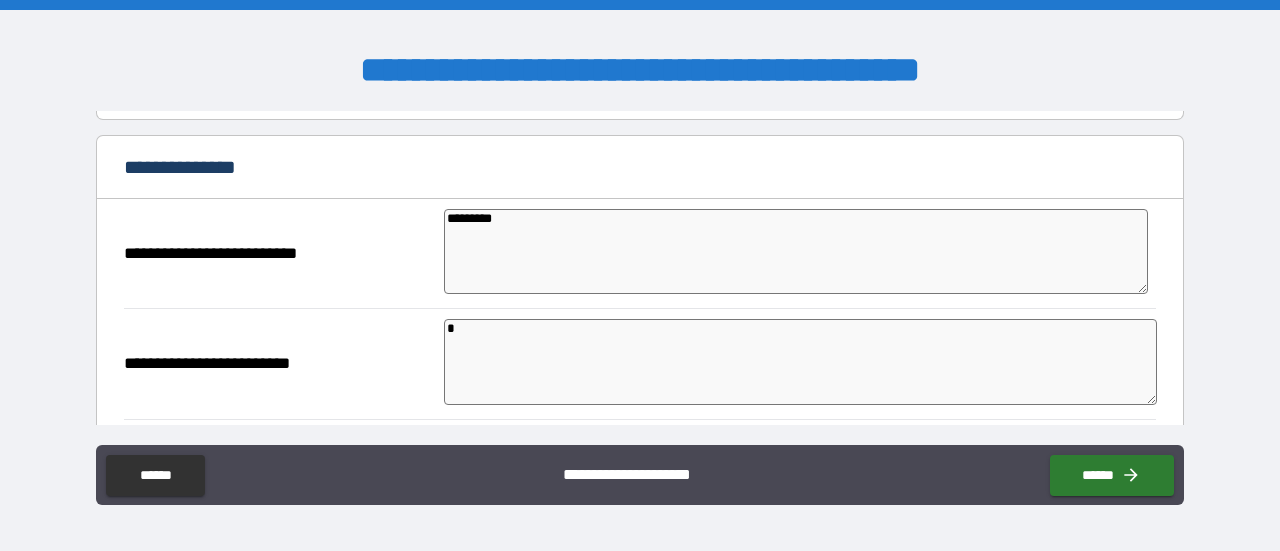 type on "*" 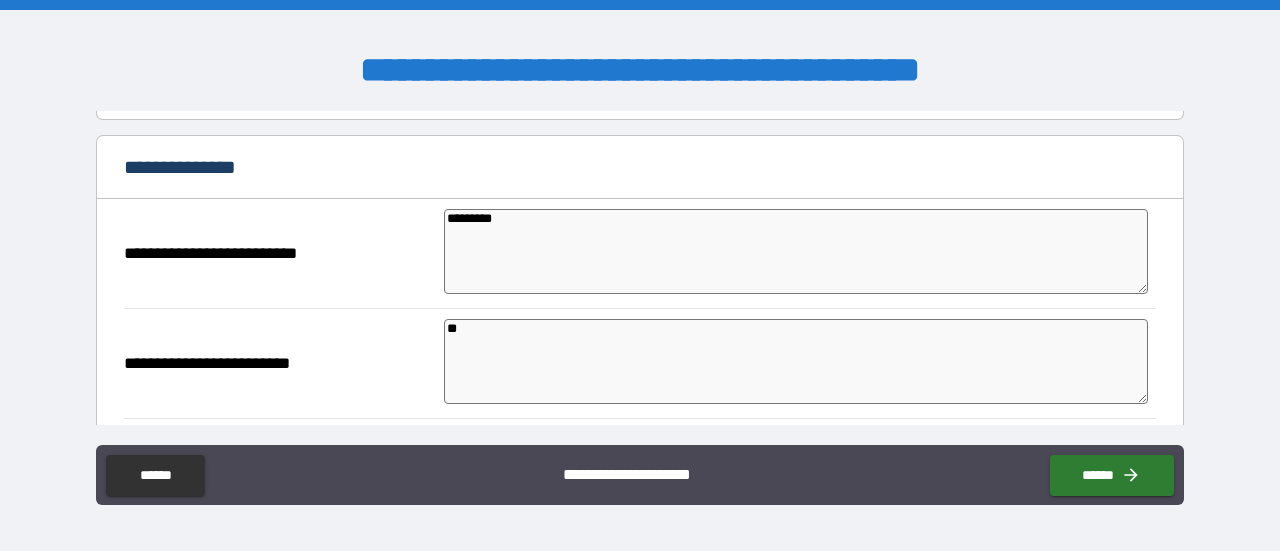 type on "*" 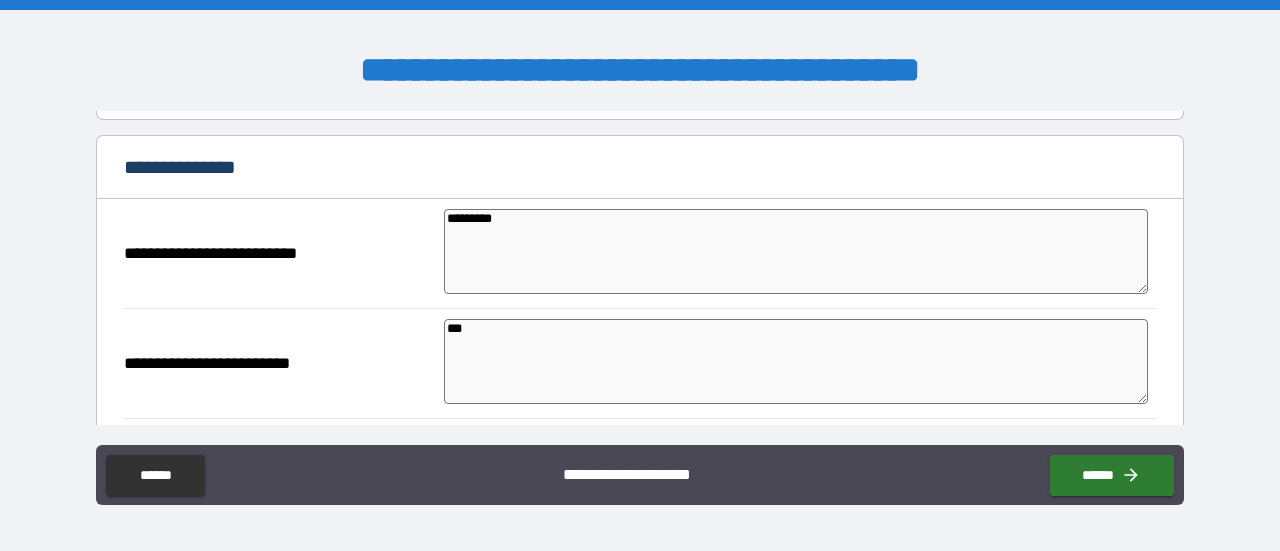 type on "****" 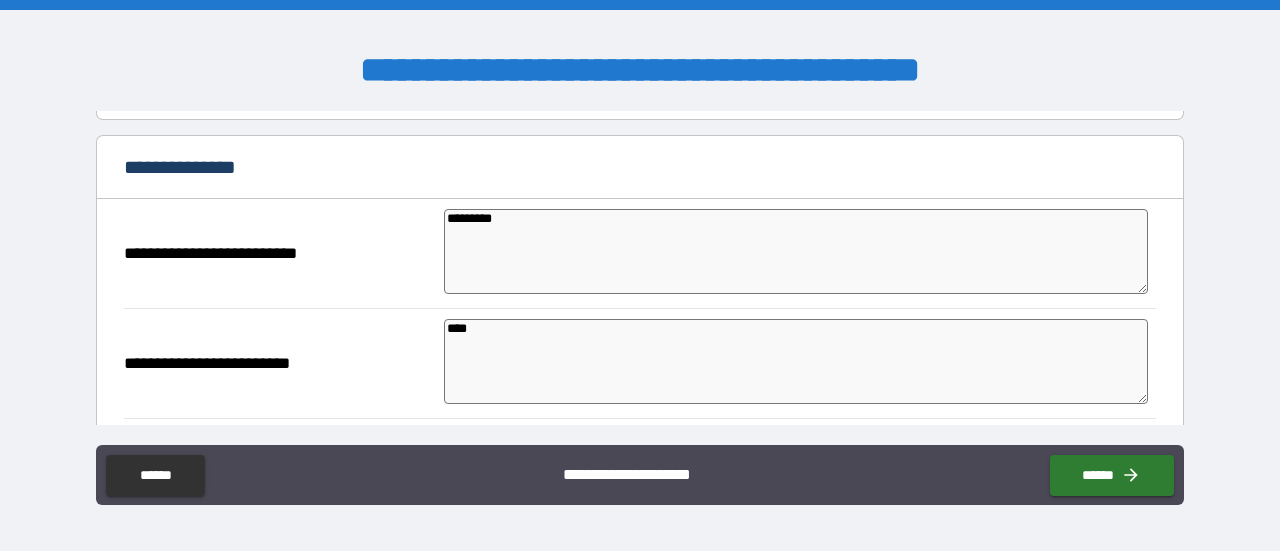type on "*" 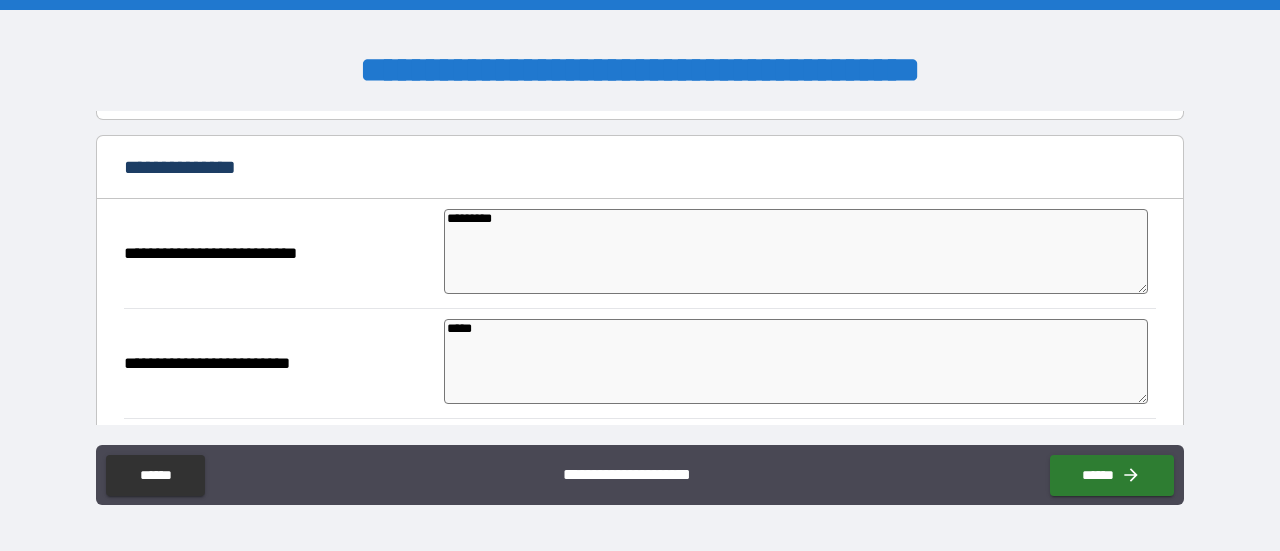 type on "******" 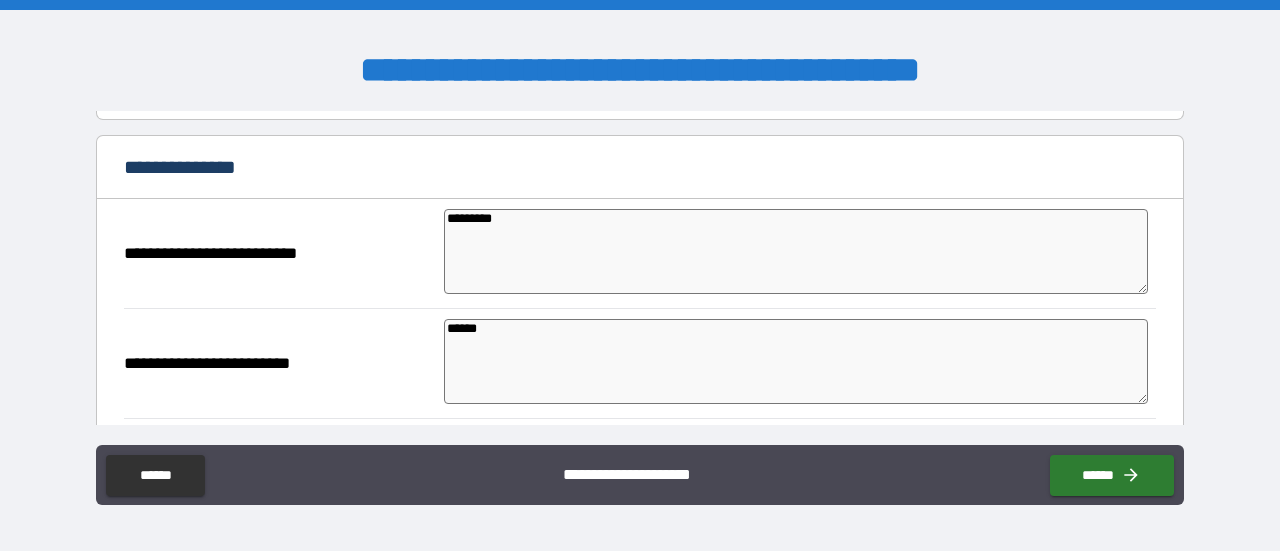 type on "*" 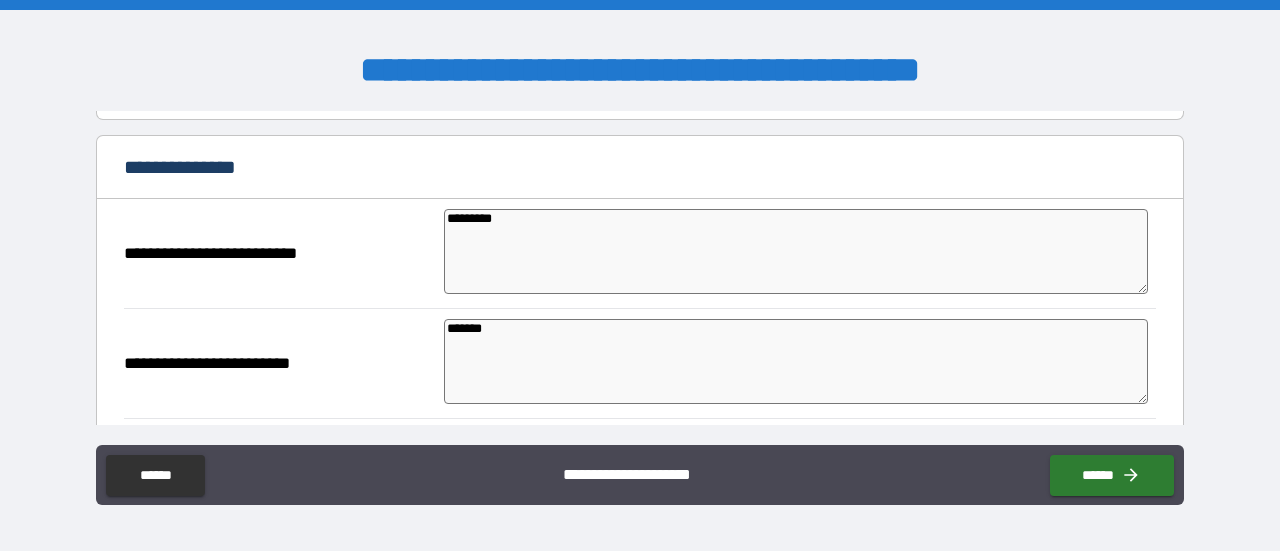 type on "********" 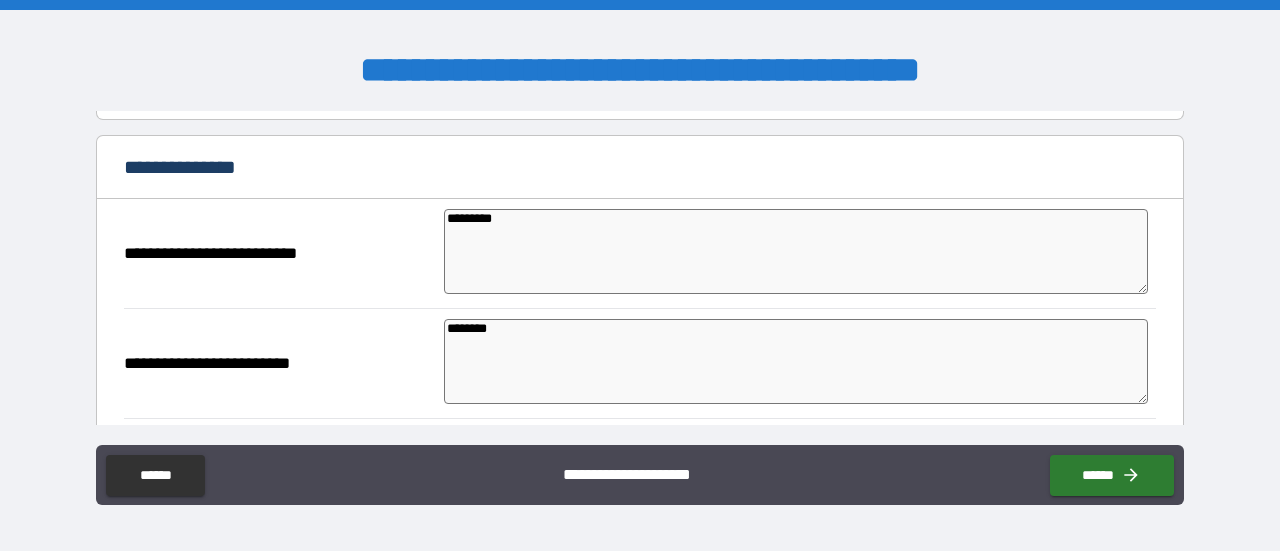type on "*" 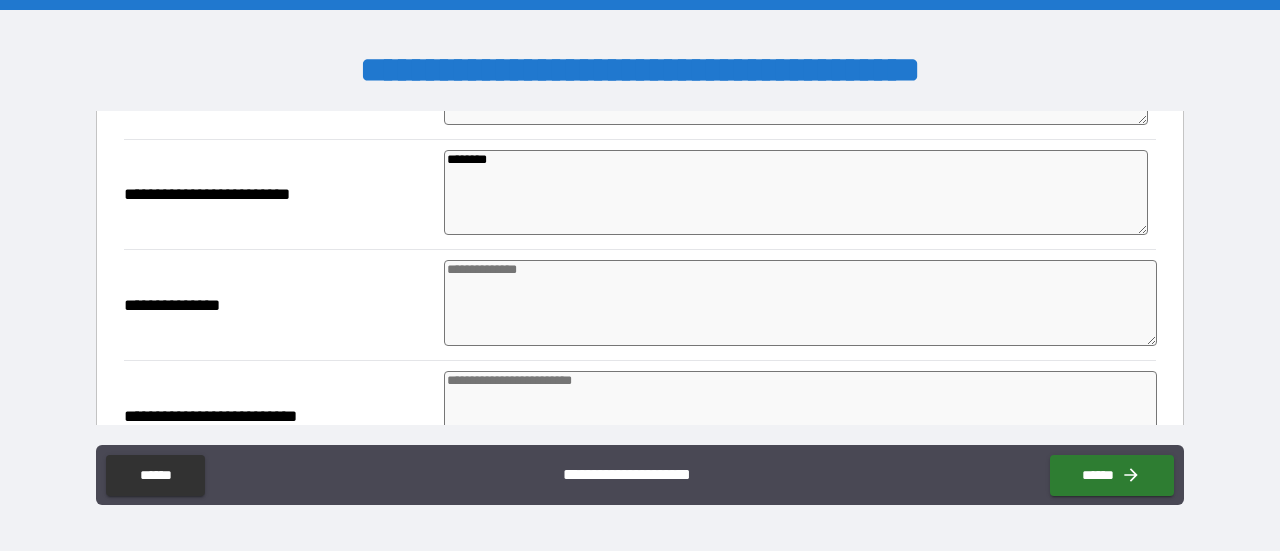 scroll, scrollTop: 453, scrollLeft: 0, axis: vertical 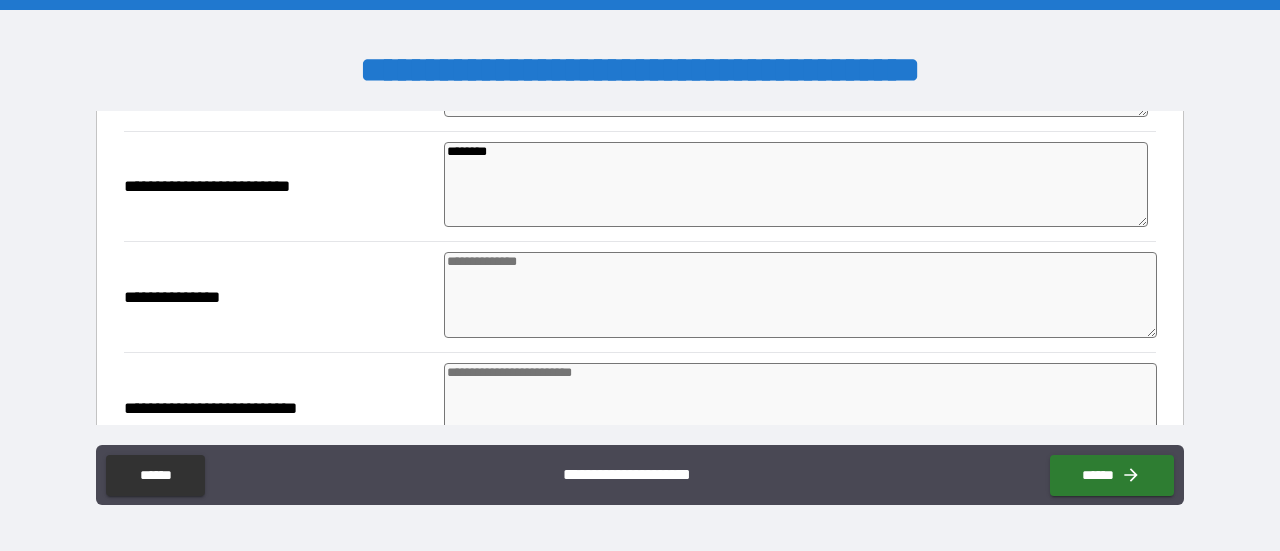 type on "********" 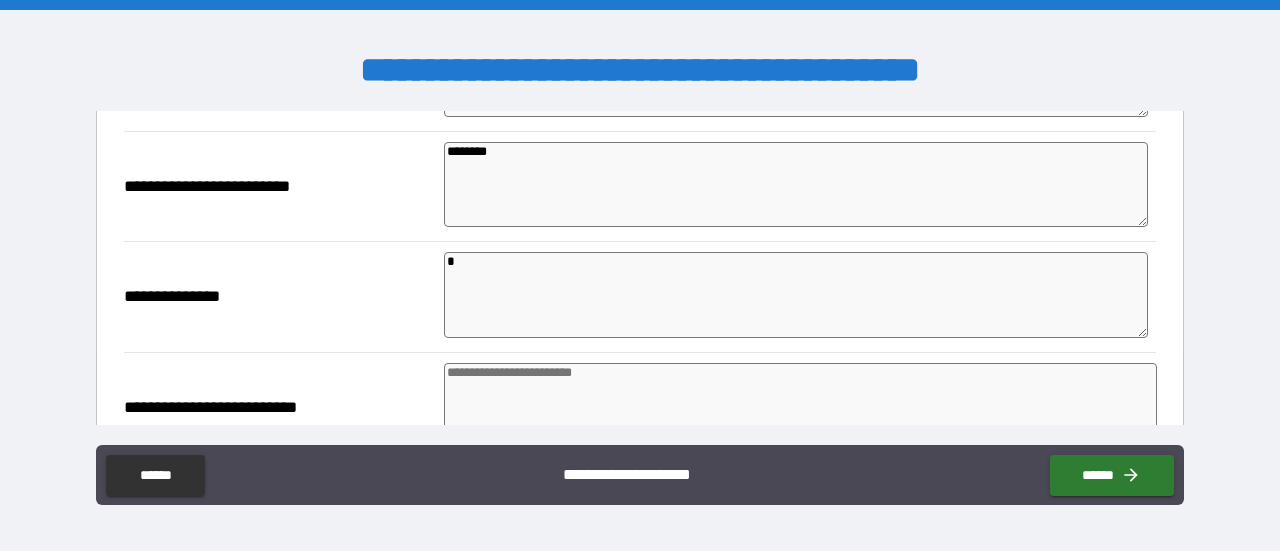 type on "*" 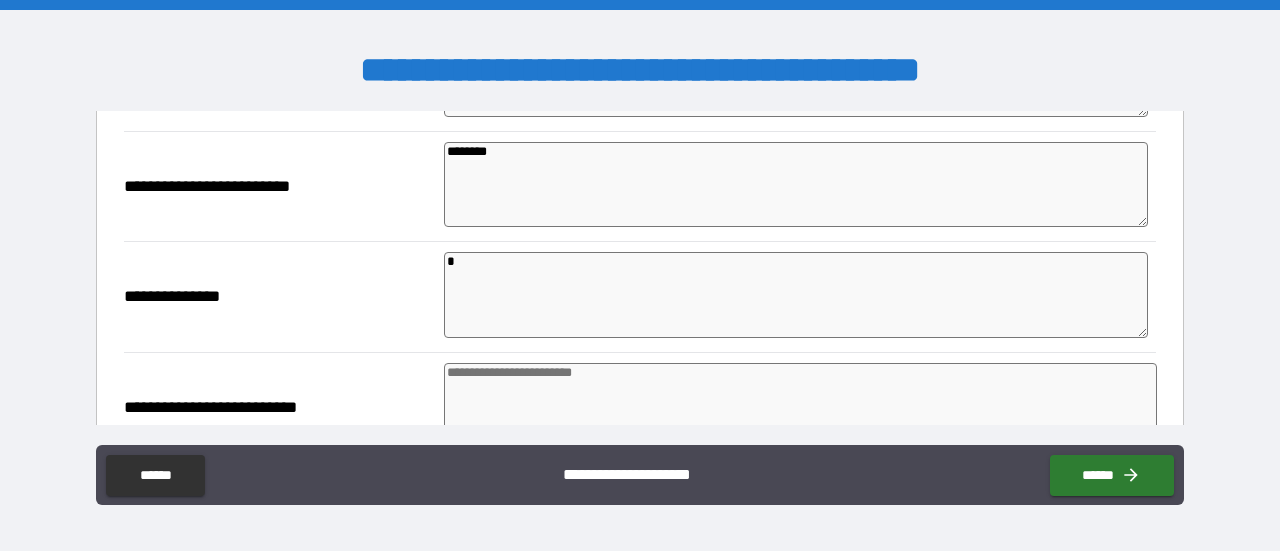 type on "*" 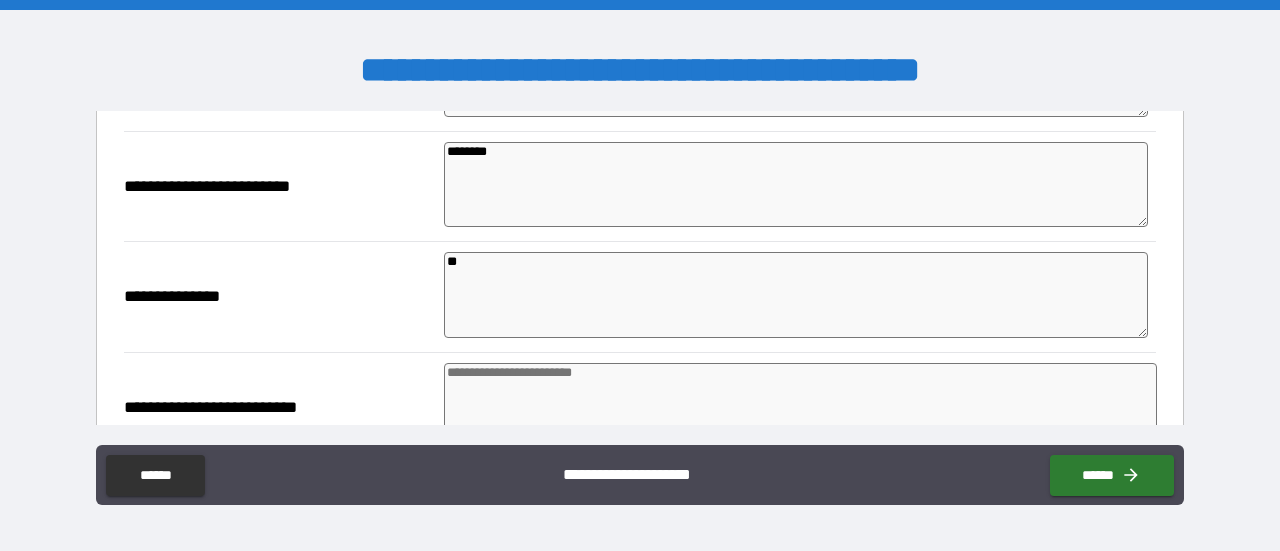 type on "*" 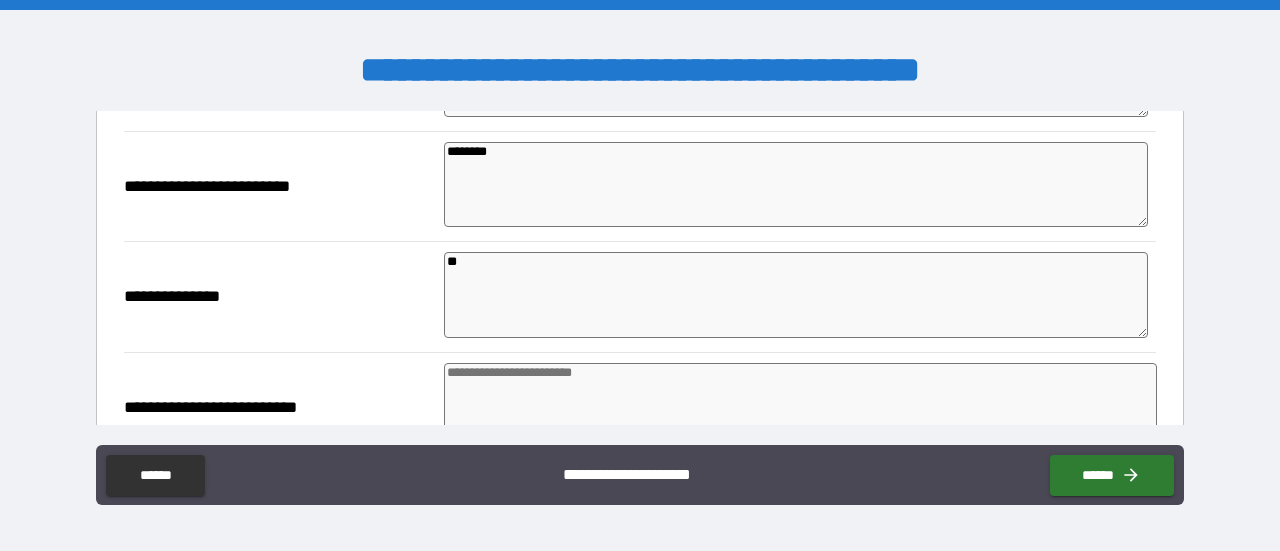 type on "*" 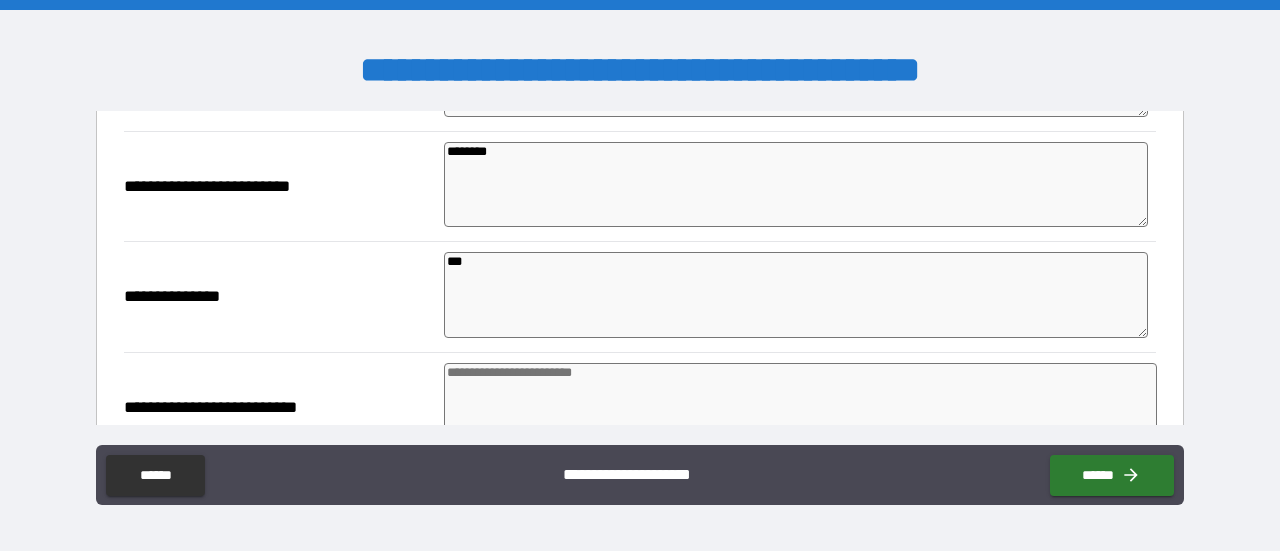 type on "*" 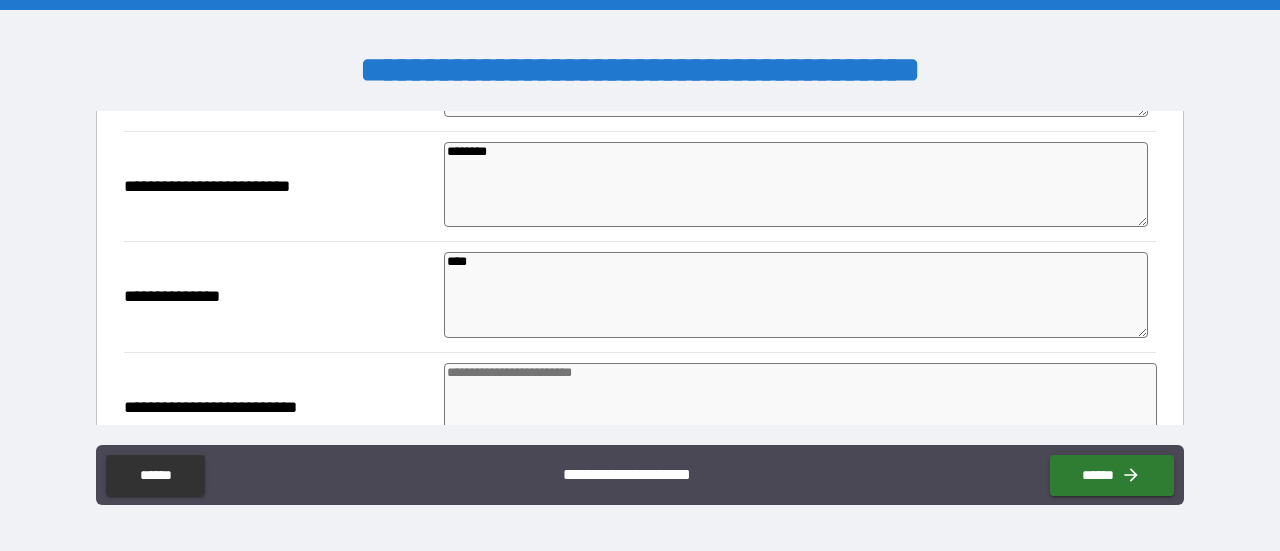 type on "*" 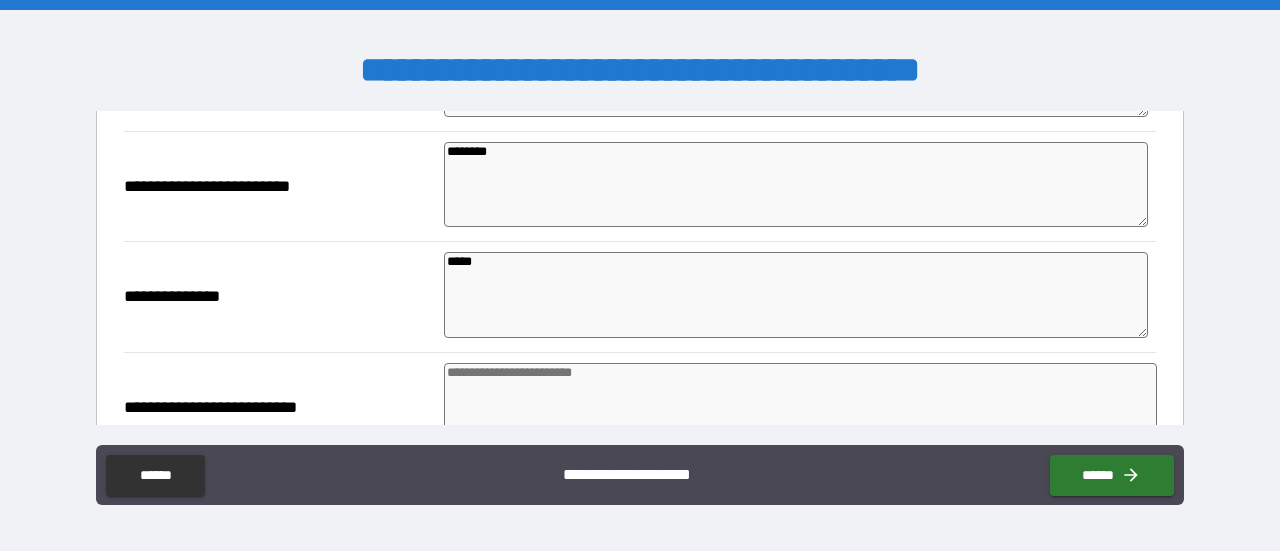 type on "*" 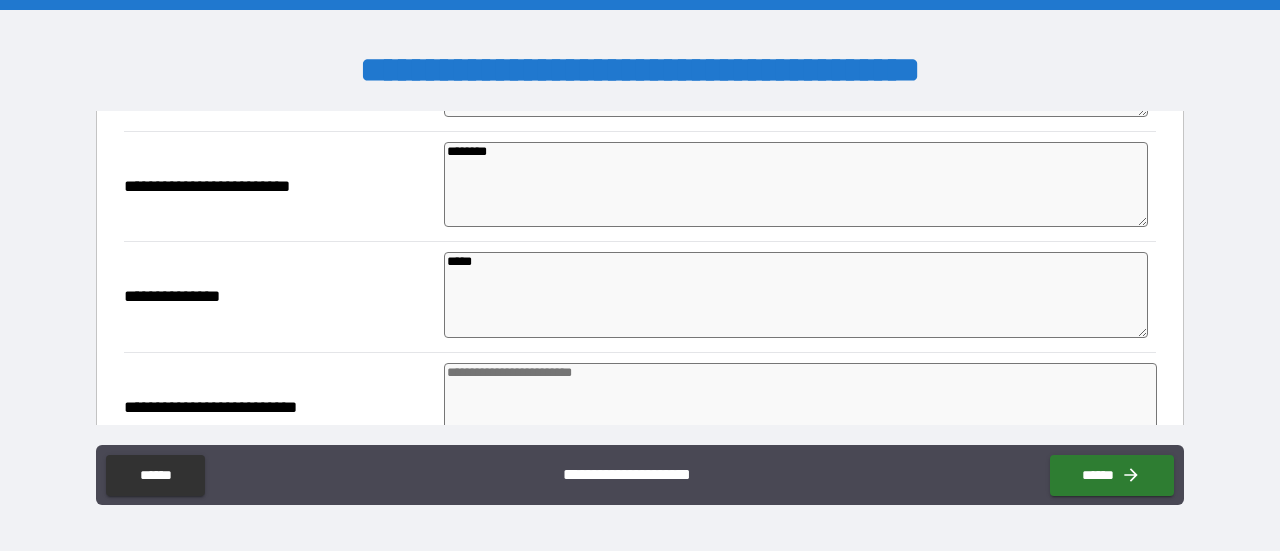 type on "*" 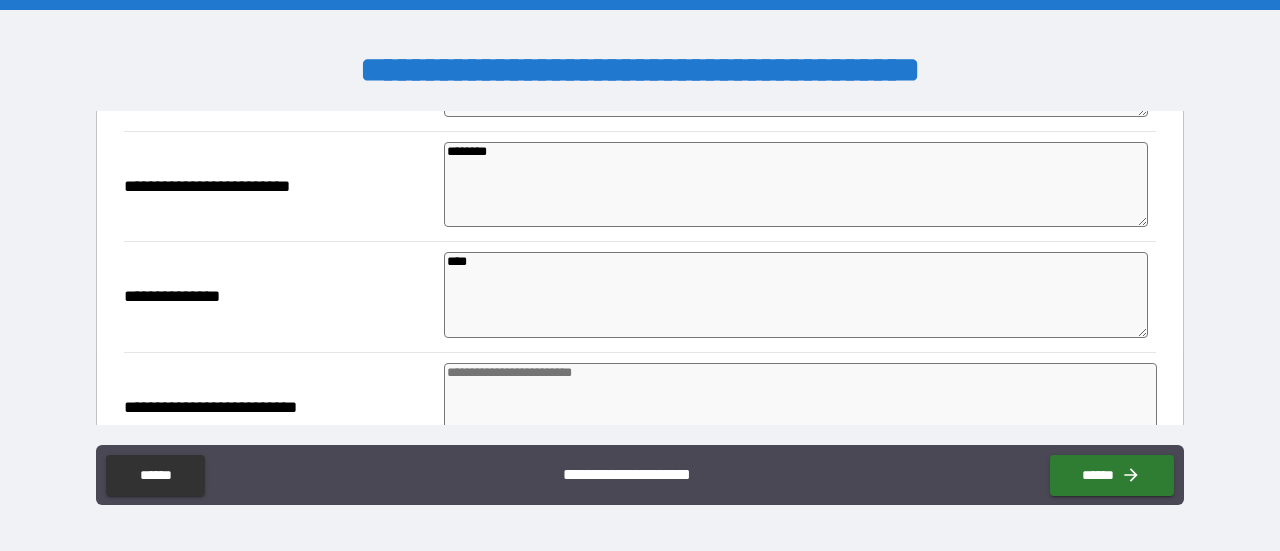 type on "*" 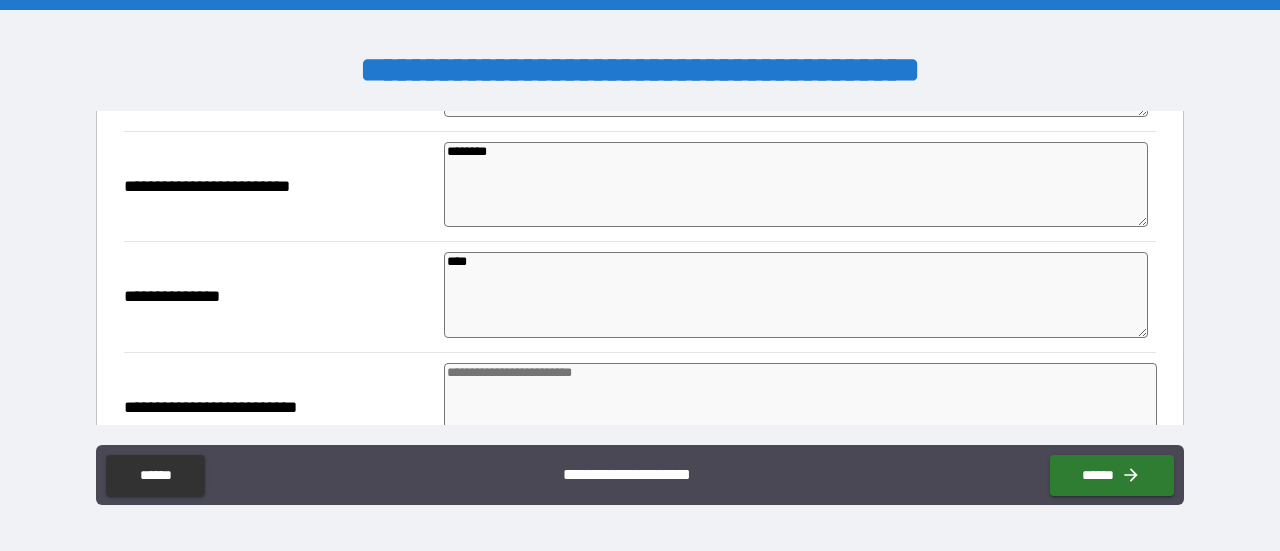 type on "*" 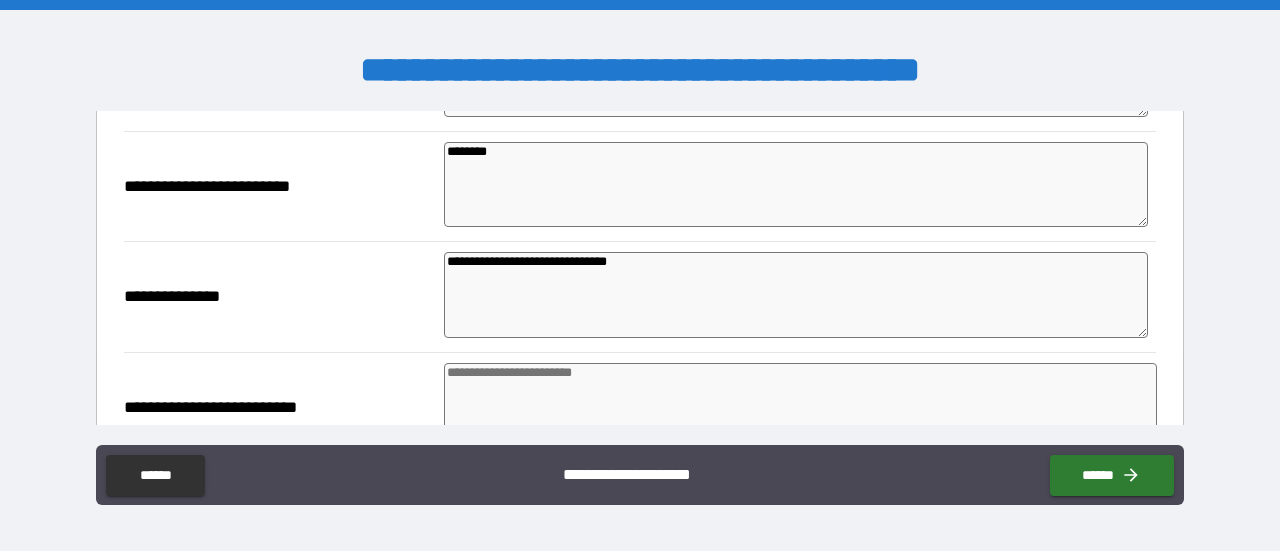 click at bounding box center [800, 406] 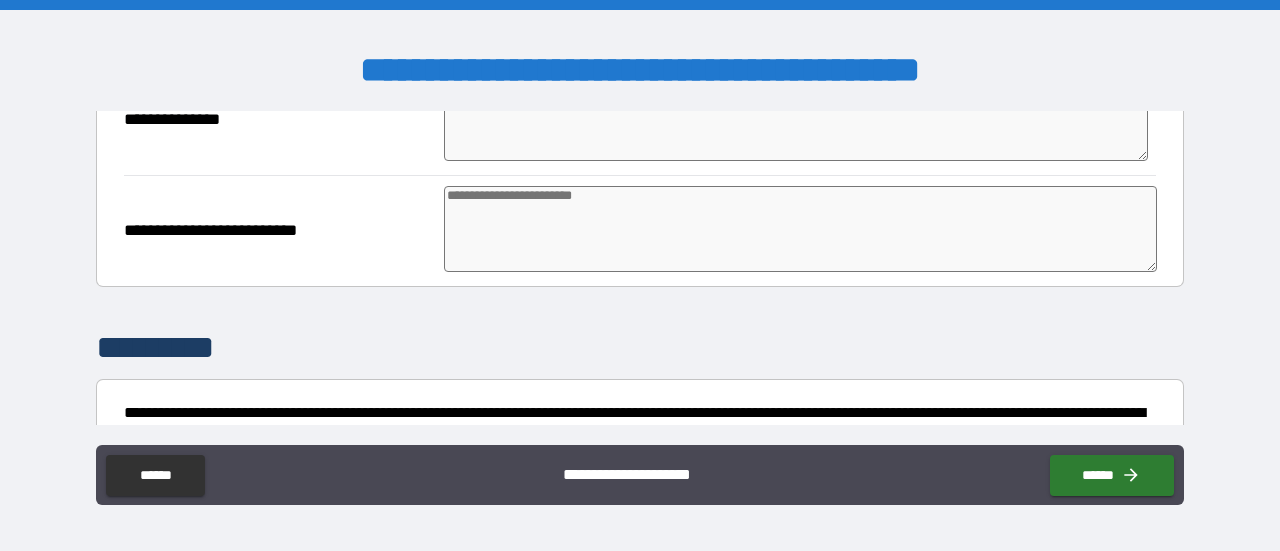 scroll, scrollTop: 644, scrollLeft: 0, axis: vertical 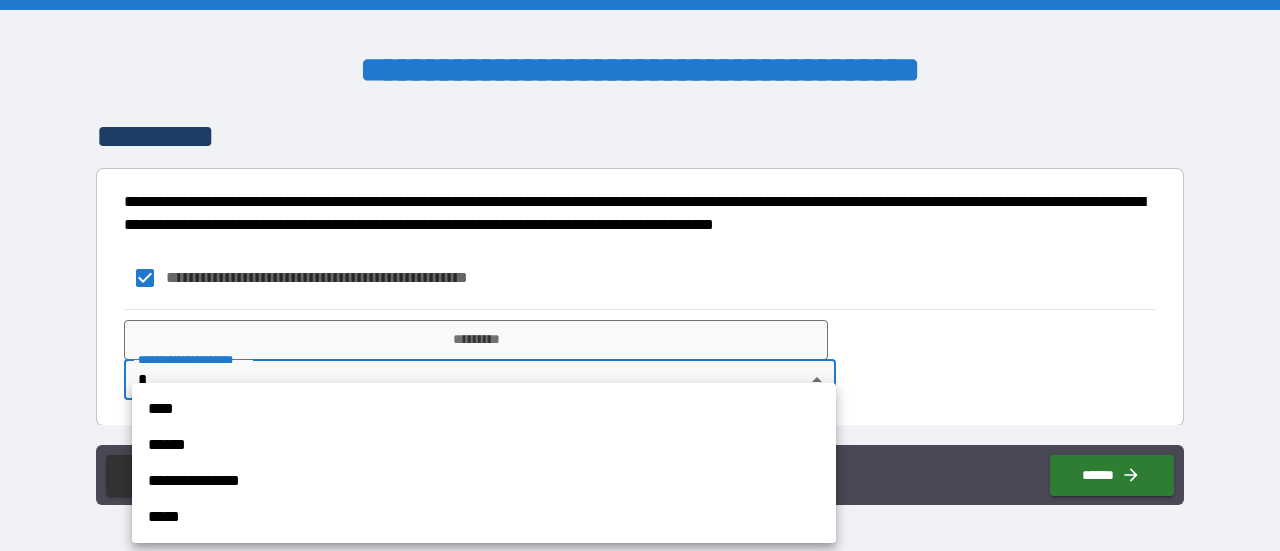 click on "**********" at bounding box center [640, 275] 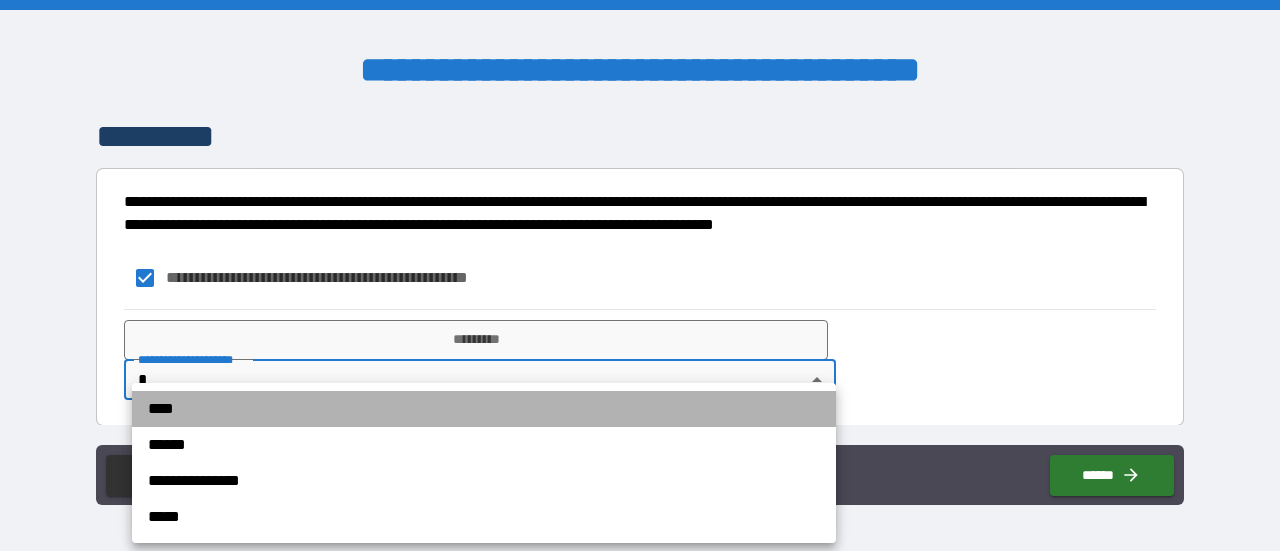 click on "****" at bounding box center (484, 409) 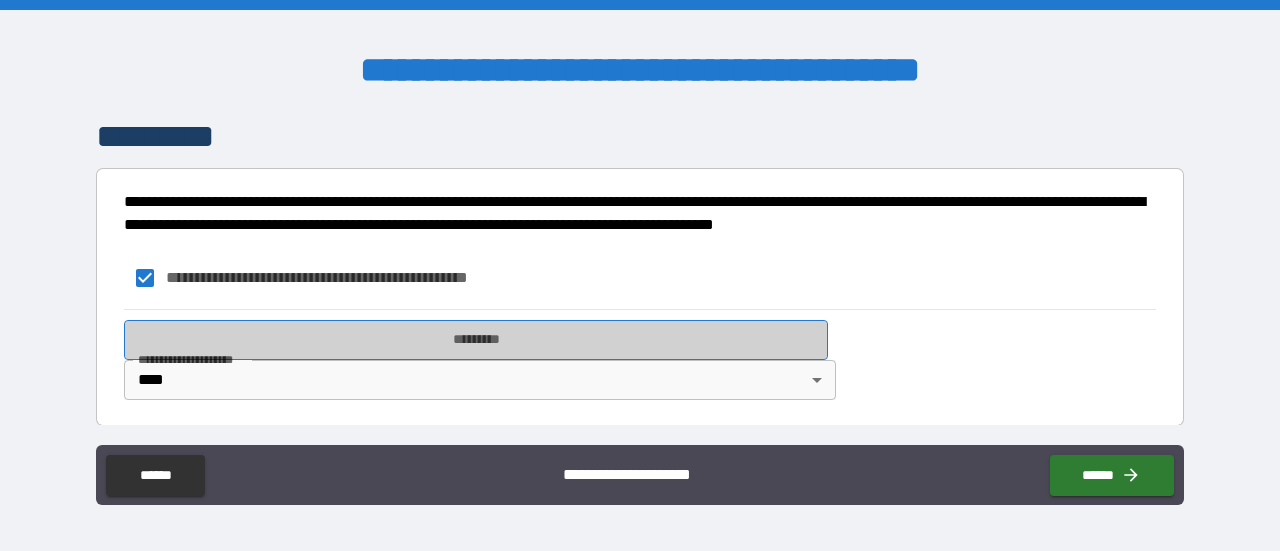 click on "*********" at bounding box center (476, 340) 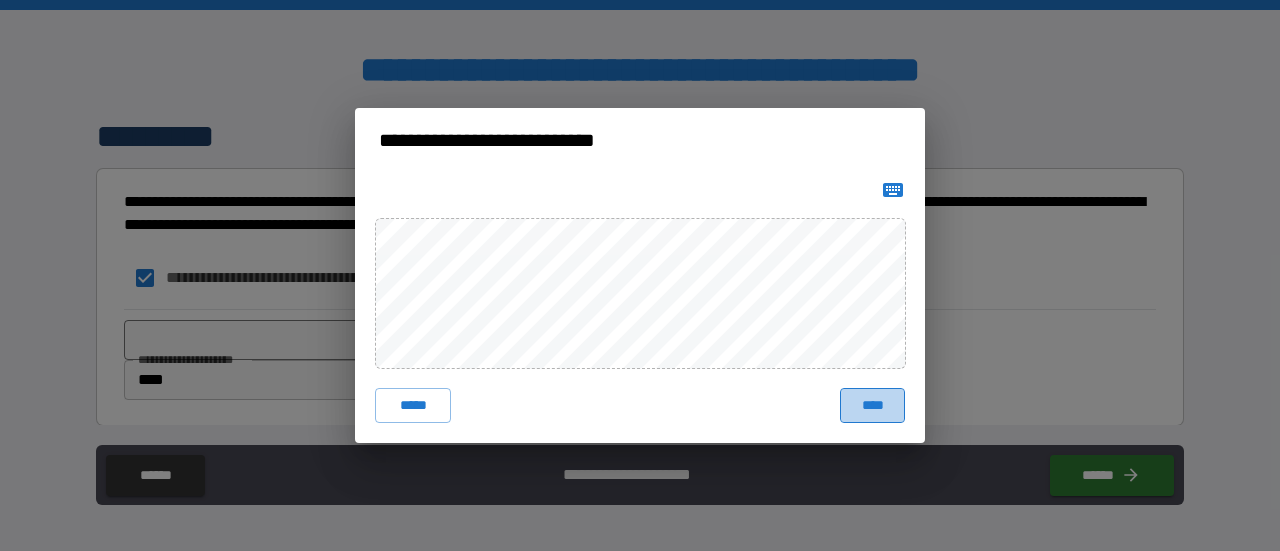 click on "****" at bounding box center [872, 406] 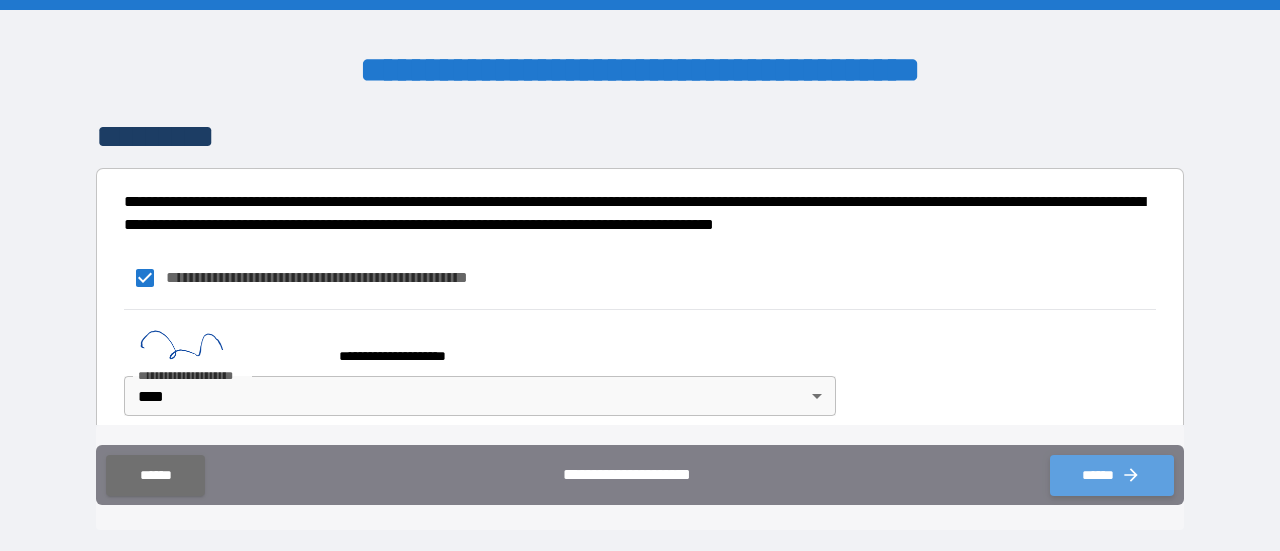 click on "******" at bounding box center (1112, 475) 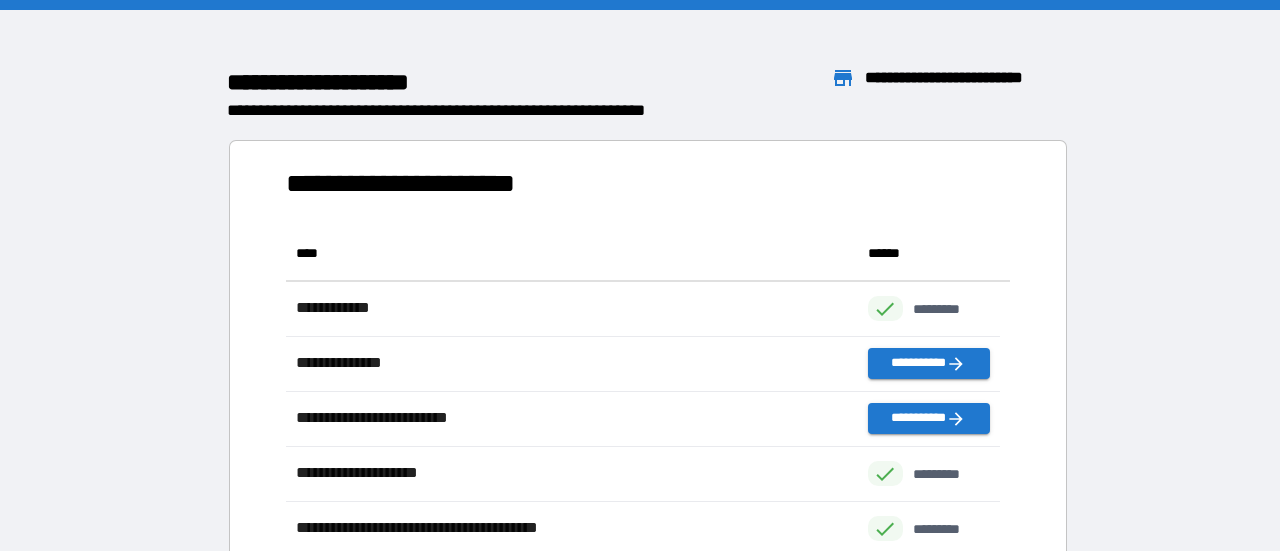 scroll, scrollTop: 16, scrollLeft: 16, axis: both 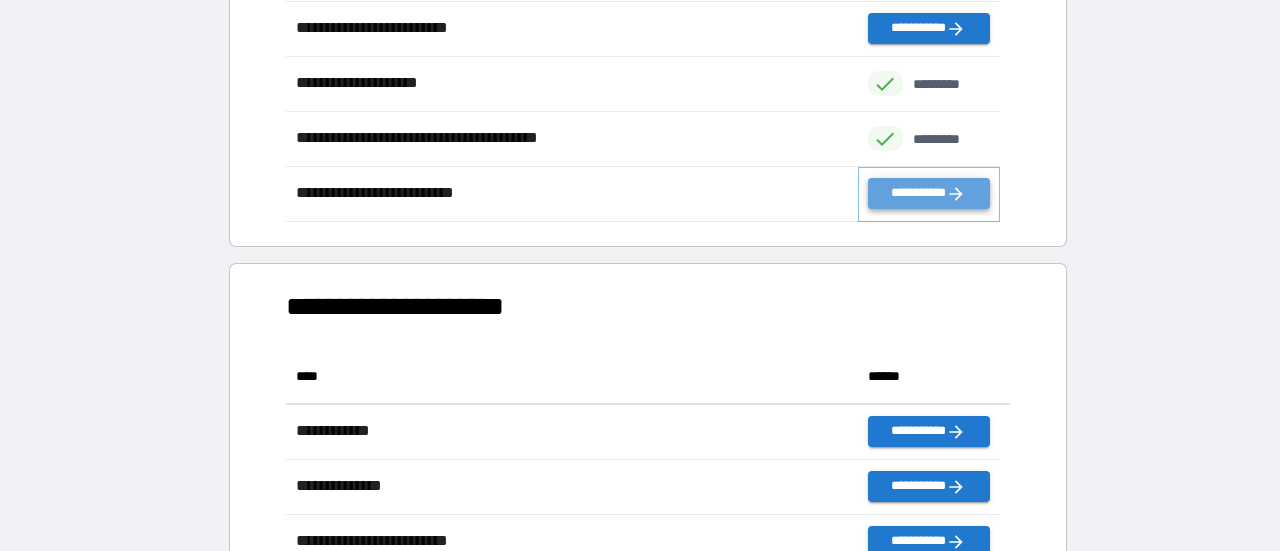 click on "**********" at bounding box center (929, 193) 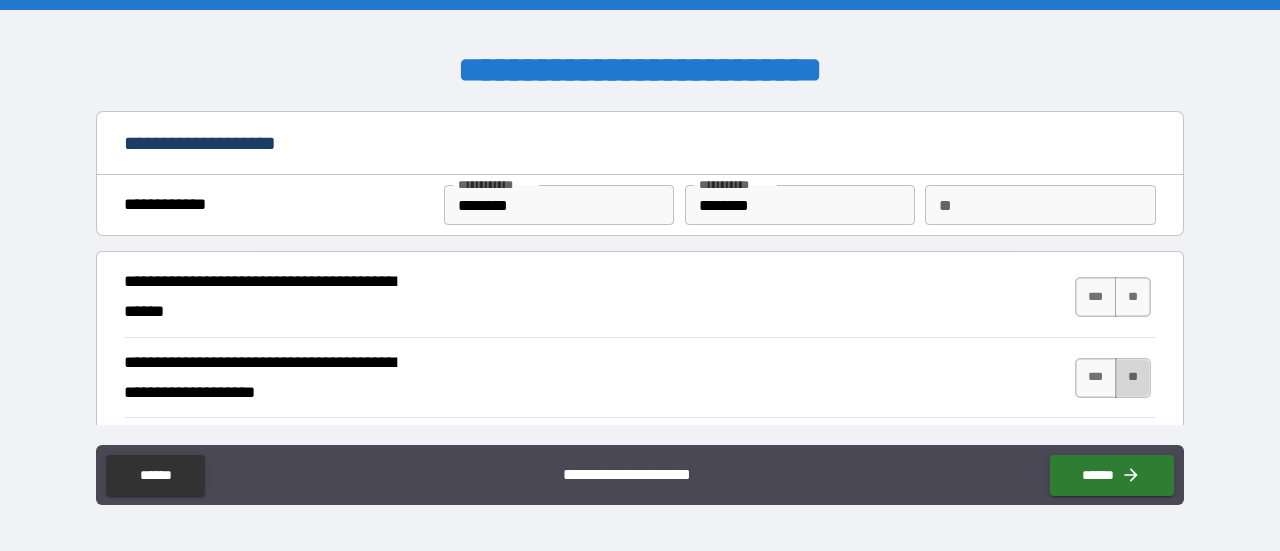 click on "**" at bounding box center [1133, 378] 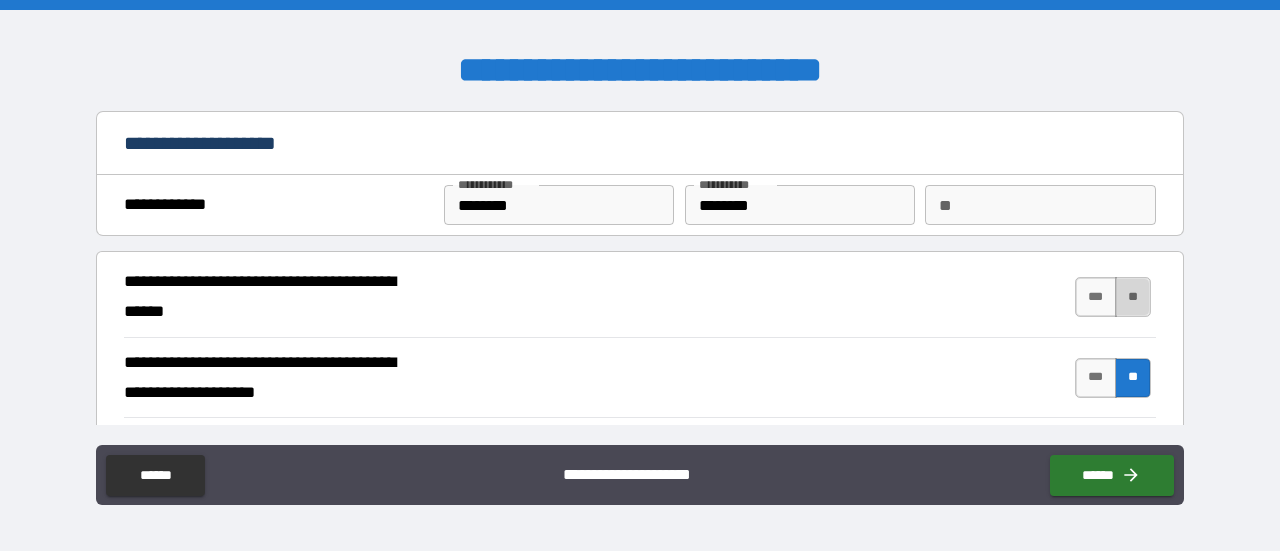 click on "**" at bounding box center (1133, 297) 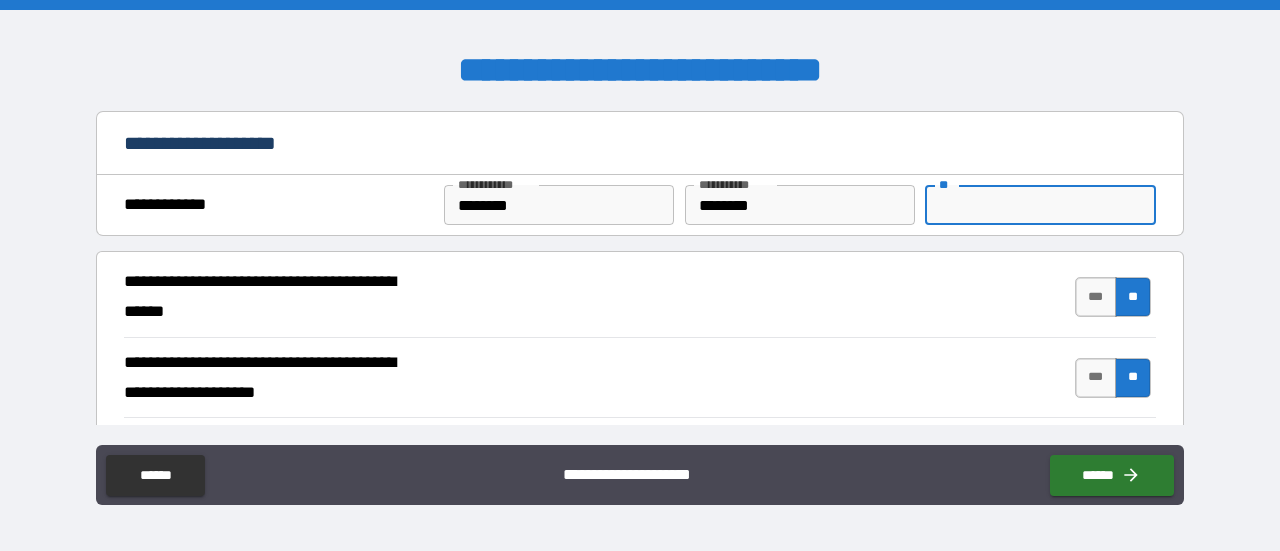 click on "**" at bounding box center [1040, 205] 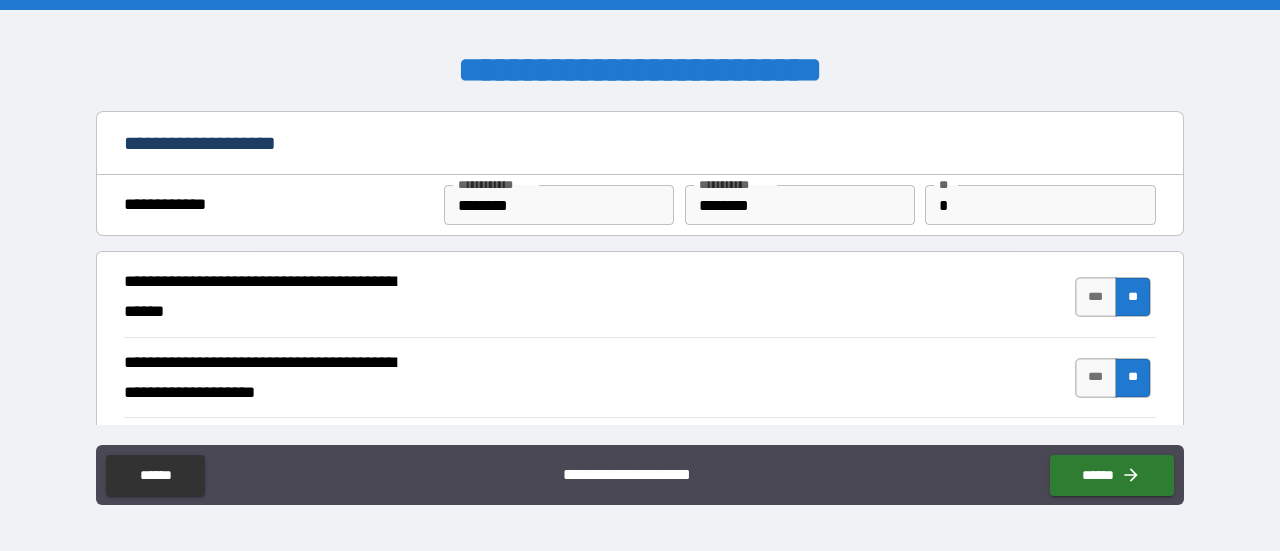 click on "**********" at bounding box center (640, 70) 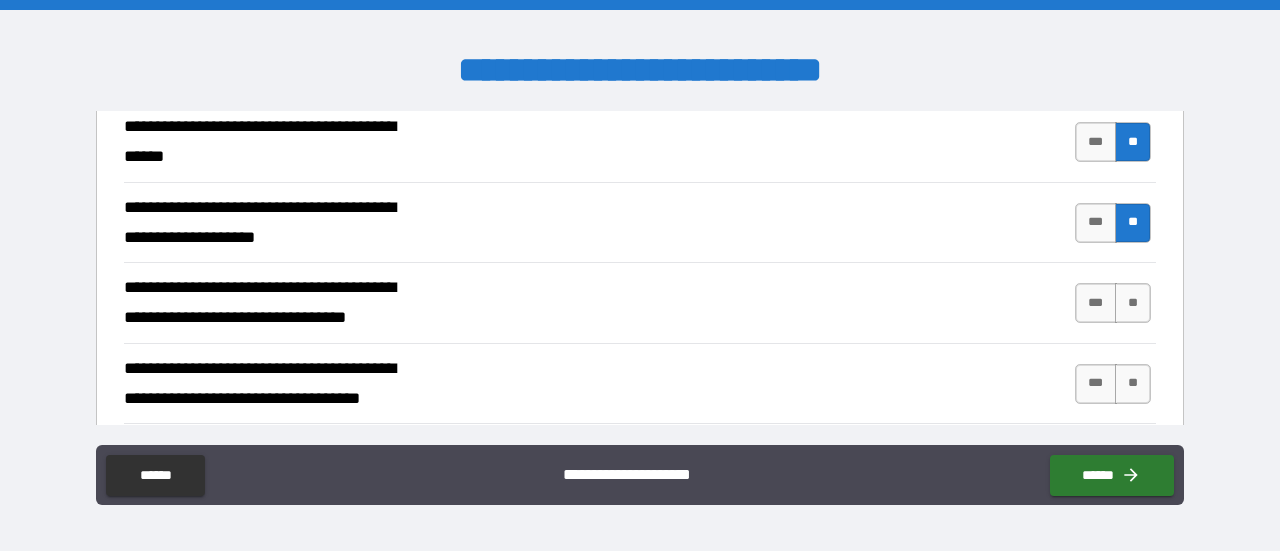scroll, scrollTop: 187, scrollLeft: 0, axis: vertical 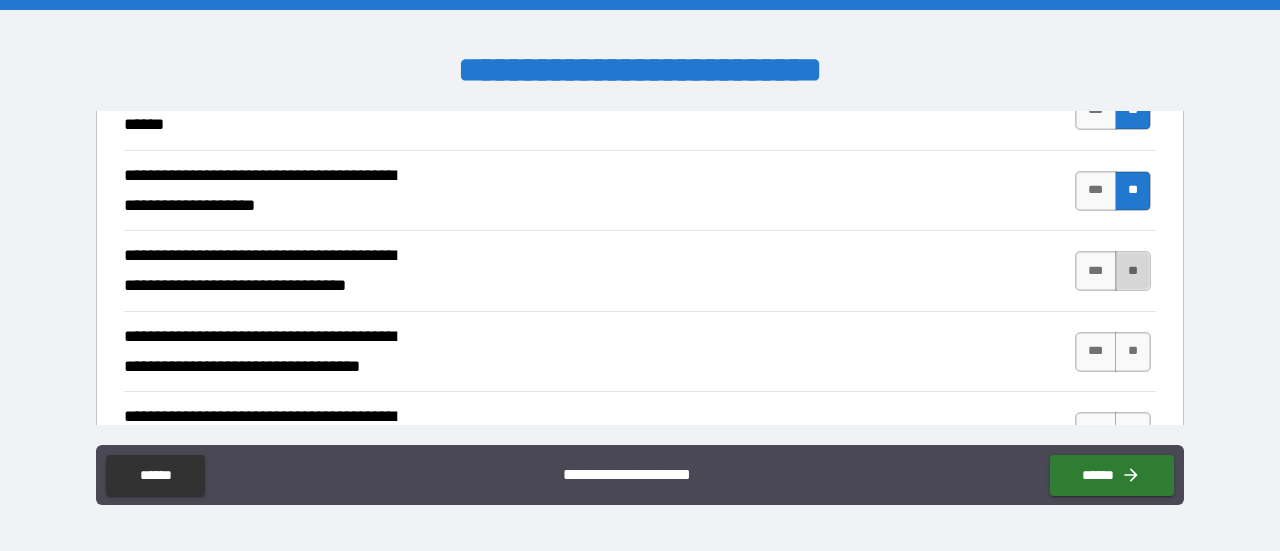 click on "**" at bounding box center (1133, 271) 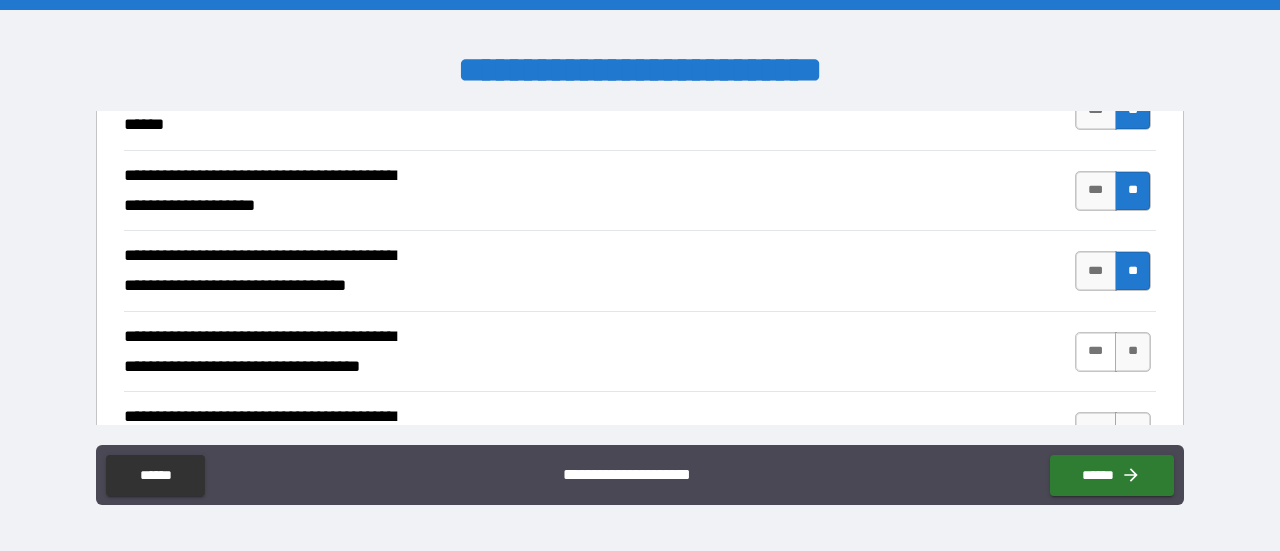 click on "***" at bounding box center (1096, 352) 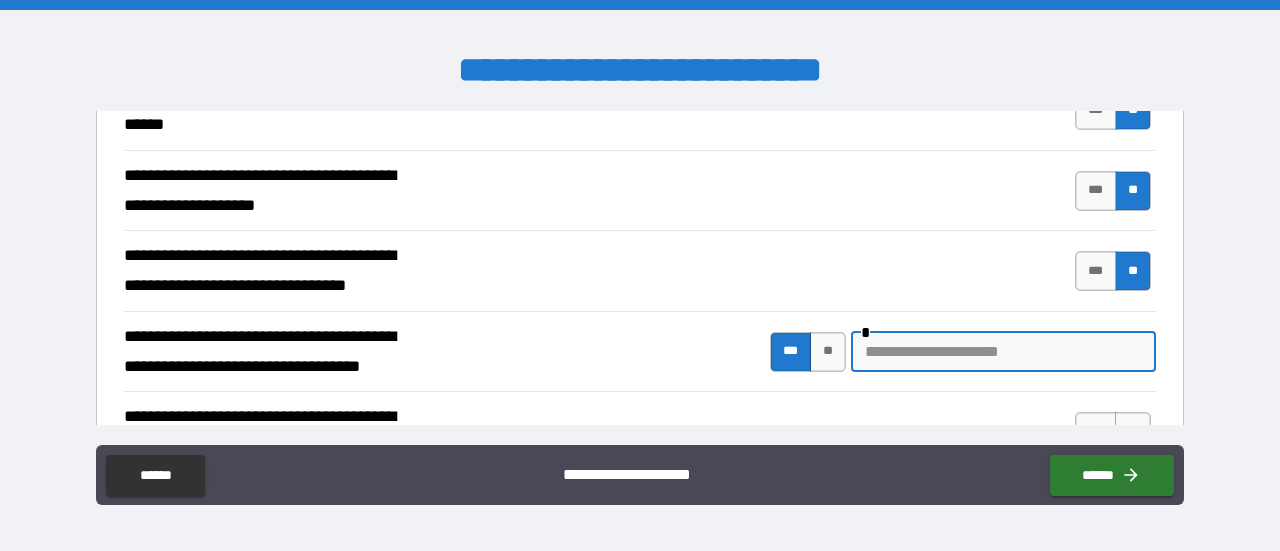 click at bounding box center [1003, 352] 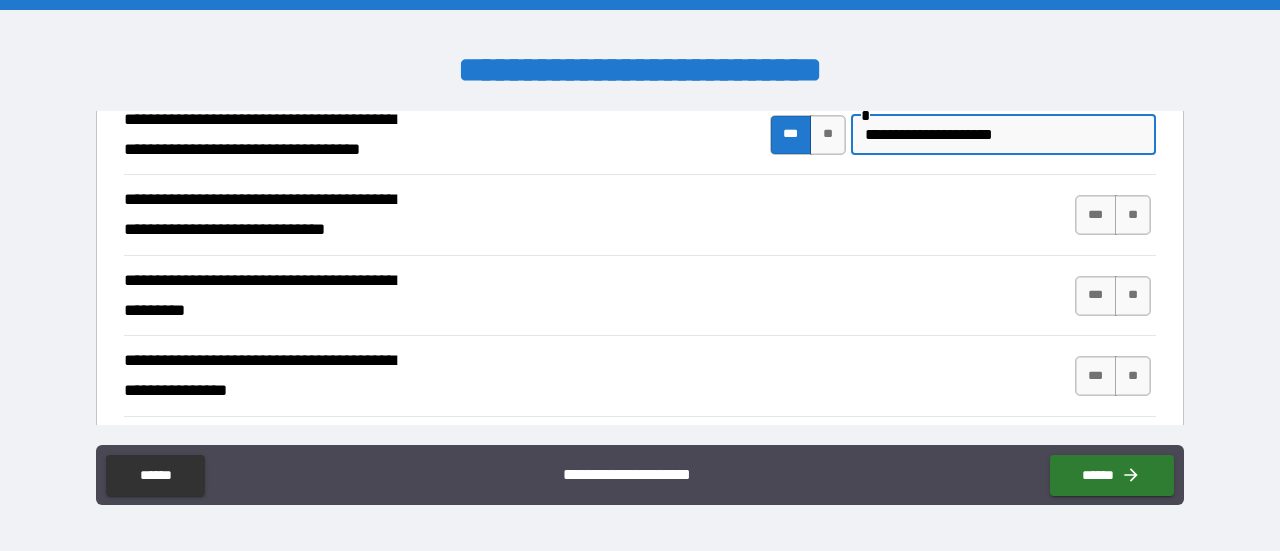 scroll, scrollTop: 414, scrollLeft: 0, axis: vertical 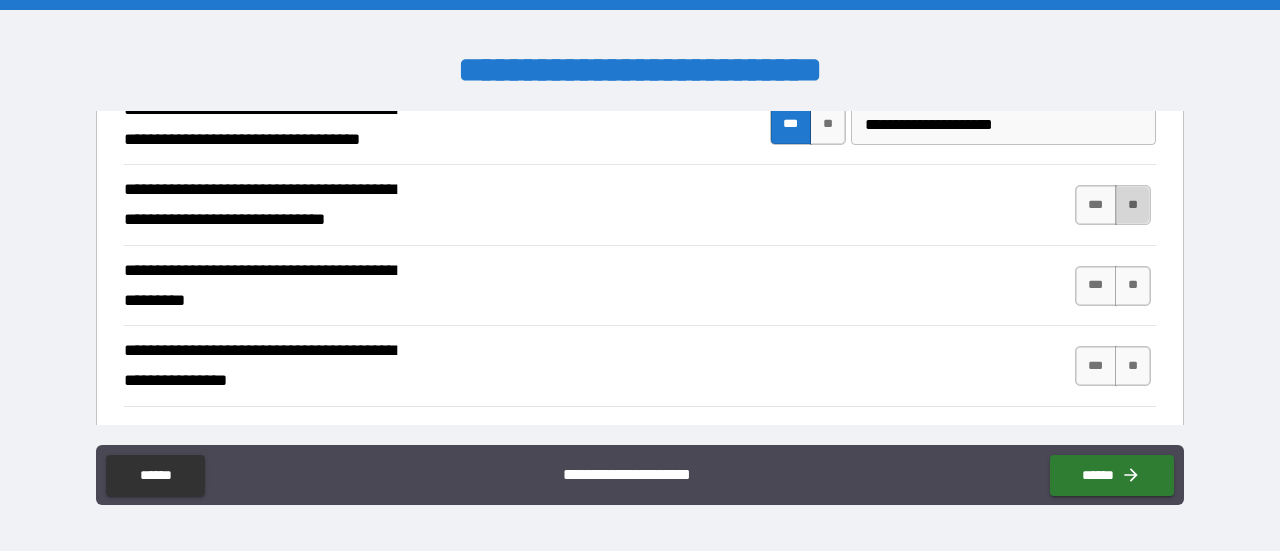 click on "**" at bounding box center (1133, 205) 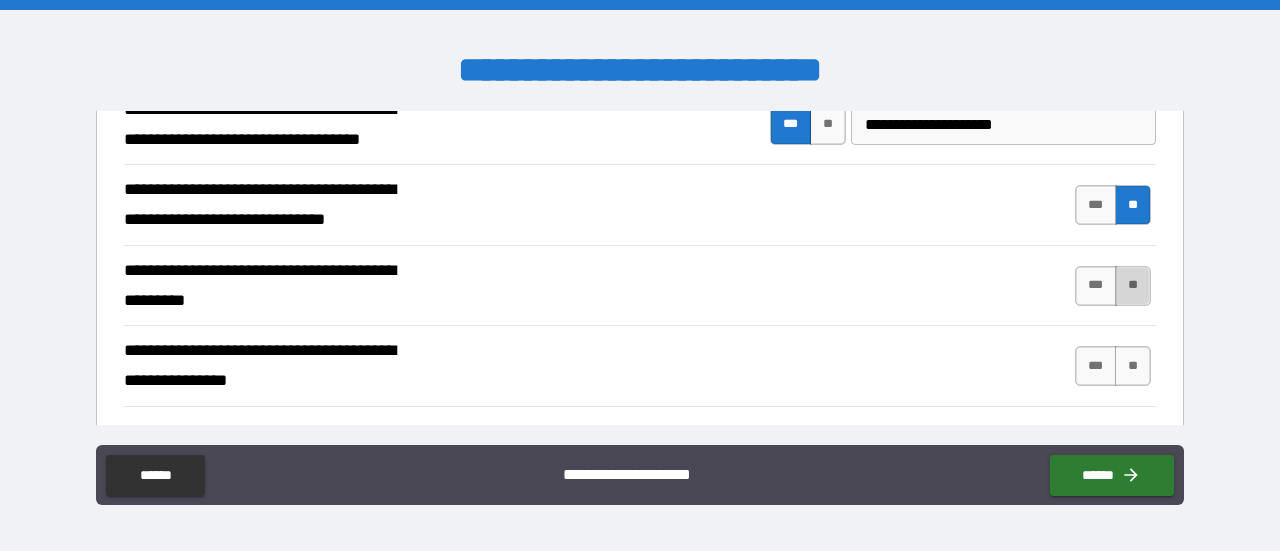 click on "**" at bounding box center (1133, 286) 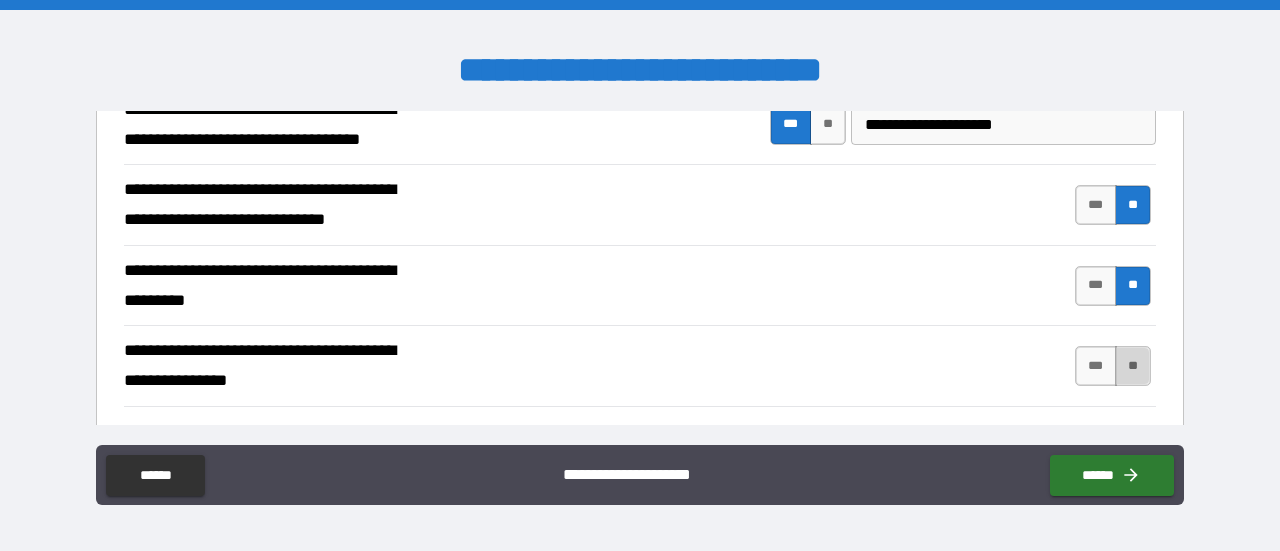 click on "**" at bounding box center (1133, 366) 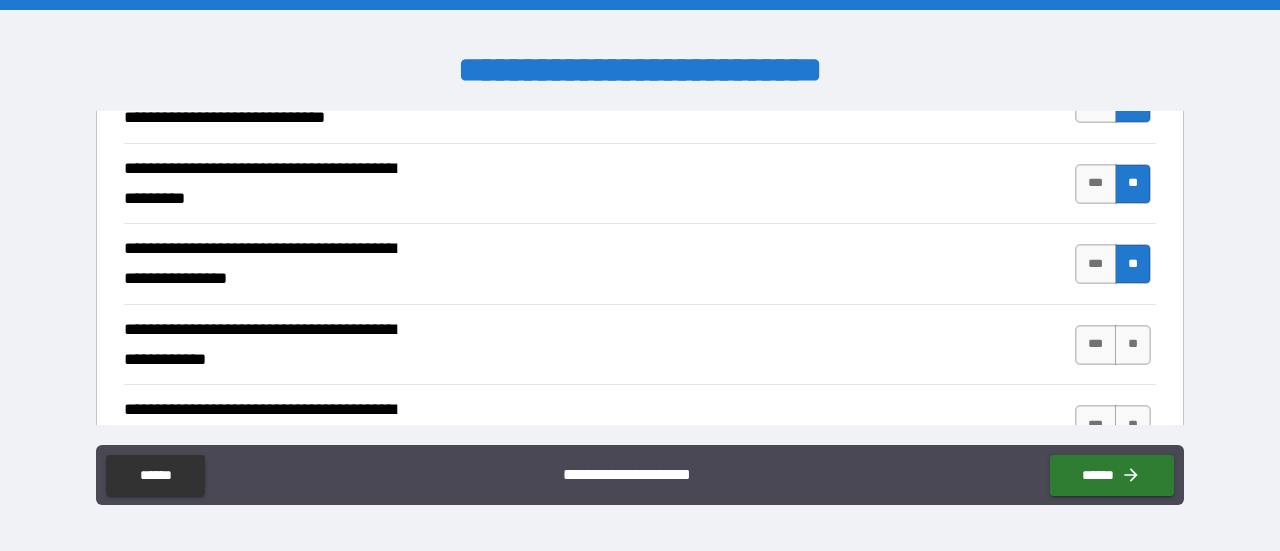scroll, scrollTop: 591, scrollLeft: 0, axis: vertical 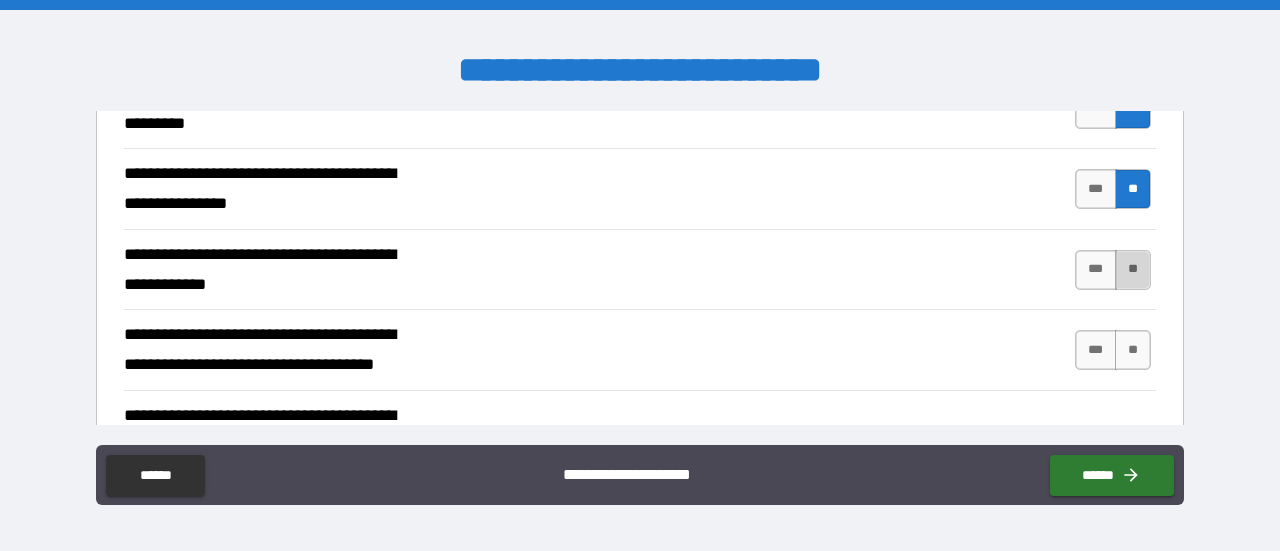 click on "**" at bounding box center (1133, 270) 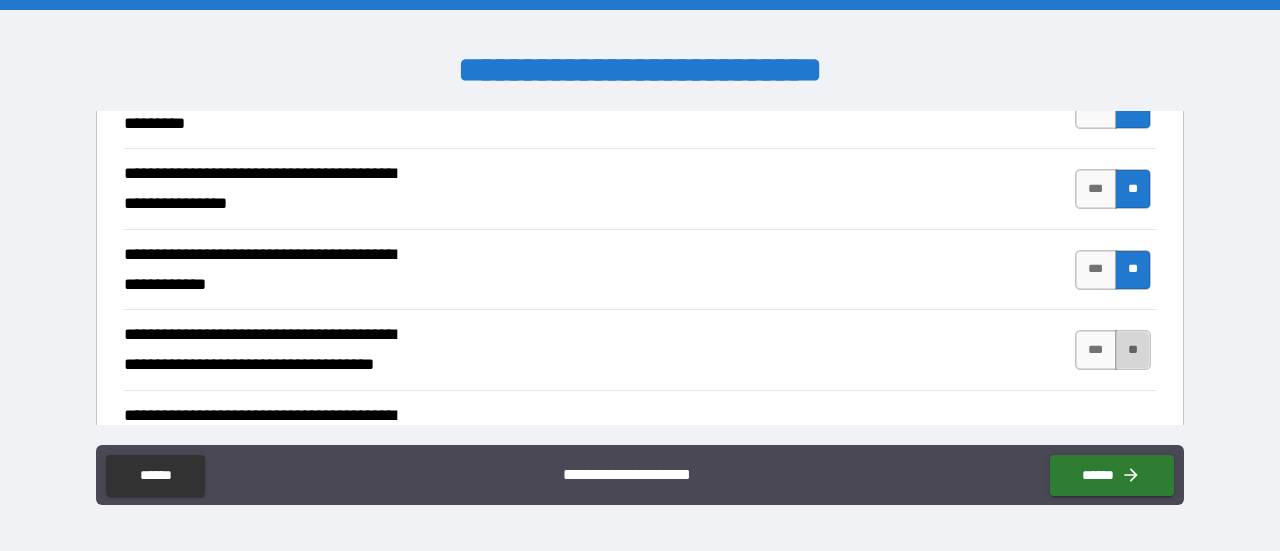 click on "**" at bounding box center (1133, 350) 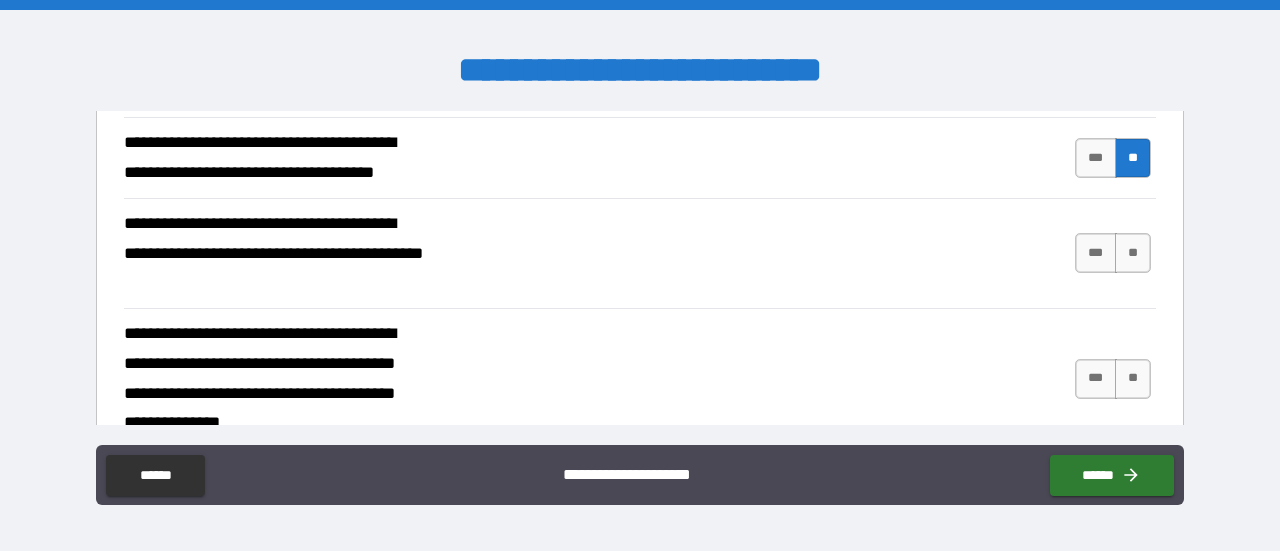 scroll, scrollTop: 792, scrollLeft: 0, axis: vertical 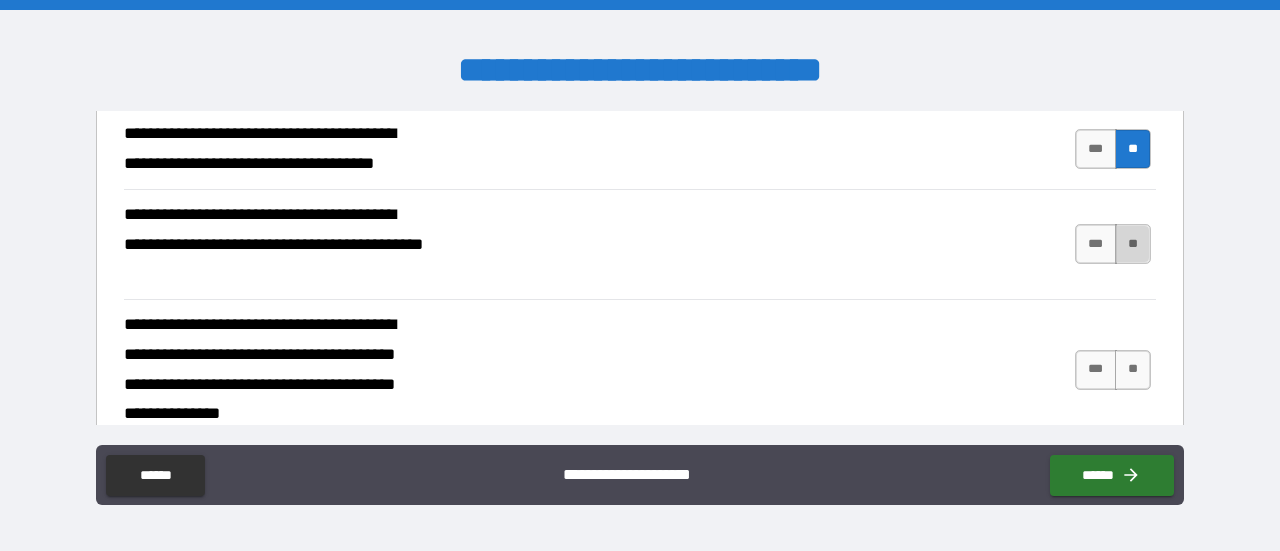 click on "**" at bounding box center (1133, 244) 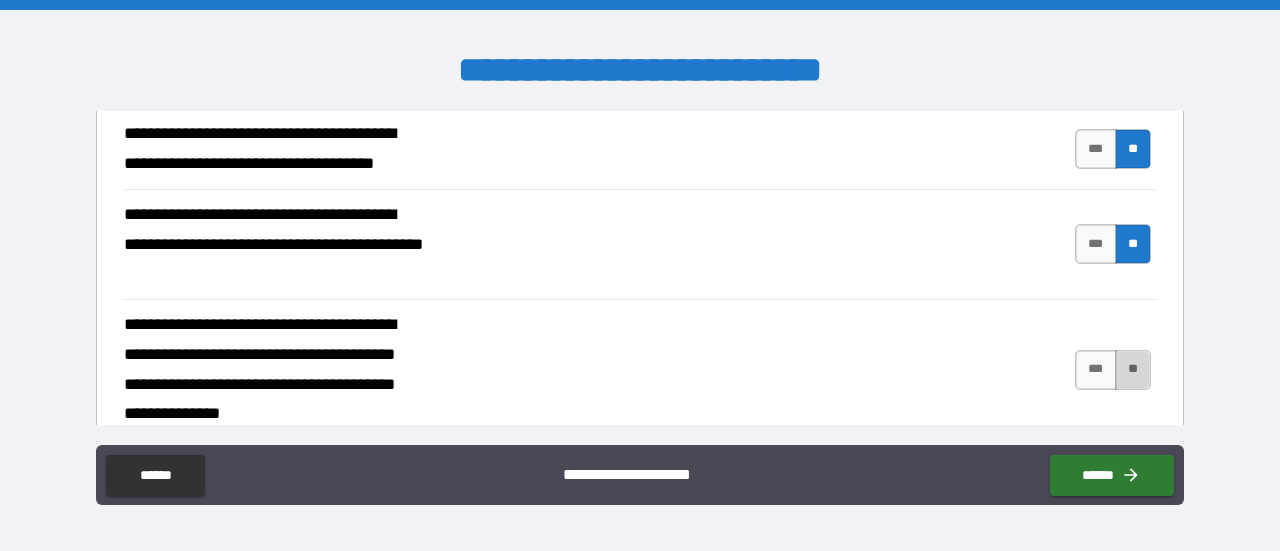 click on "**" at bounding box center (1133, 370) 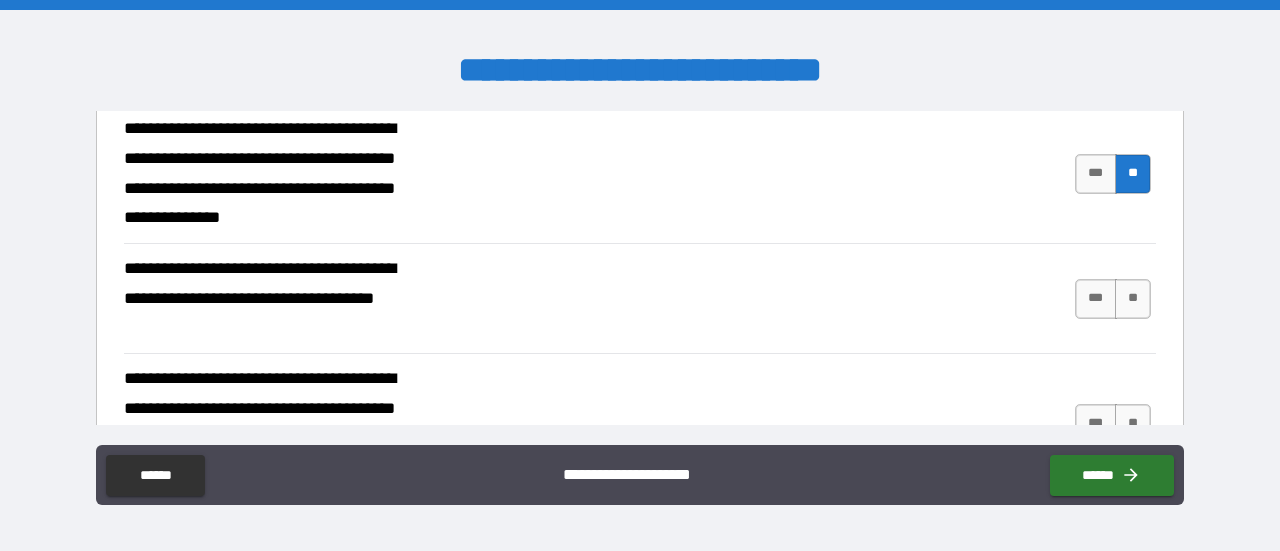 scroll, scrollTop: 1014, scrollLeft: 0, axis: vertical 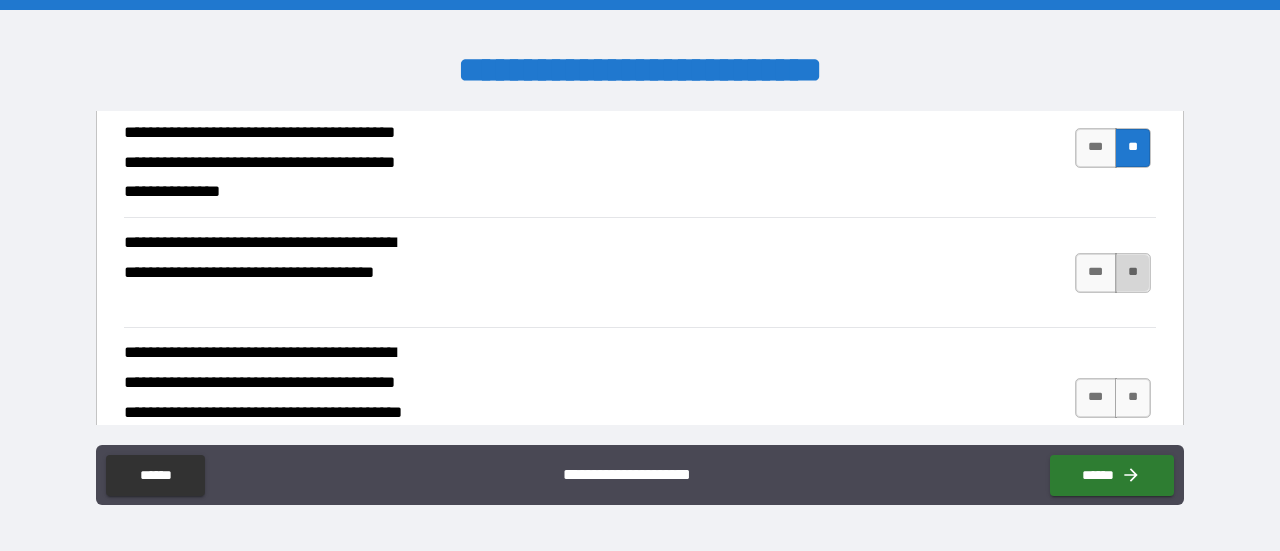 click on "**" at bounding box center (1133, 273) 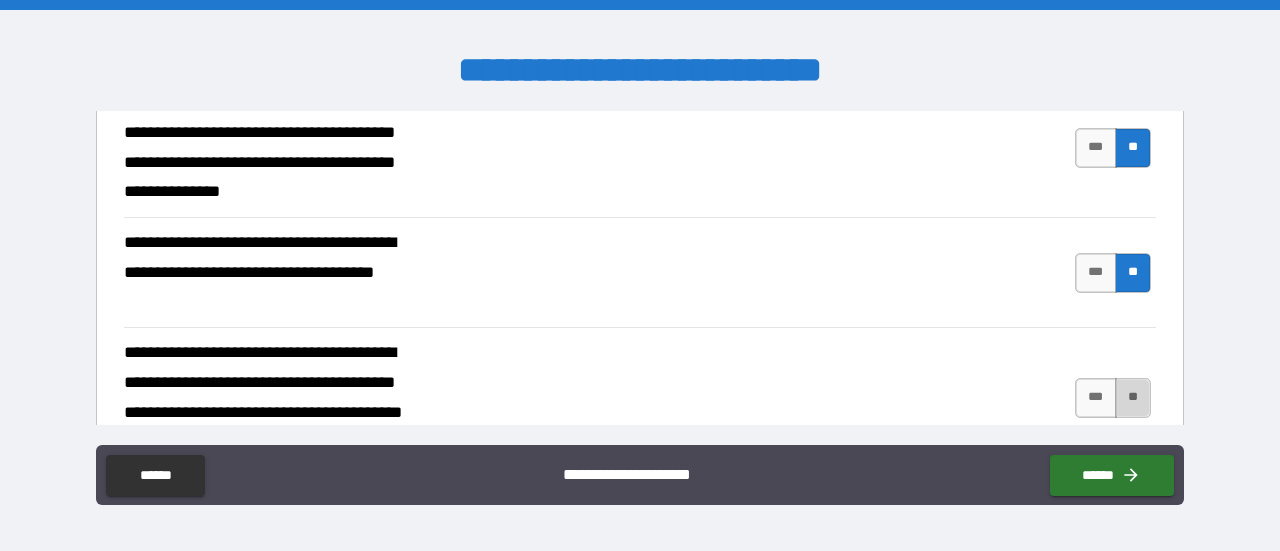 click on "**" at bounding box center (1133, 398) 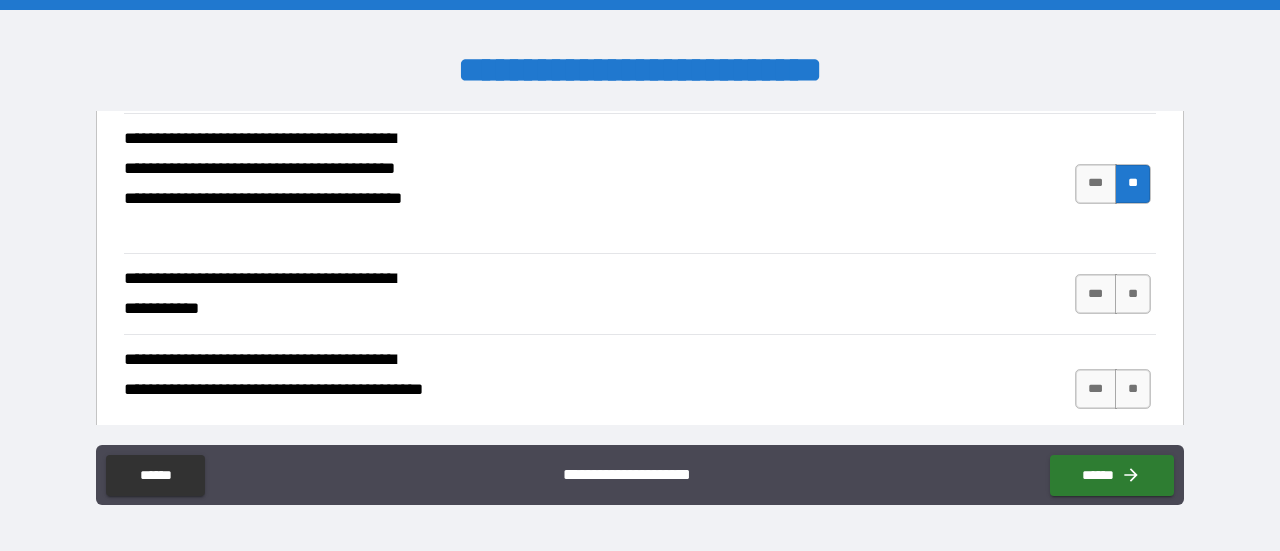 scroll, scrollTop: 1260, scrollLeft: 0, axis: vertical 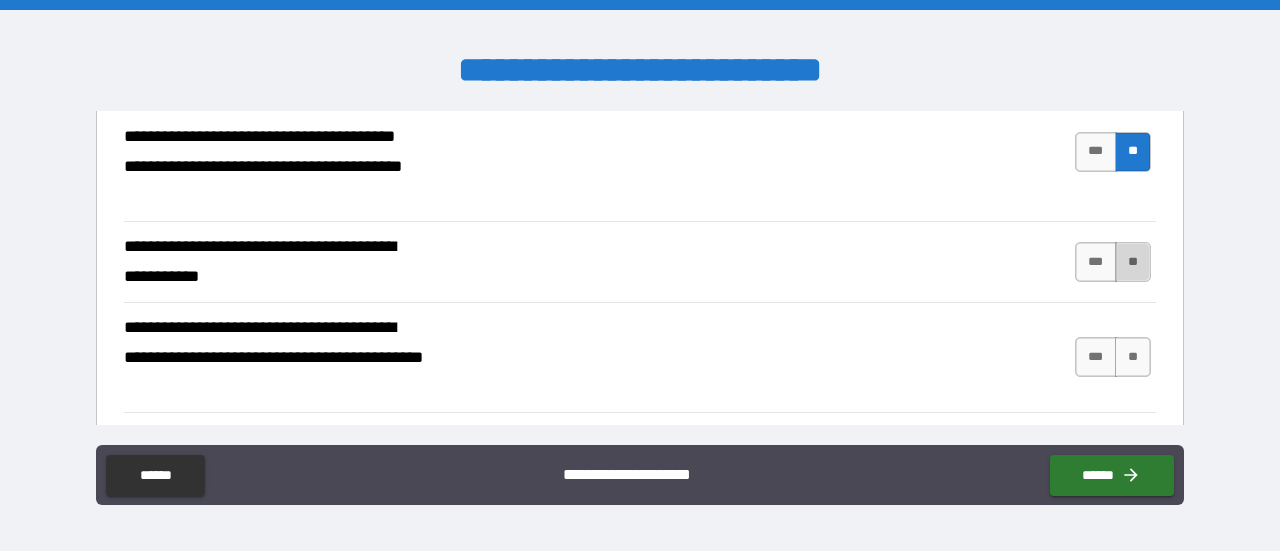 click on "**" at bounding box center [1133, 262] 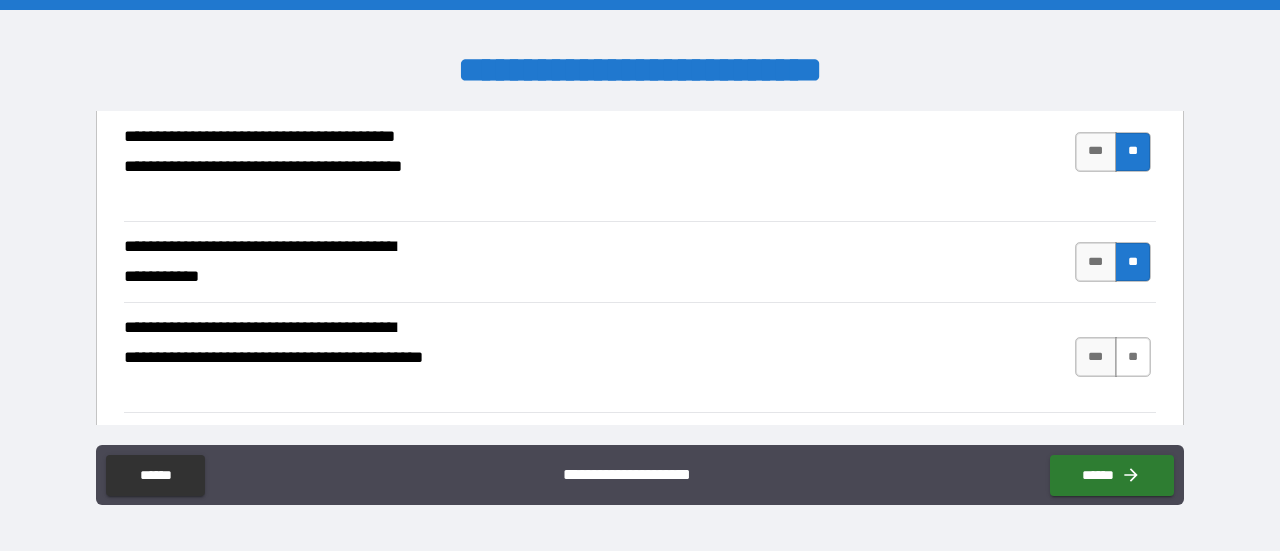 click on "**" at bounding box center [1133, 357] 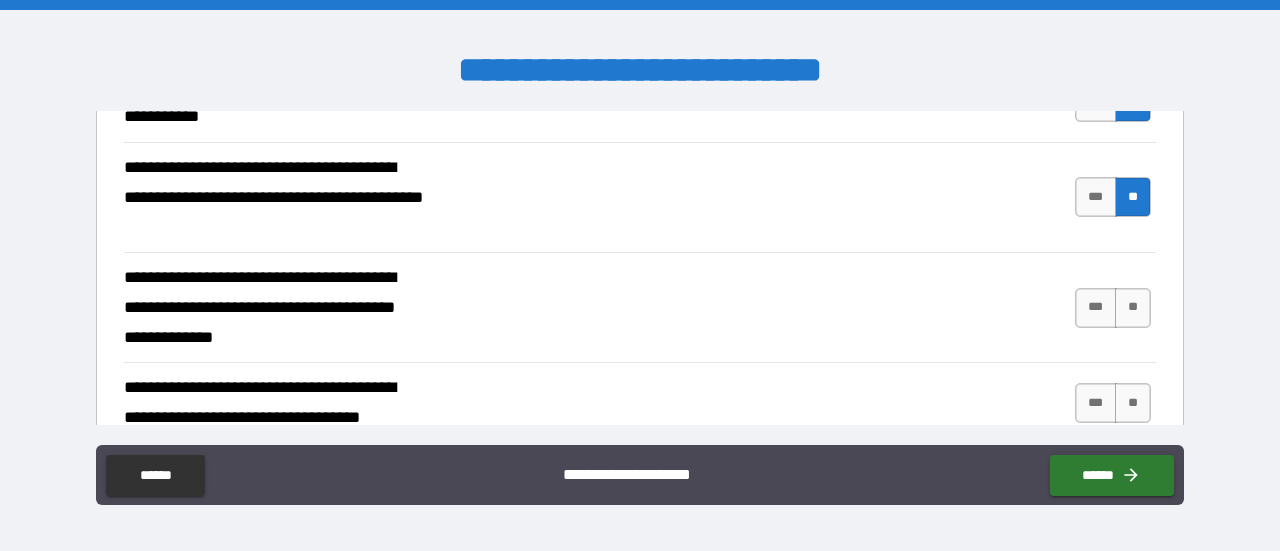 scroll, scrollTop: 1428, scrollLeft: 0, axis: vertical 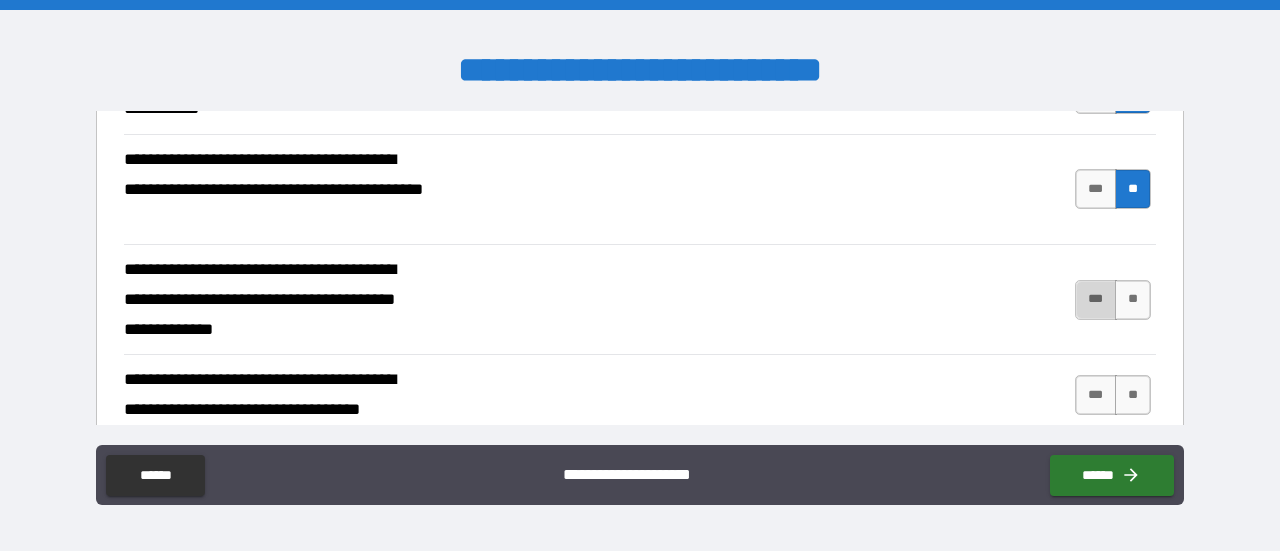 click on "***" at bounding box center (1096, 300) 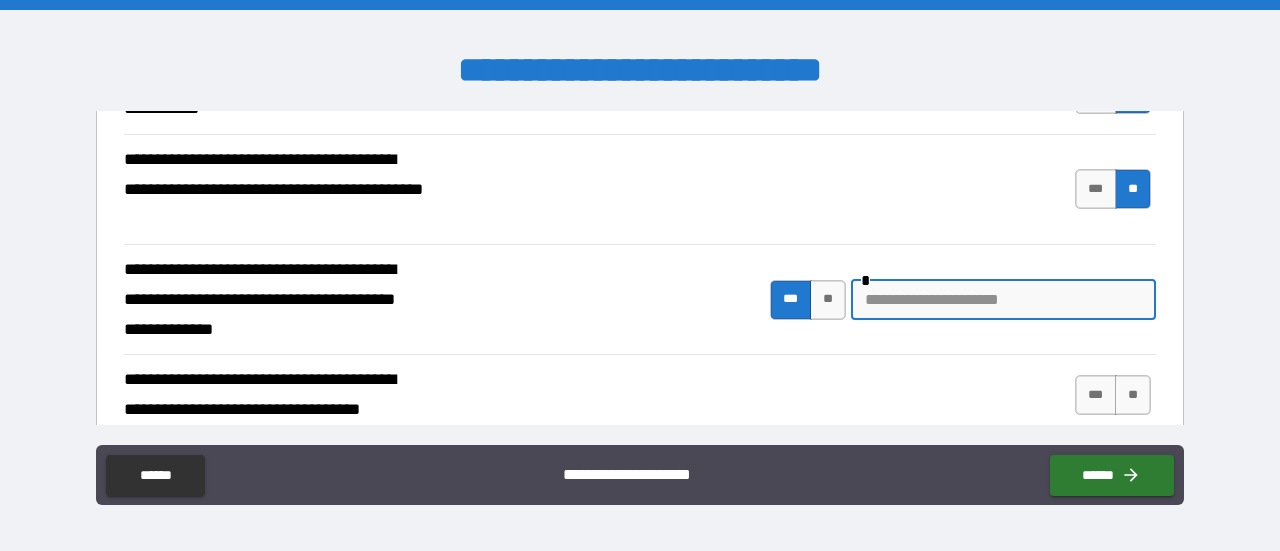 click at bounding box center (1003, 300) 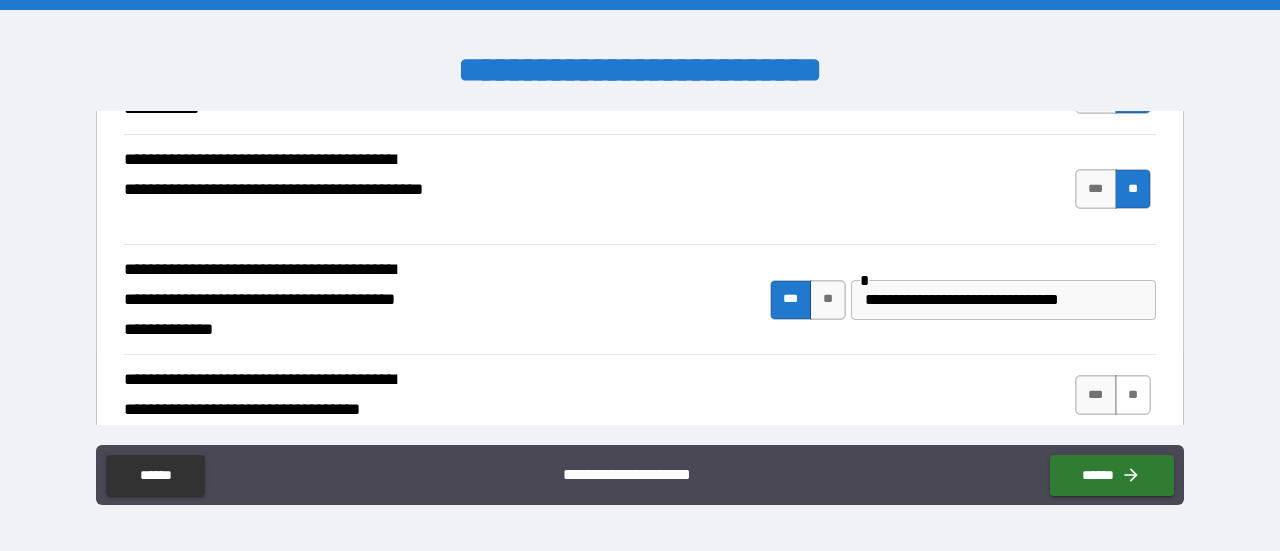 drag, startPoint x: 1170, startPoint y: 352, endPoint x: 1128, endPoint y: 393, distance: 58.694122 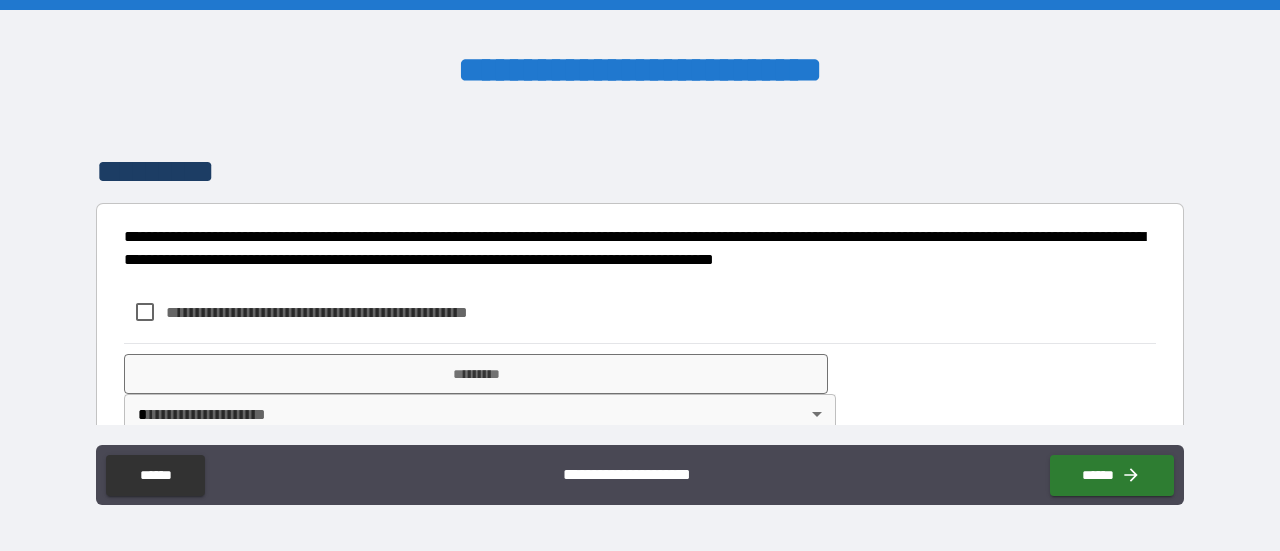 scroll, scrollTop: 1784, scrollLeft: 0, axis: vertical 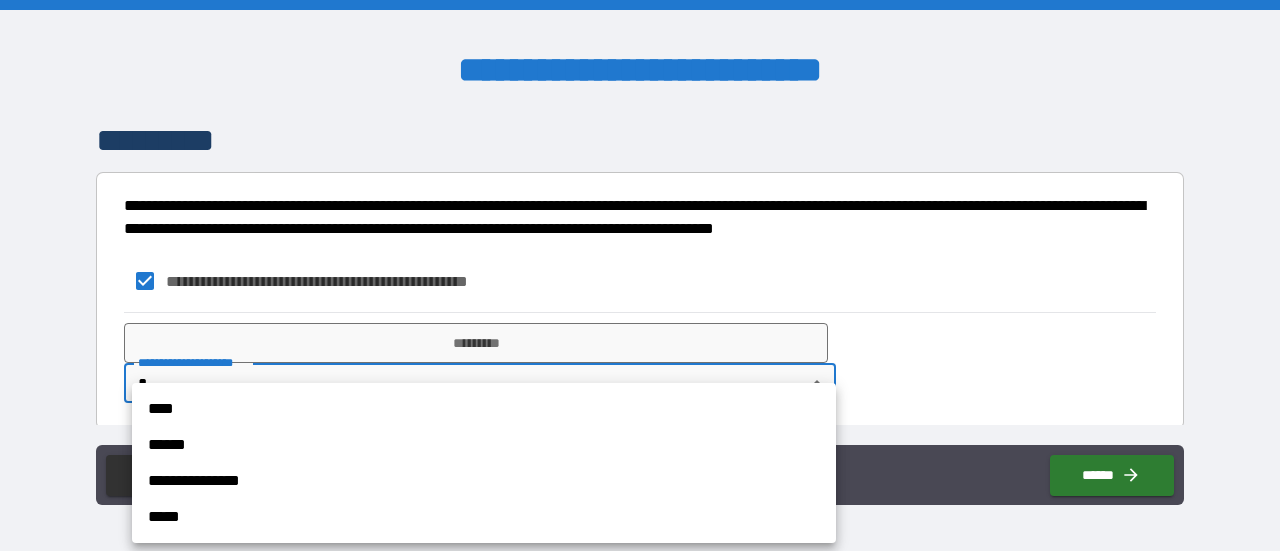 click on "**********" at bounding box center (640, 275) 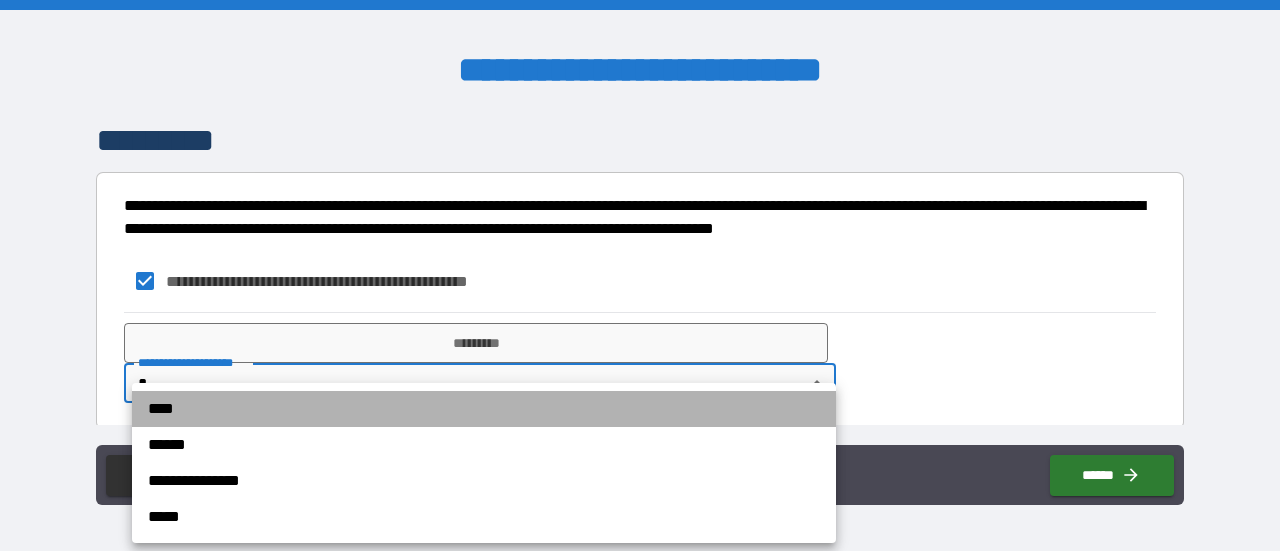 click on "****" at bounding box center (484, 409) 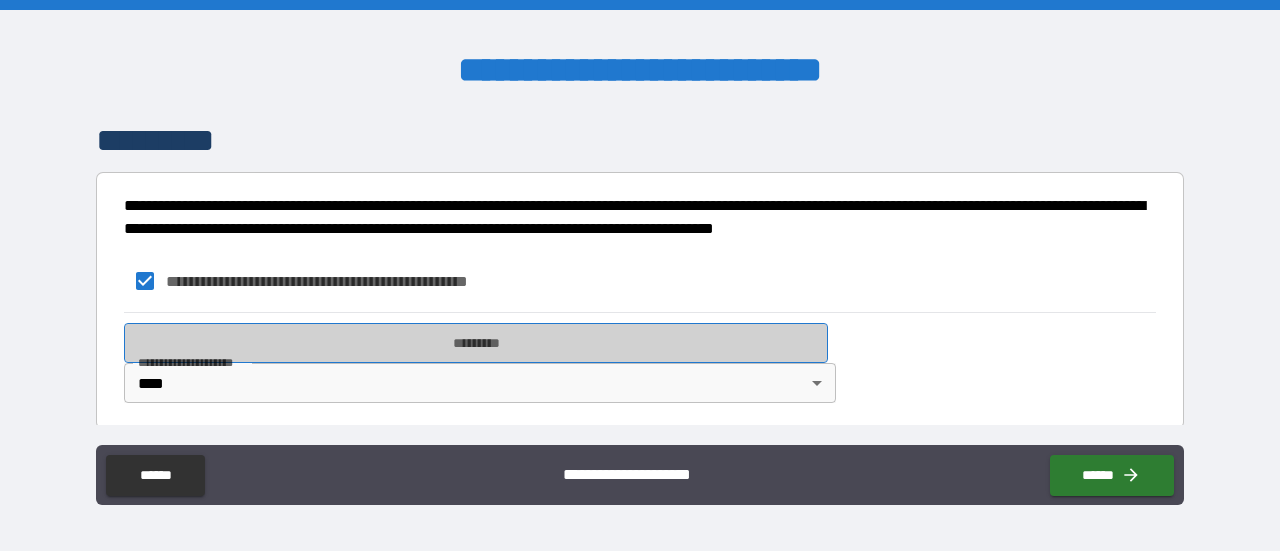 click on "*********" at bounding box center [476, 343] 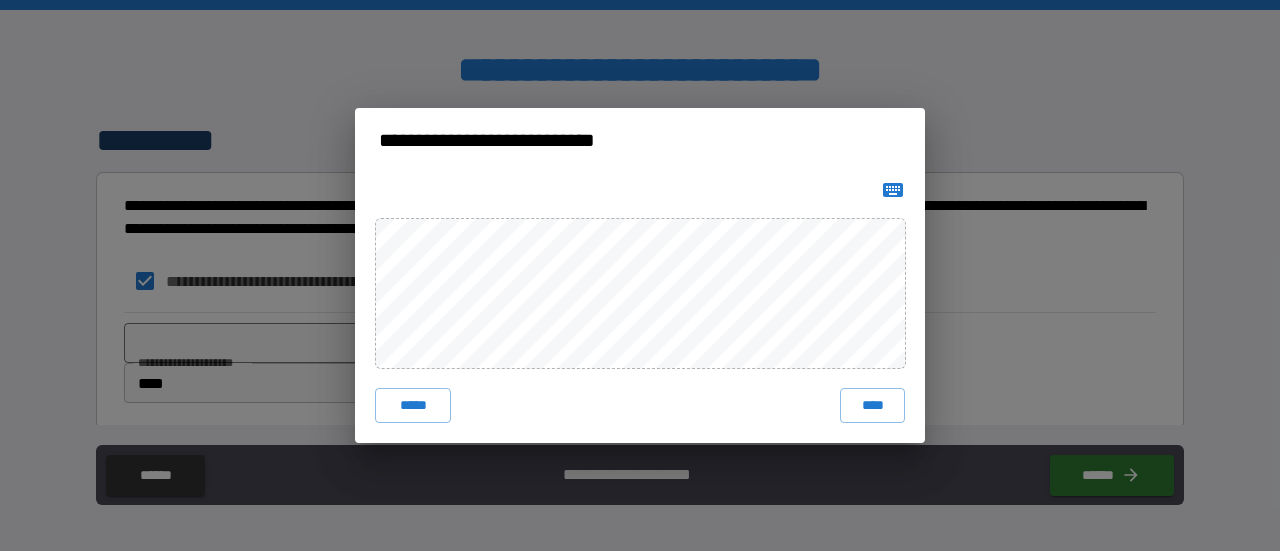 click on "***** ****" at bounding box center (640, 308) 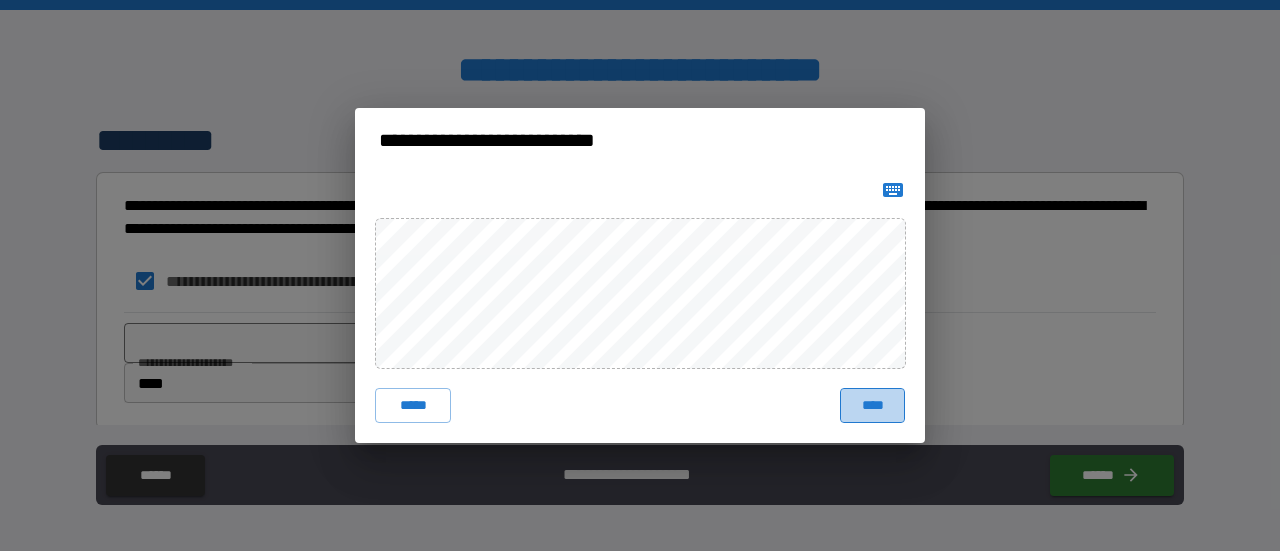 click on "****" at bounding box center [872, 406] 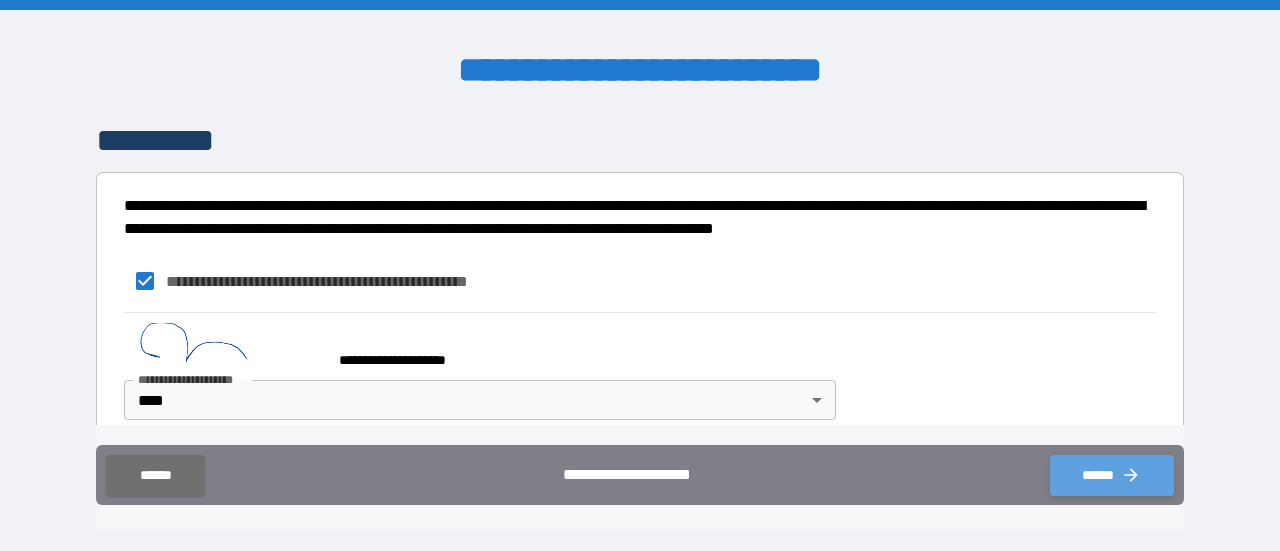 click on "******" at bounding box center [1112, 475] 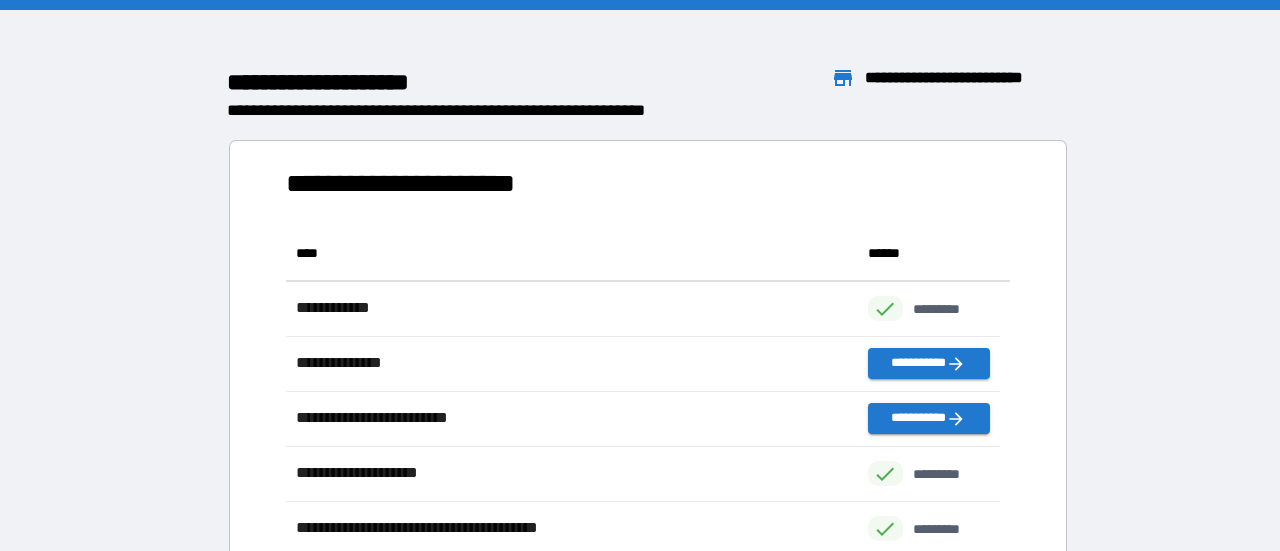 scroll, scrollTop: 16, scrollLeft: 16, axis: both 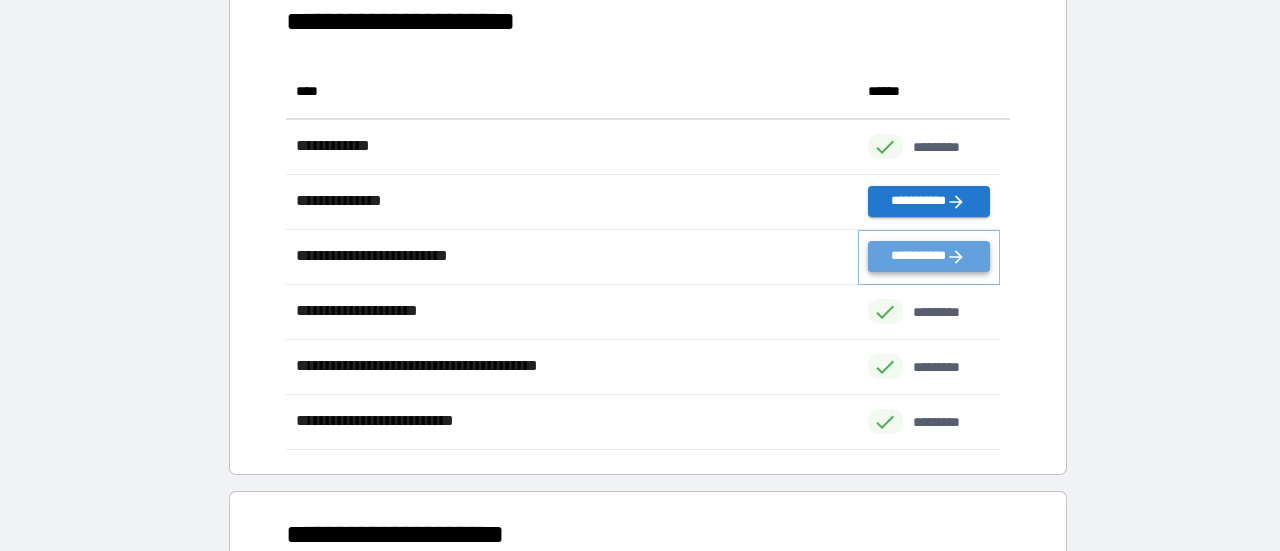click on "**********" at bounding box center (929, 256) 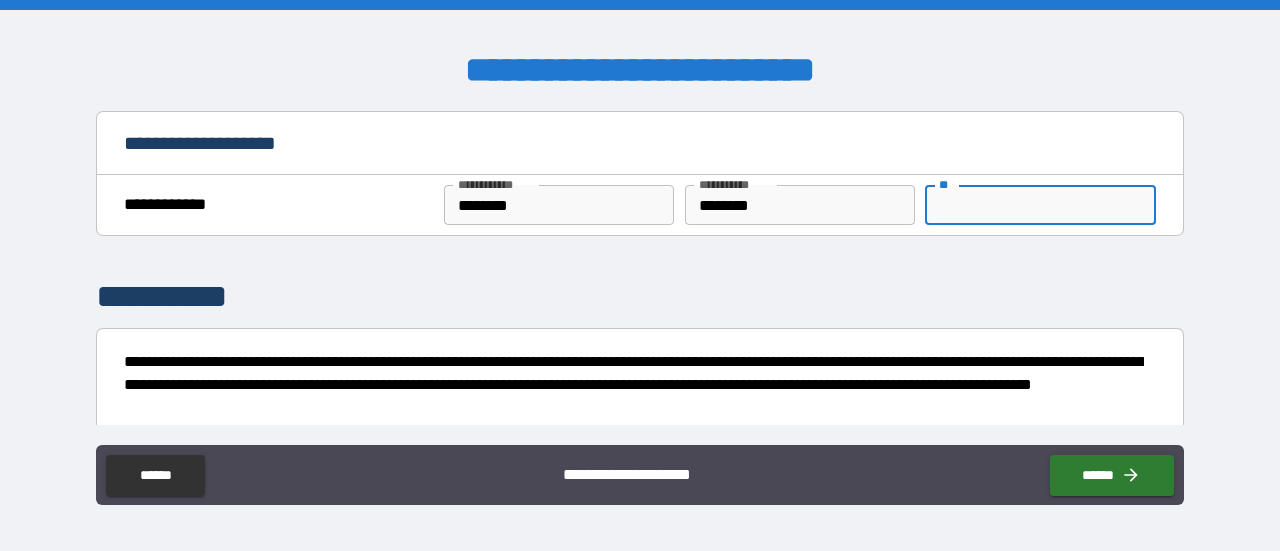 click on "**" at bounding box center [1040, 205] 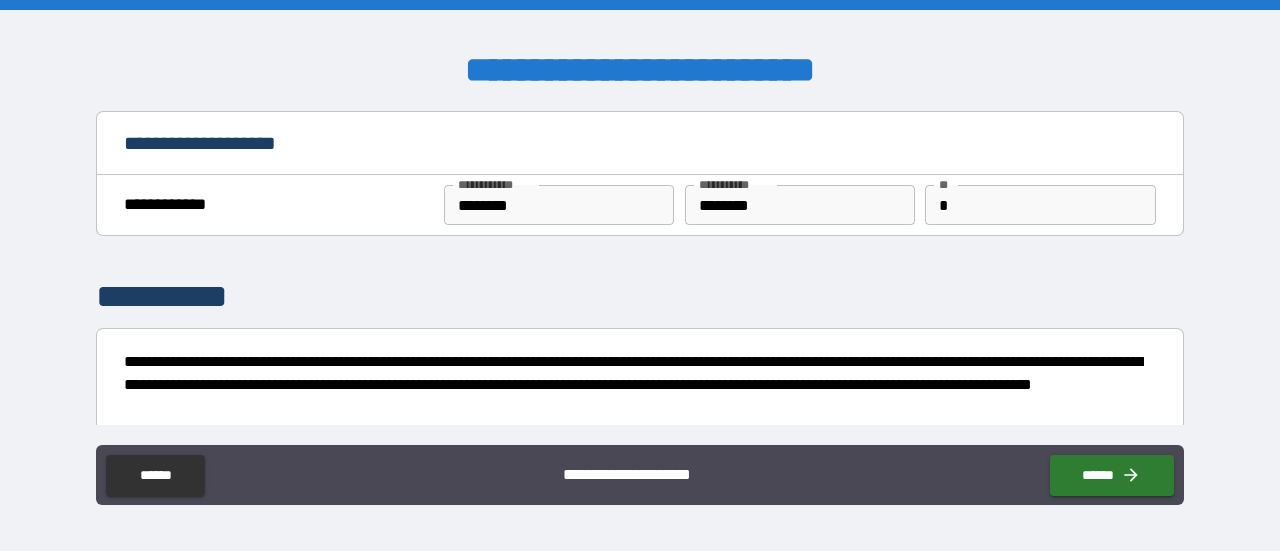 click on "**********" at bounding box center [640, 278] 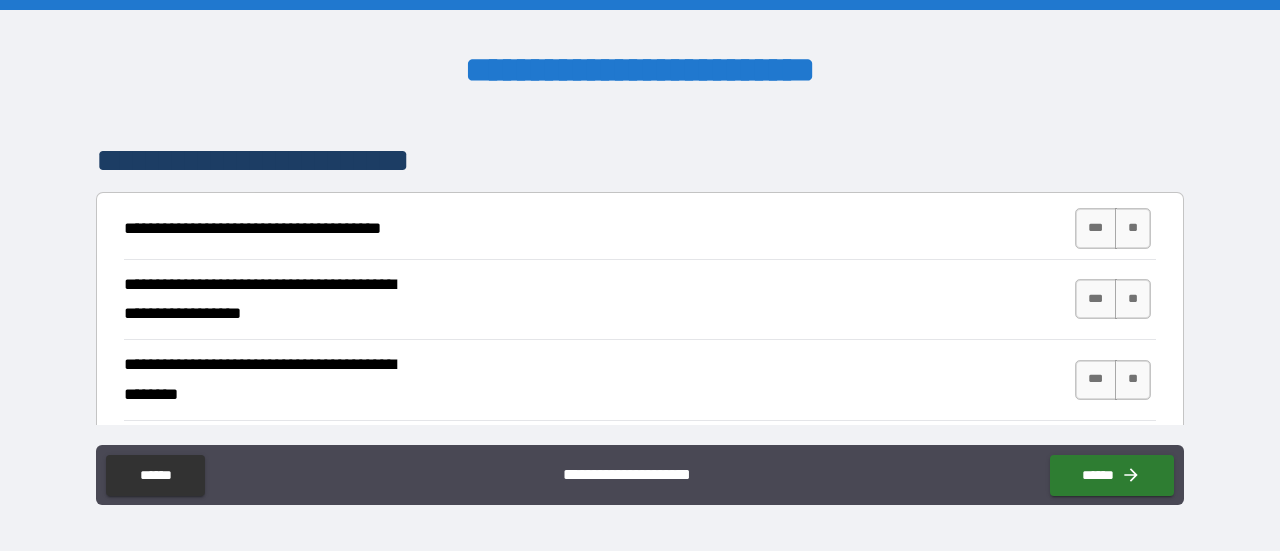 scroll, scrollTop: 398, scrollLeft: 0, axis: vertical 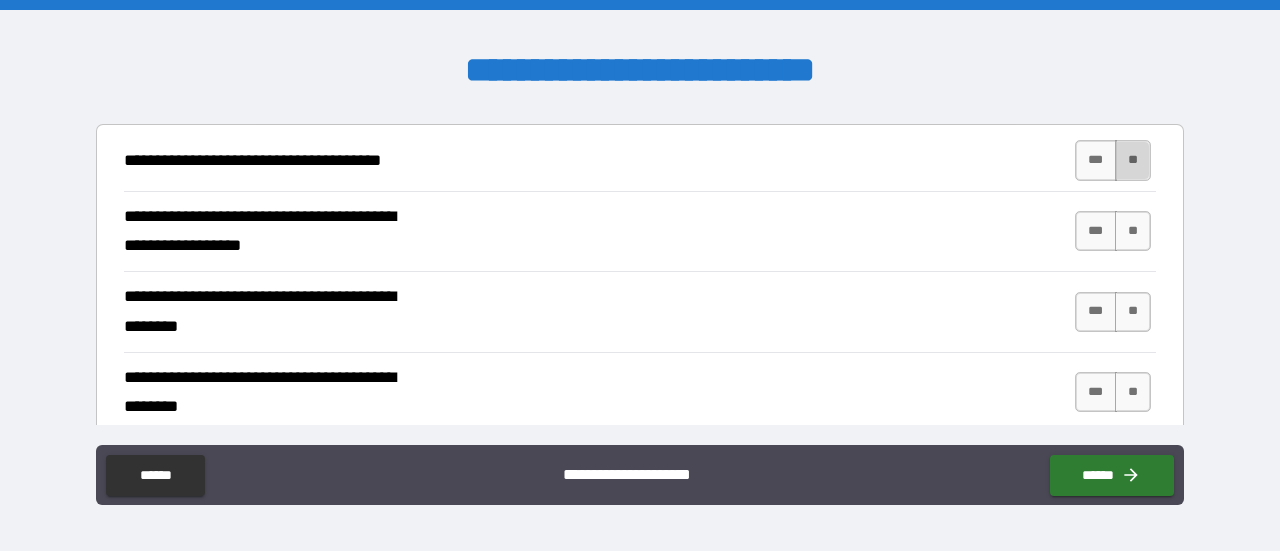 click on "**" at bounding box center [1133, 160] 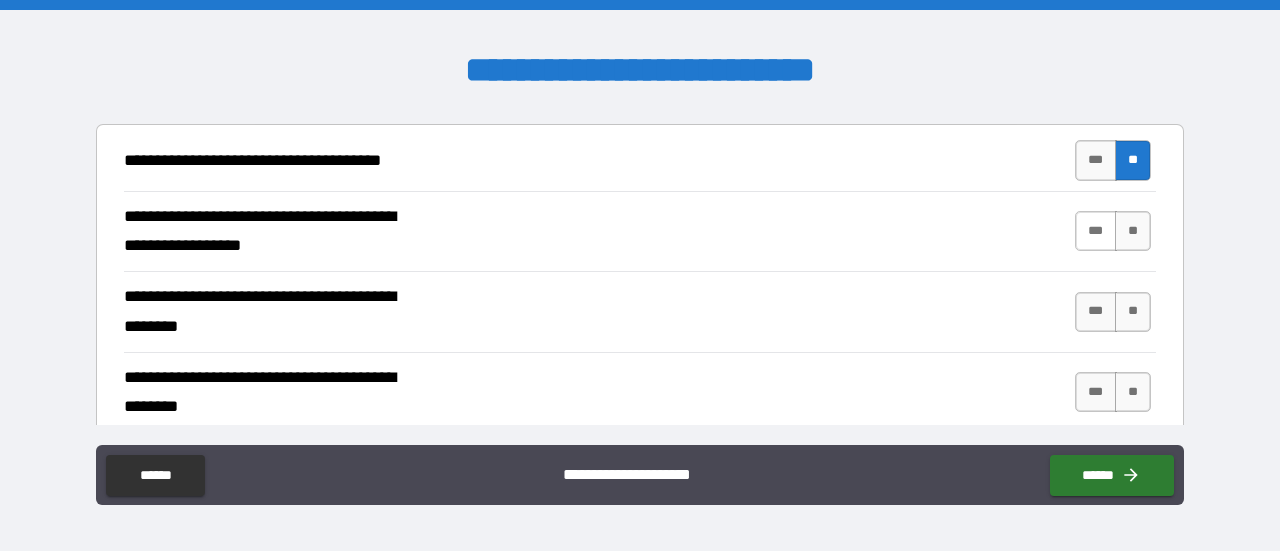 click on "***" at bounding box center (1096, 231) 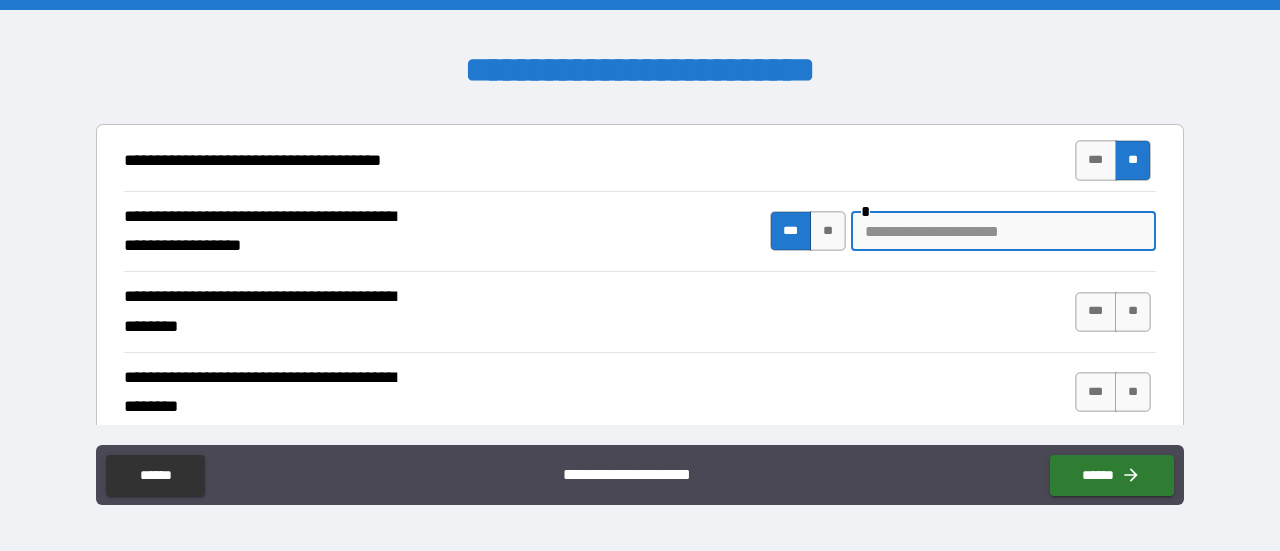 click at bounding box center [1003, 231] 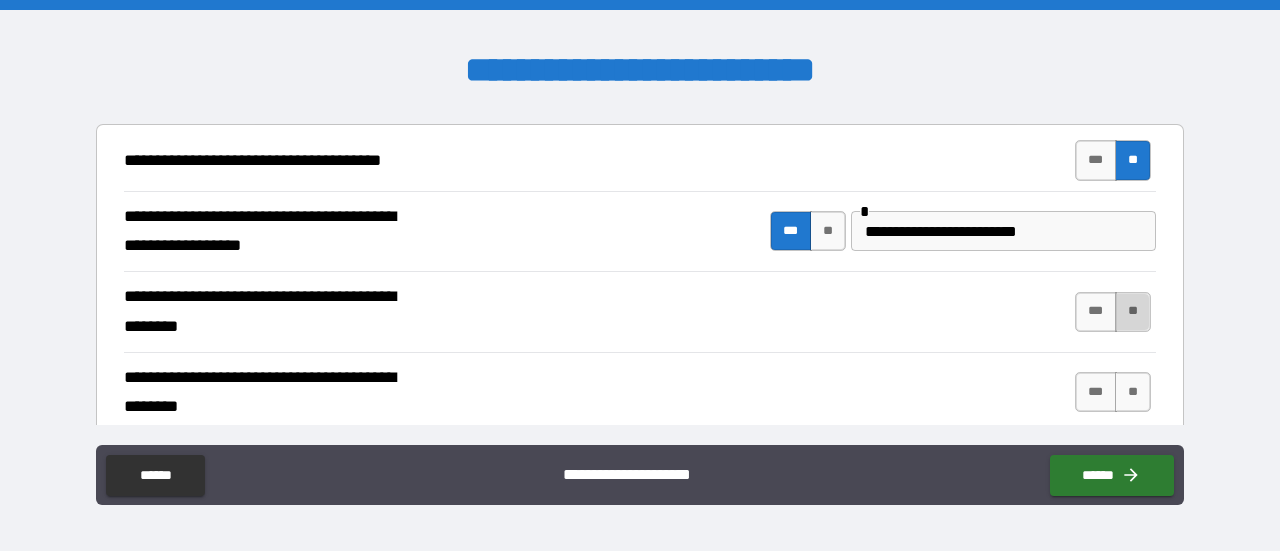 click on "**" at bounding box center (1133, 312) 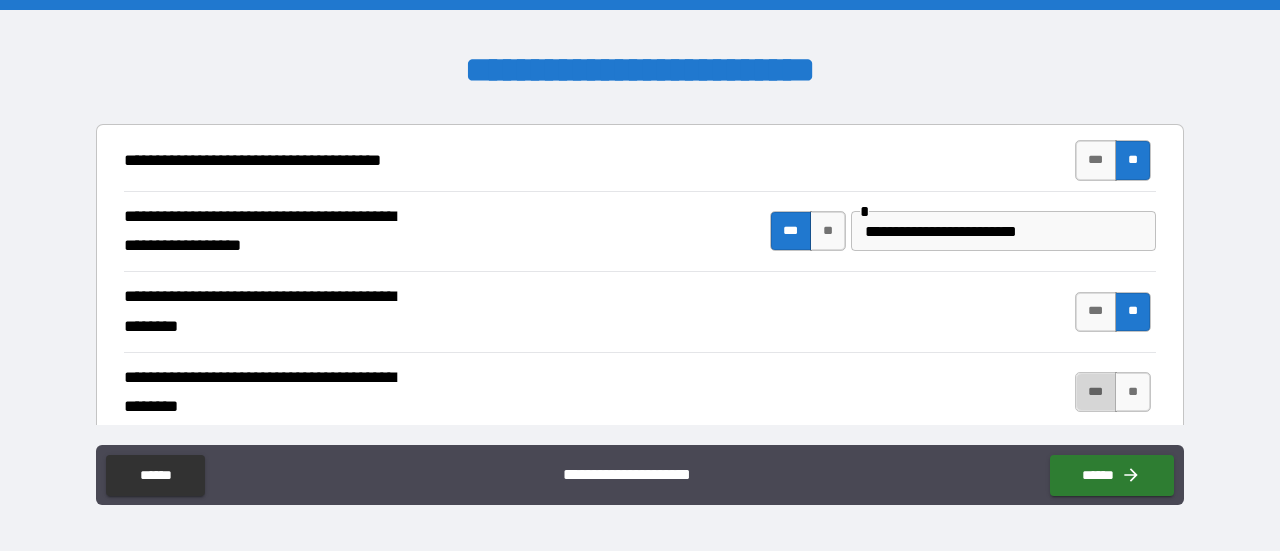 click on "***" at bounding box center [1096, 392] 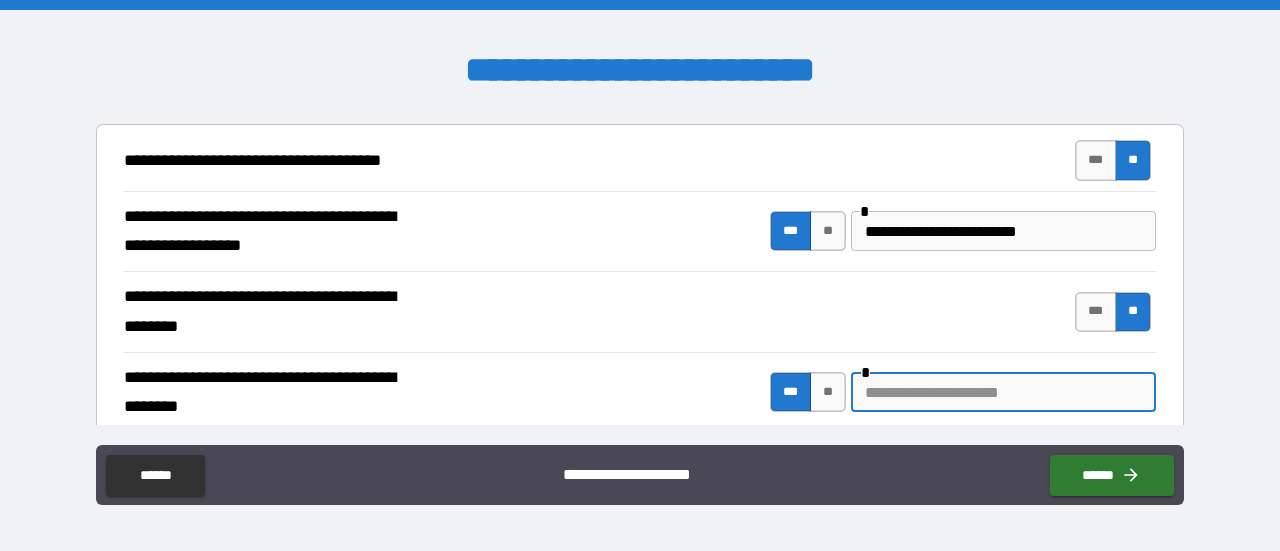 click at bounding box center (1003, 392) 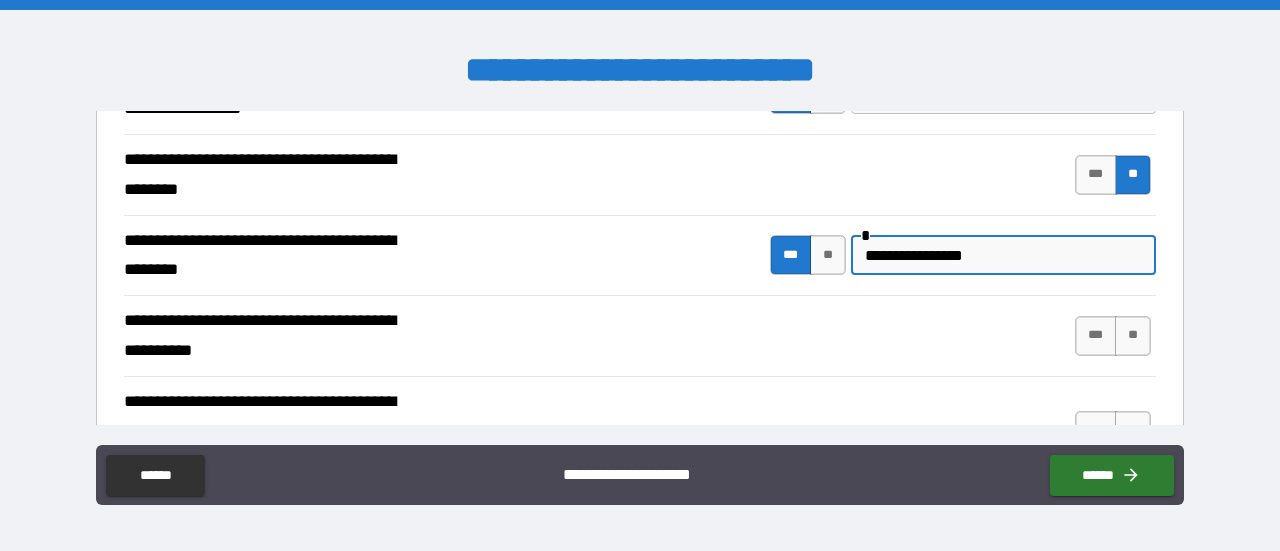 scroll, scrollTop: 671, scrollLeft: 0, axis: vertical 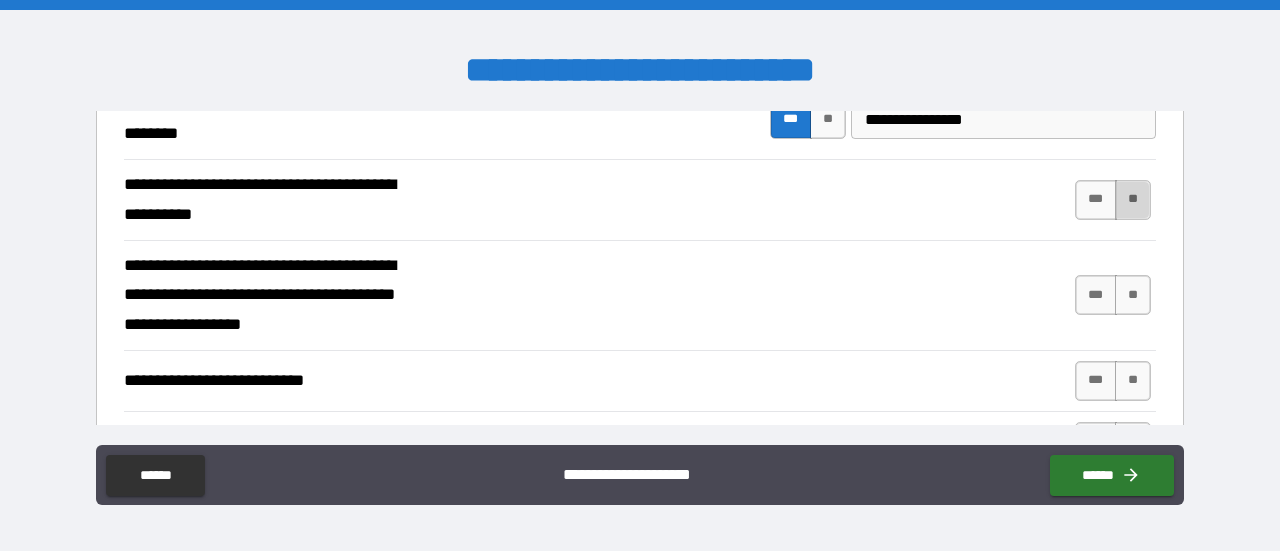 click on "**" at bounding box center [1133, 200] 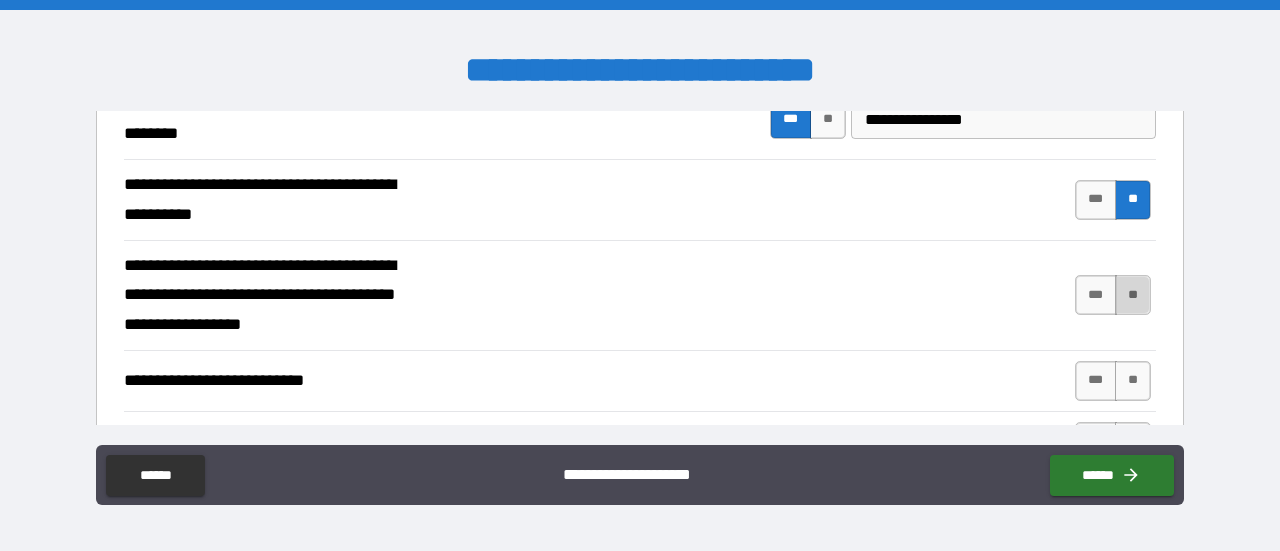 click on "**" at bounding box center [1133, 295] 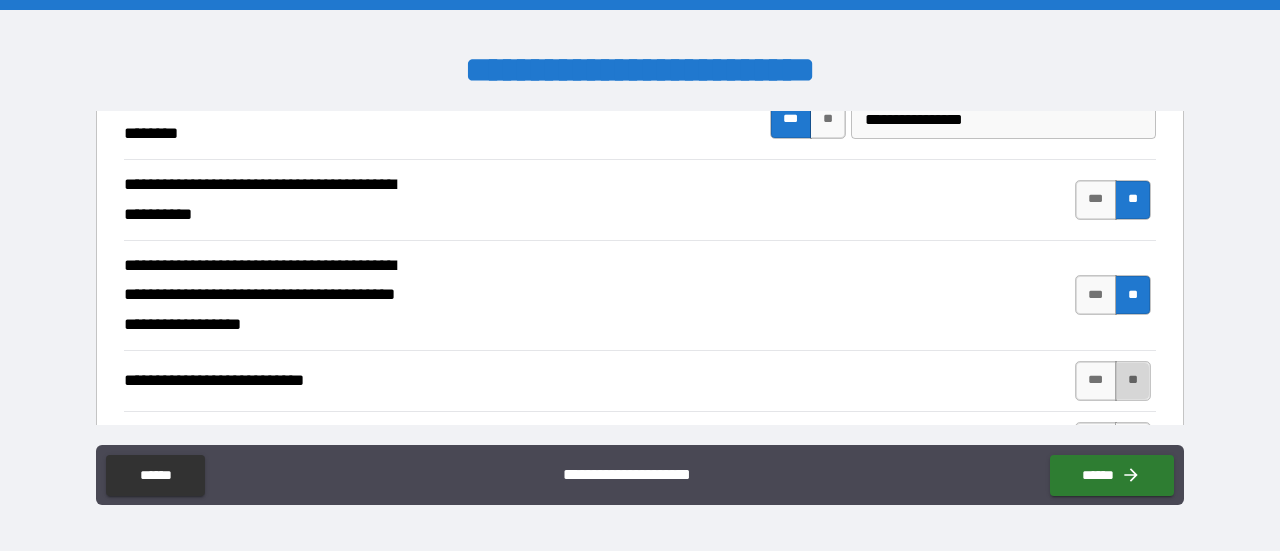 click on "**" at bounding box center (1133, 381) 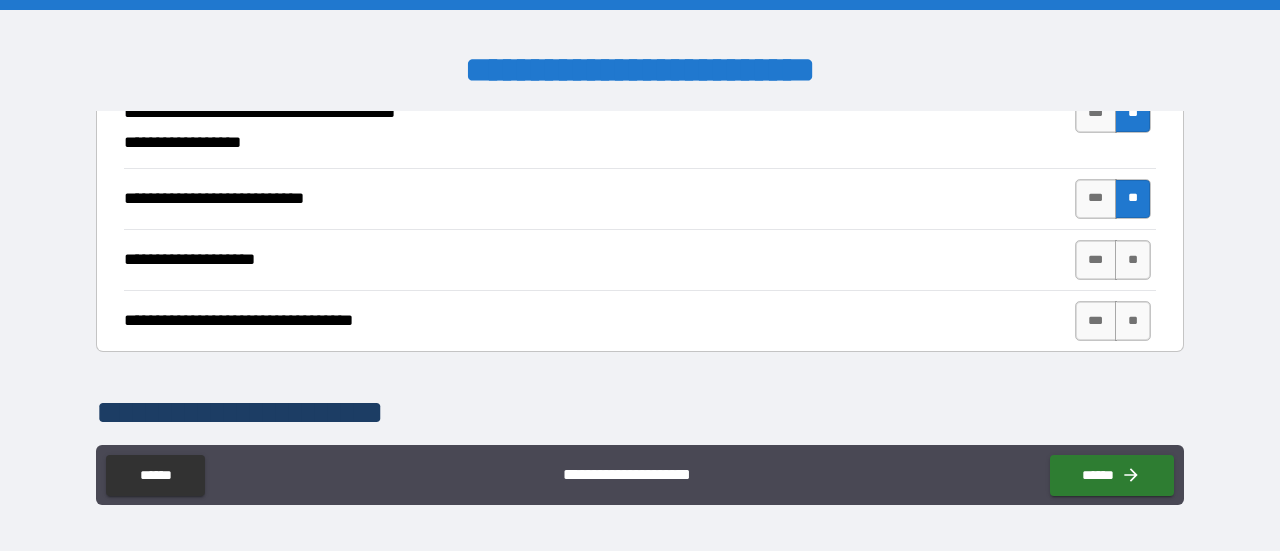 scroll, scrollTop: 933, scrollLeft: 0, axis: vertical 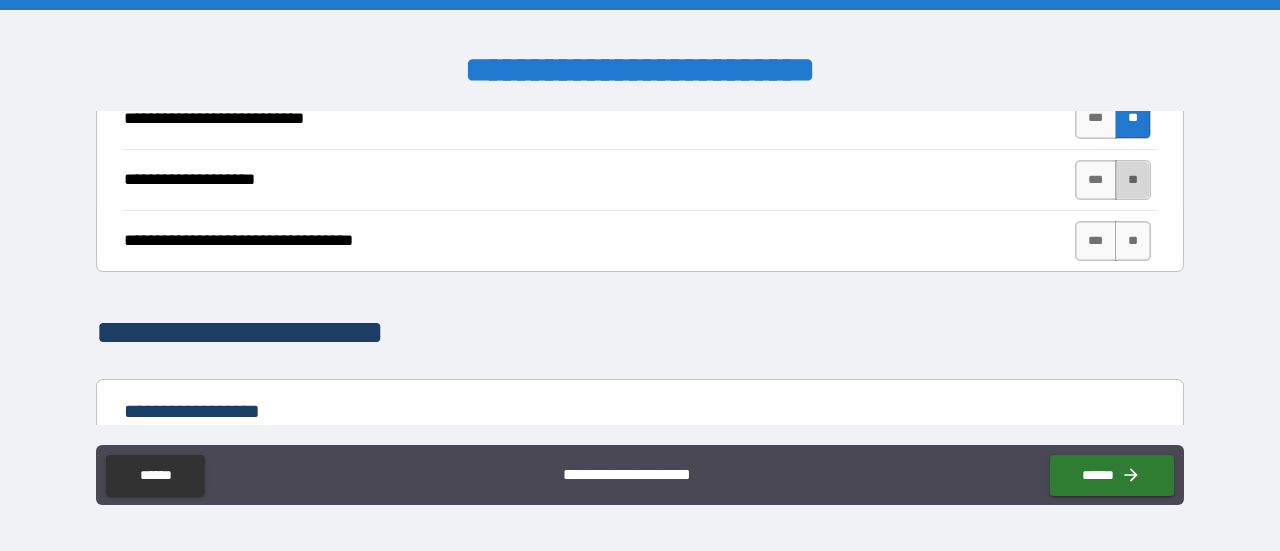 click on "**" at bounding box center [1133, 180] 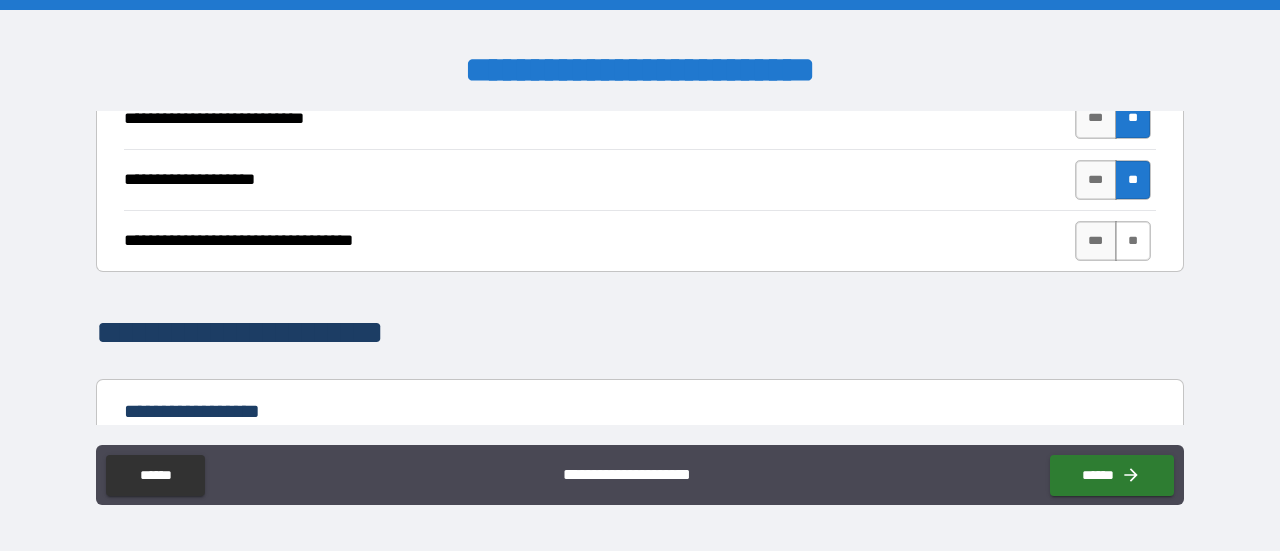 click on "**" at bounding box center [1133, 241] 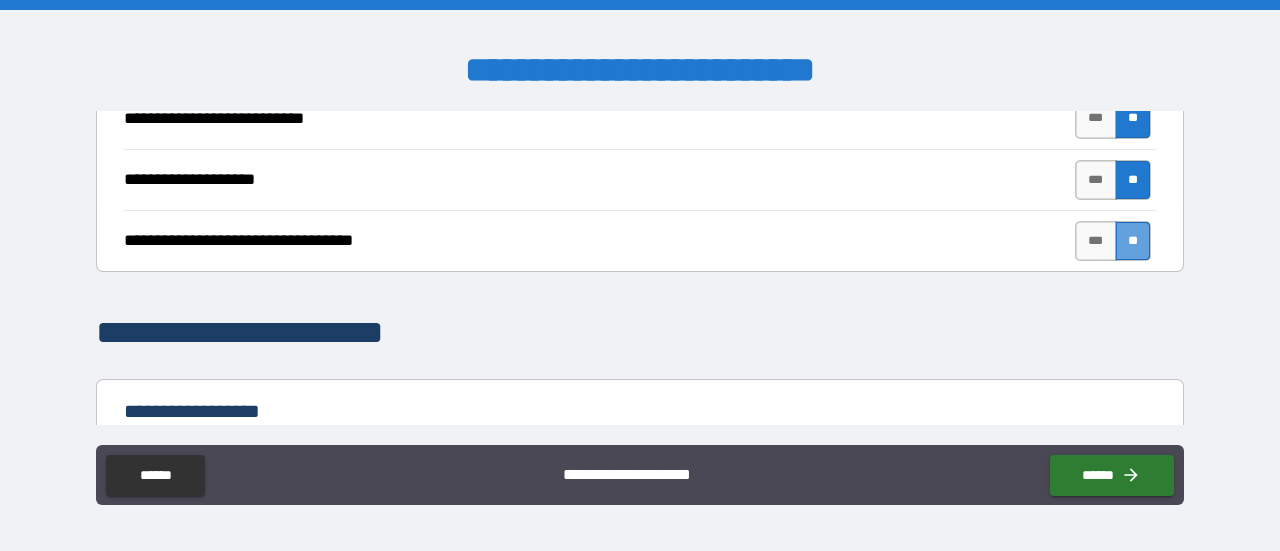 click on "**" at bounding box center [1133, 241] 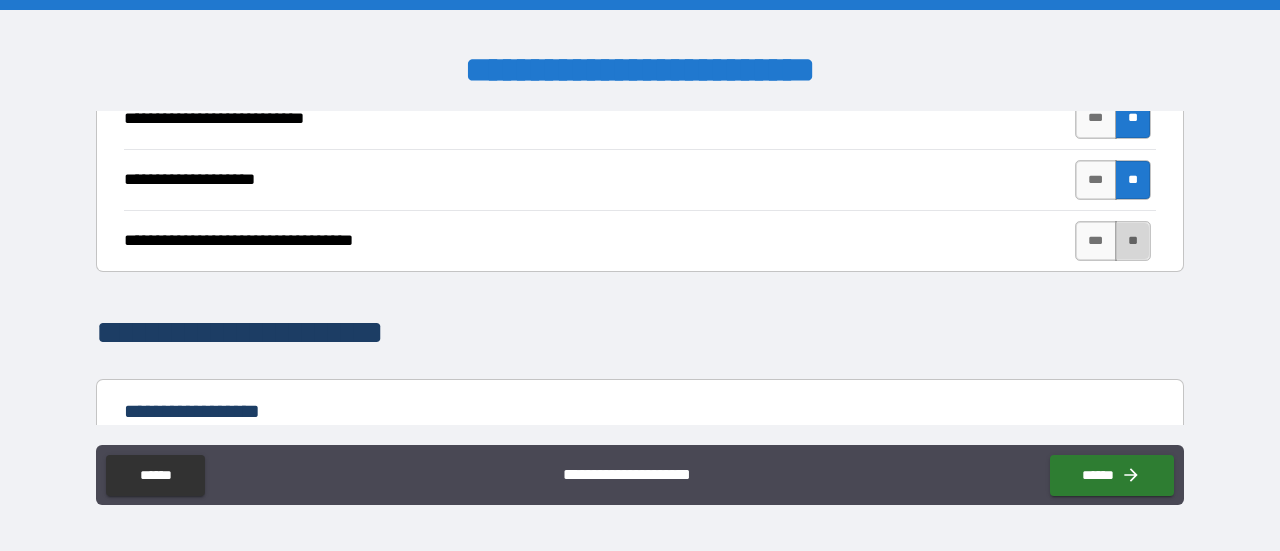click on "**" at bounding box center (1133, 241) 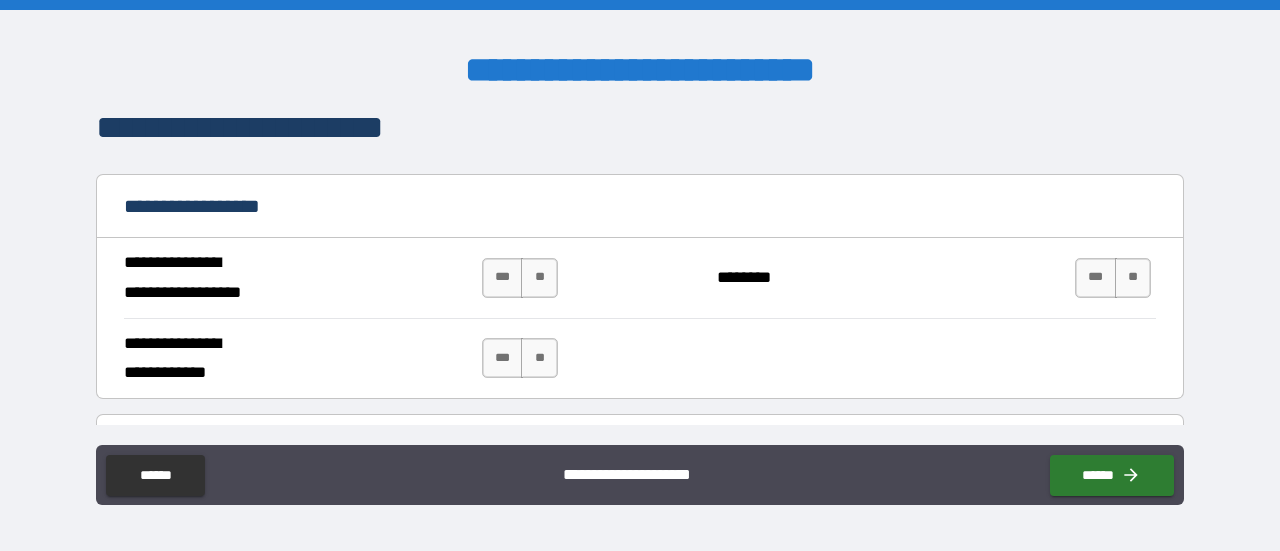 scroll, scrollTop: 1161, scrollLeft: 0, axis: vertical 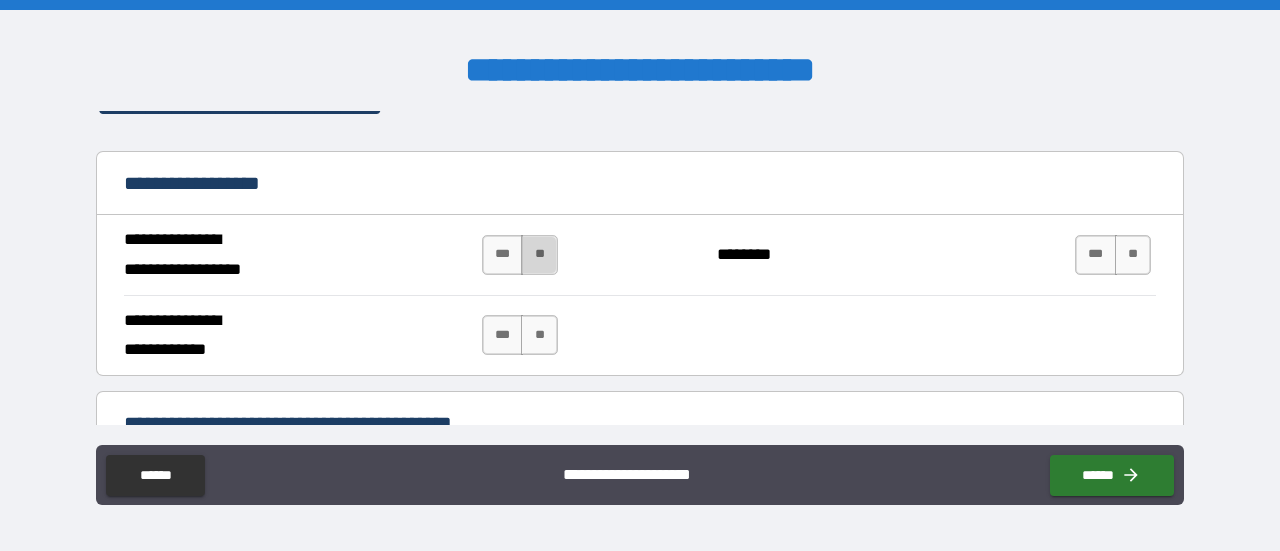 click on "**" at bounding box center (539, 255) 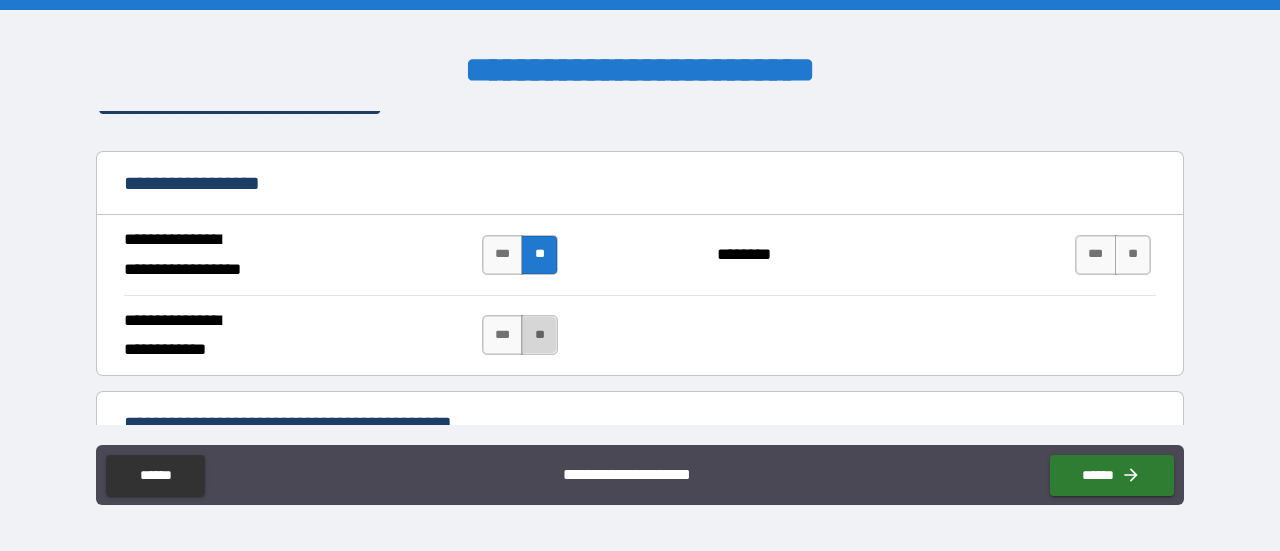 click on "**" at bounding box center (539, 335) 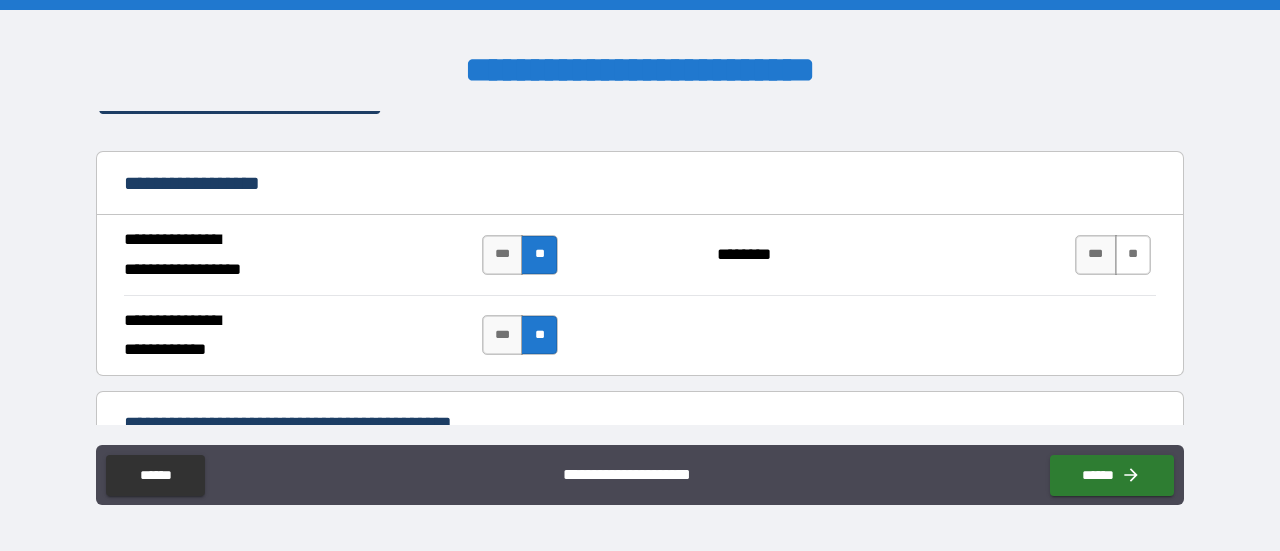 click on "**" at bounding box center (1133, 255) 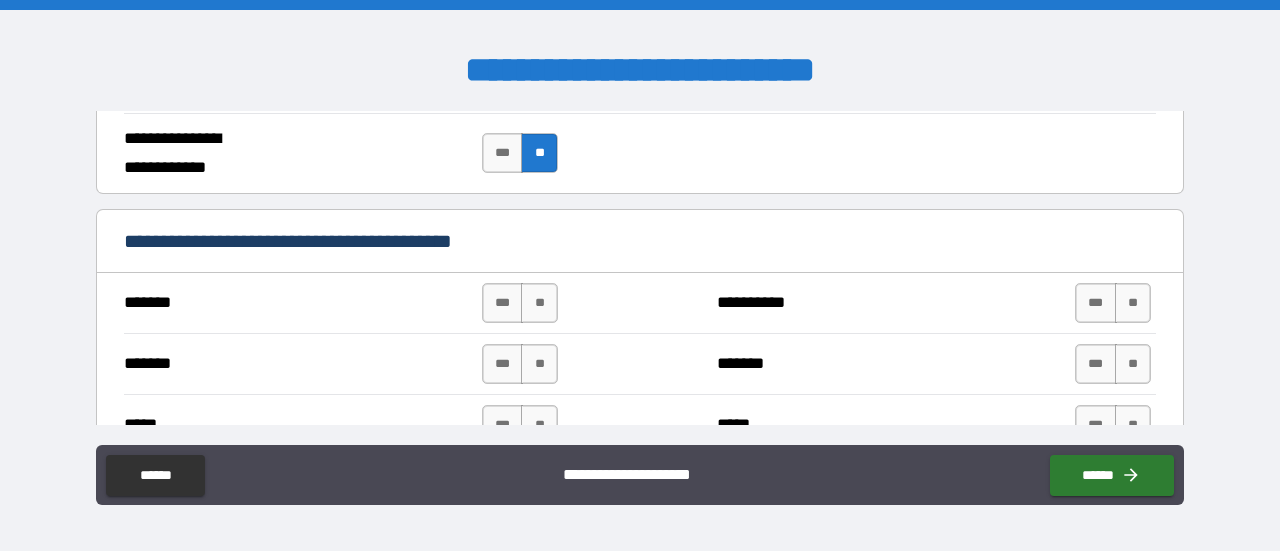 scroll, scrollTop: 1366, scrollLeft: 0, axis: vertical 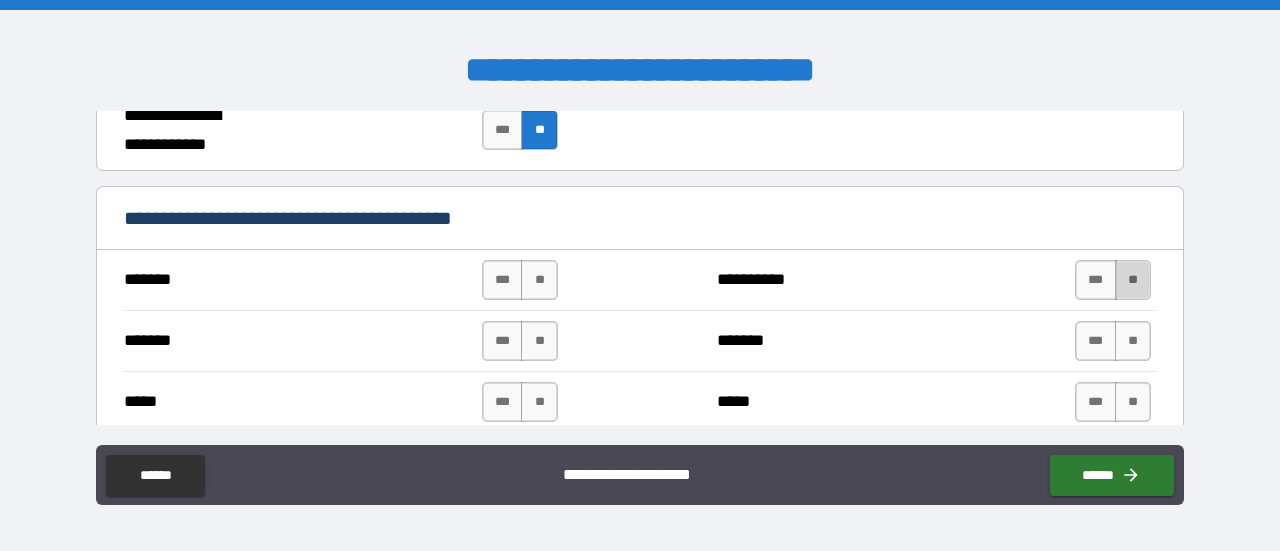click on "**" at bounding box center (1133, 280) 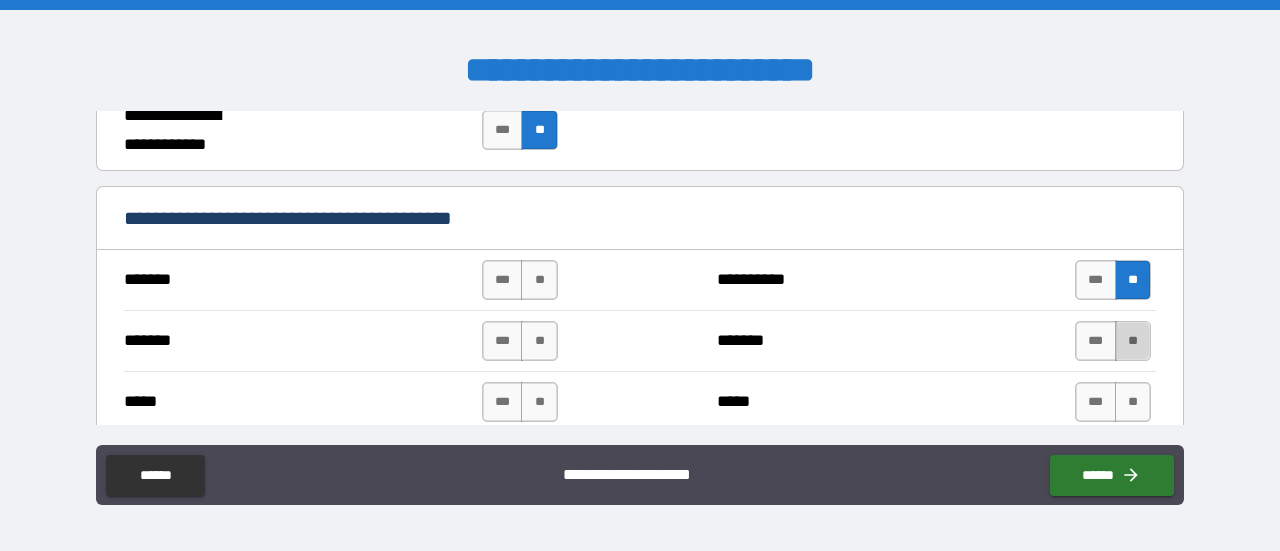 click on "**" at bounding box center [1133, 341] 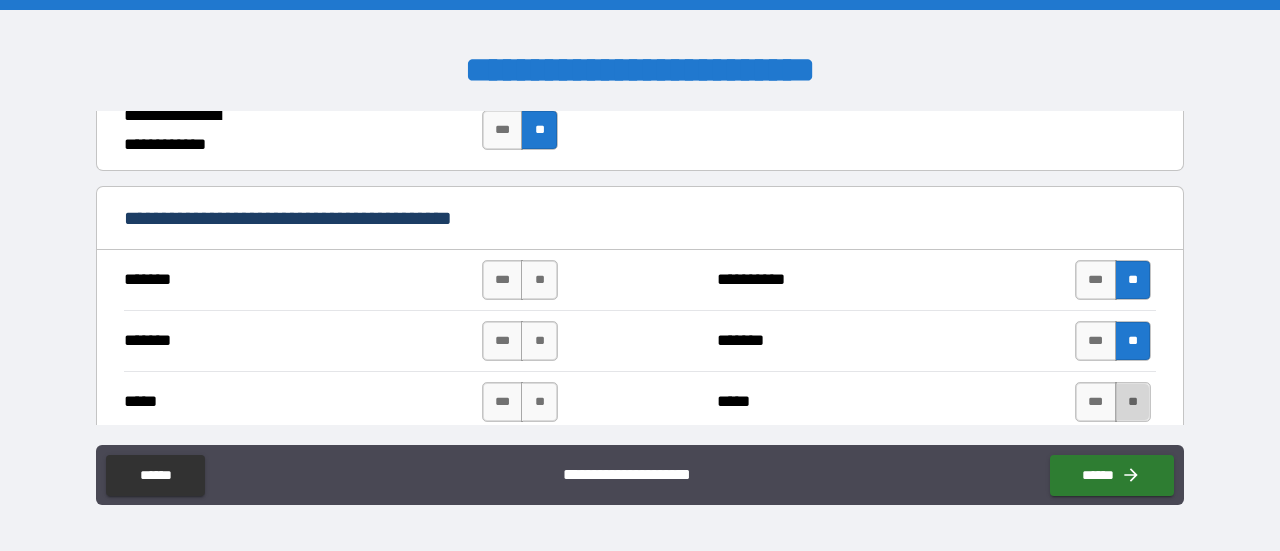 click on "**" at bounding box center (1133, 402) 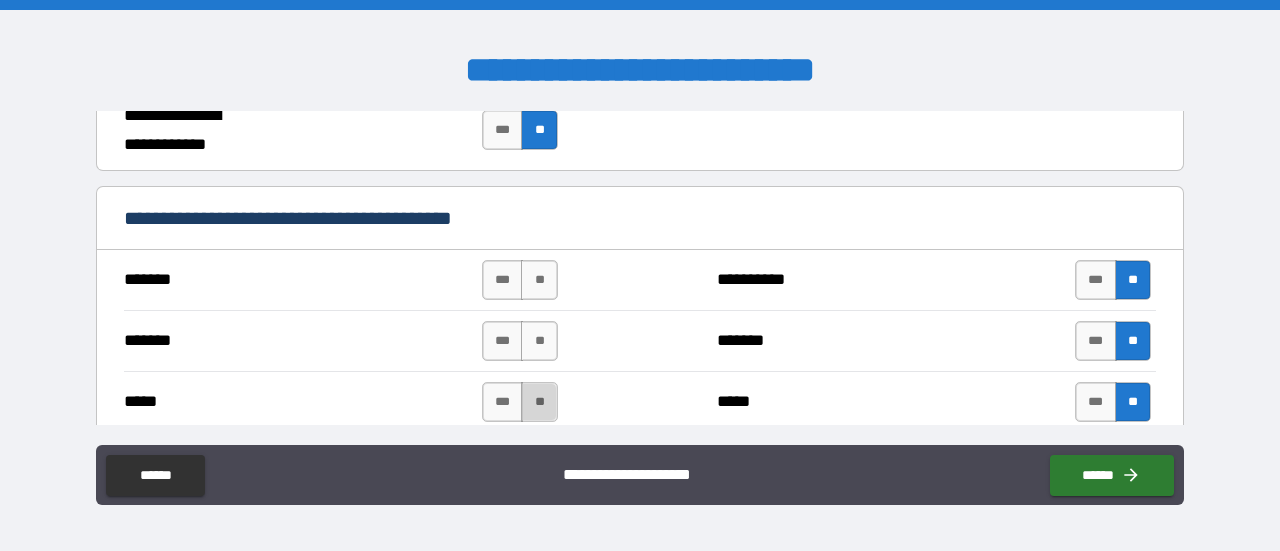 click on "**" at bounding box center (539, 402) 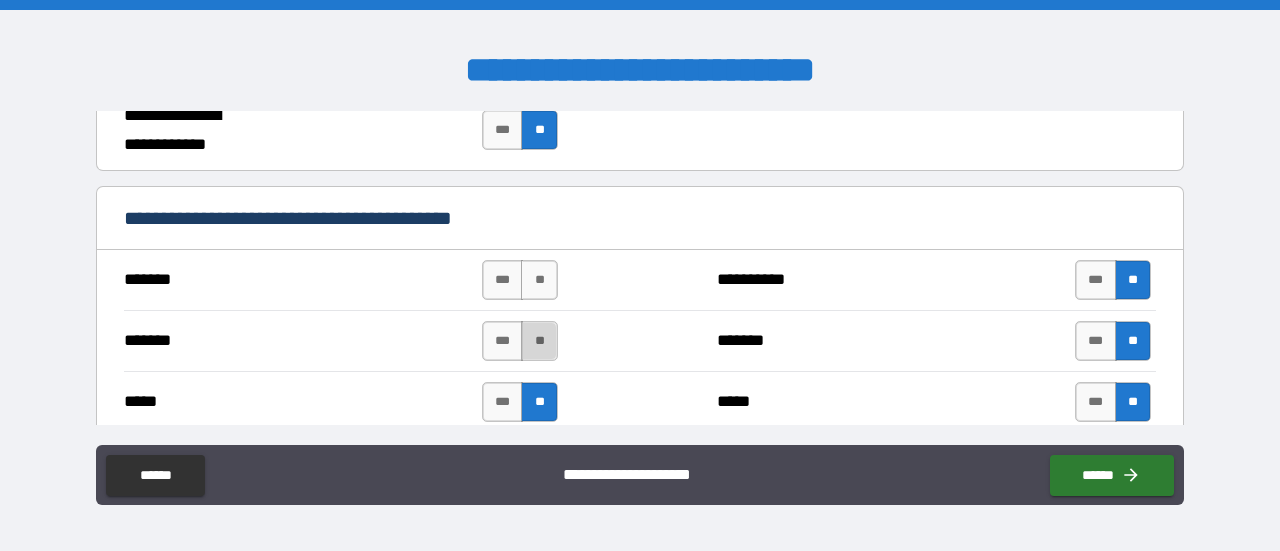 click on "**" at bounding box center (539, 341) 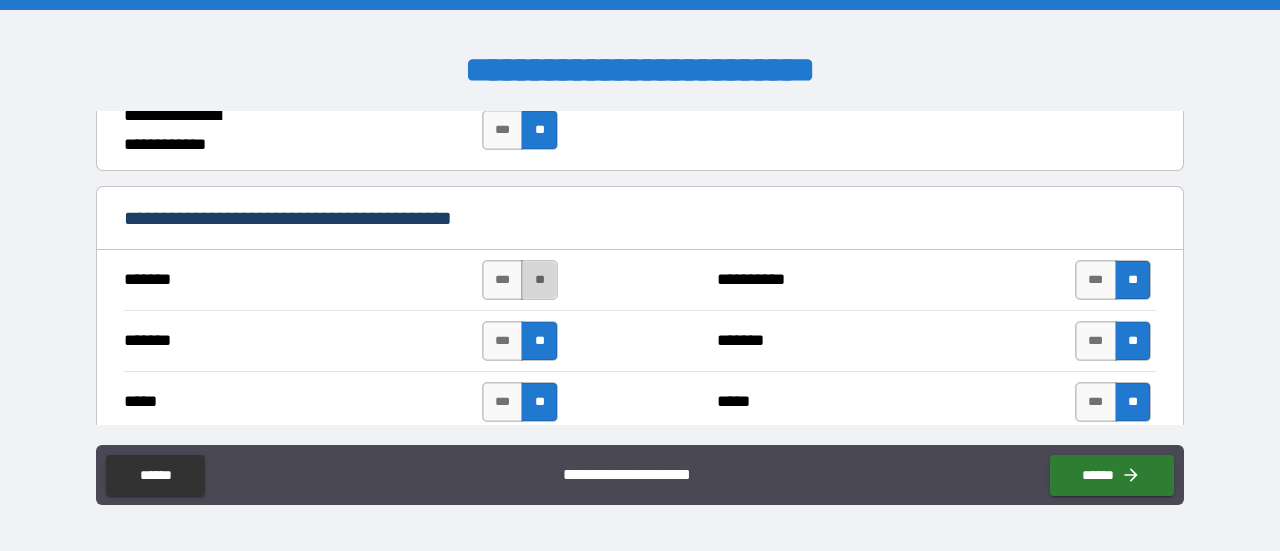 click on "**" at bounding box center (539, 280) 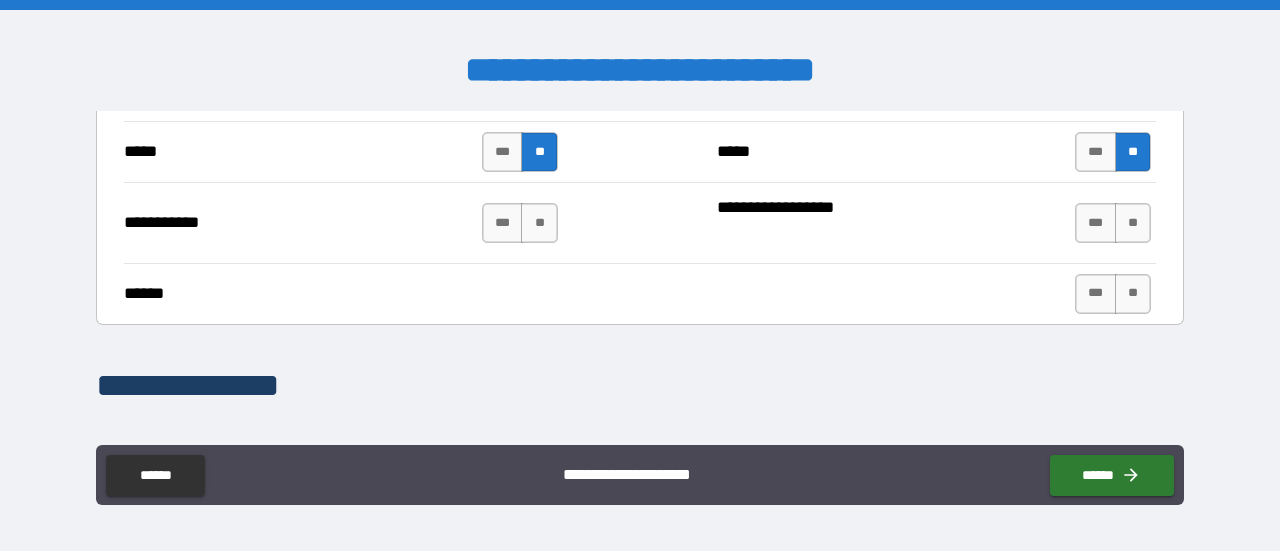 scroll, scrollTop: 1616, scrollLeft: 0, axis: vertical 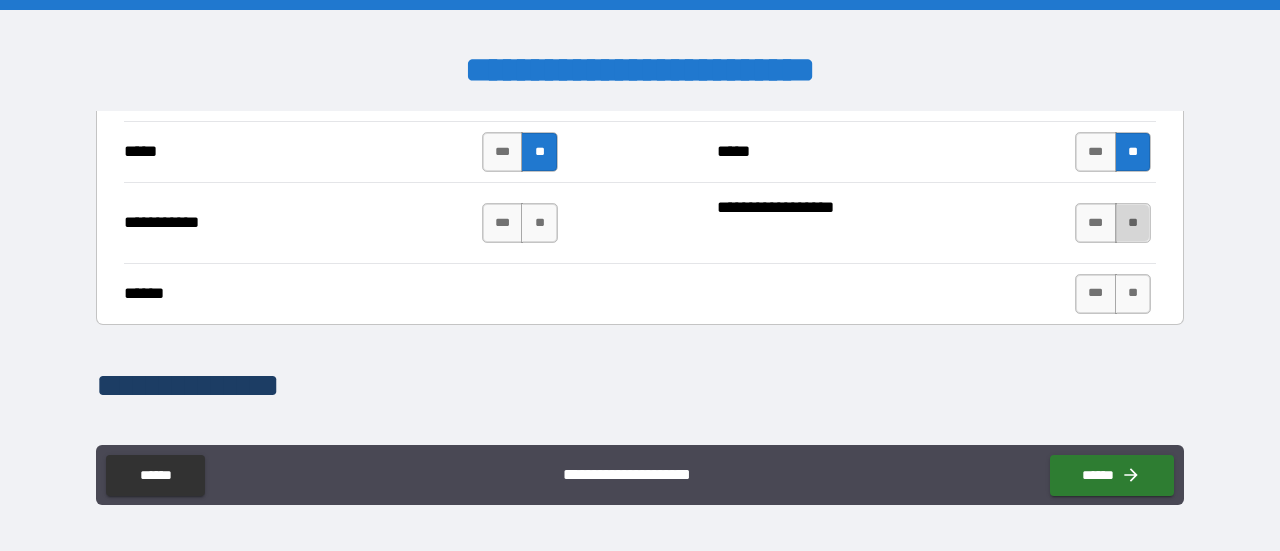 click on "**" at bounding box center (1133, 223) 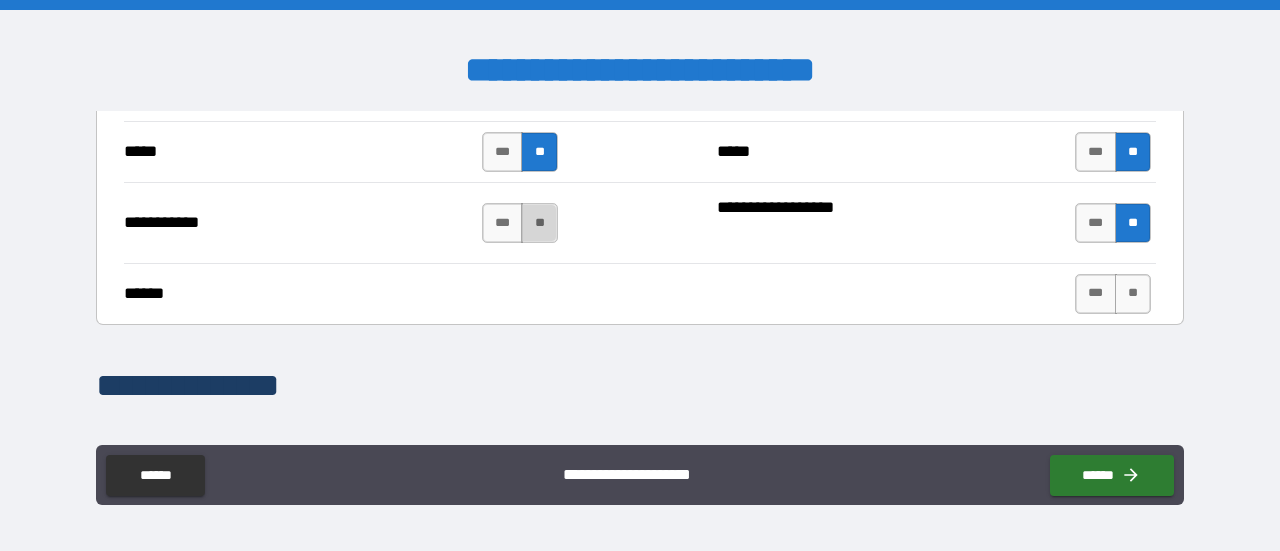click on "**" at bounding box center (539, 223) 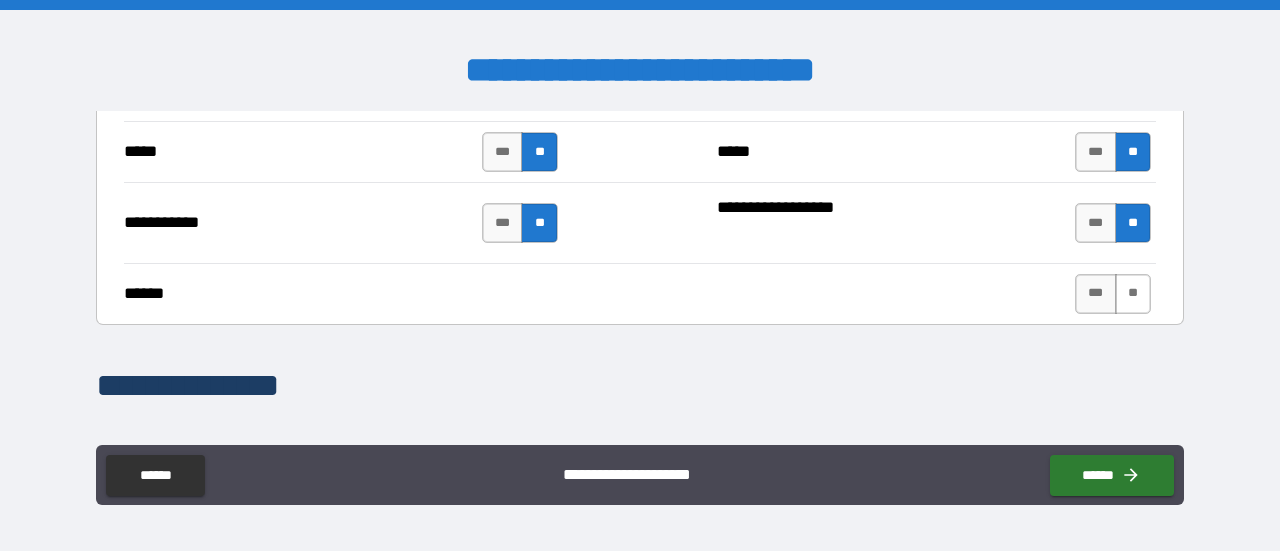 click on "**" at bounding box center (1133, 294) 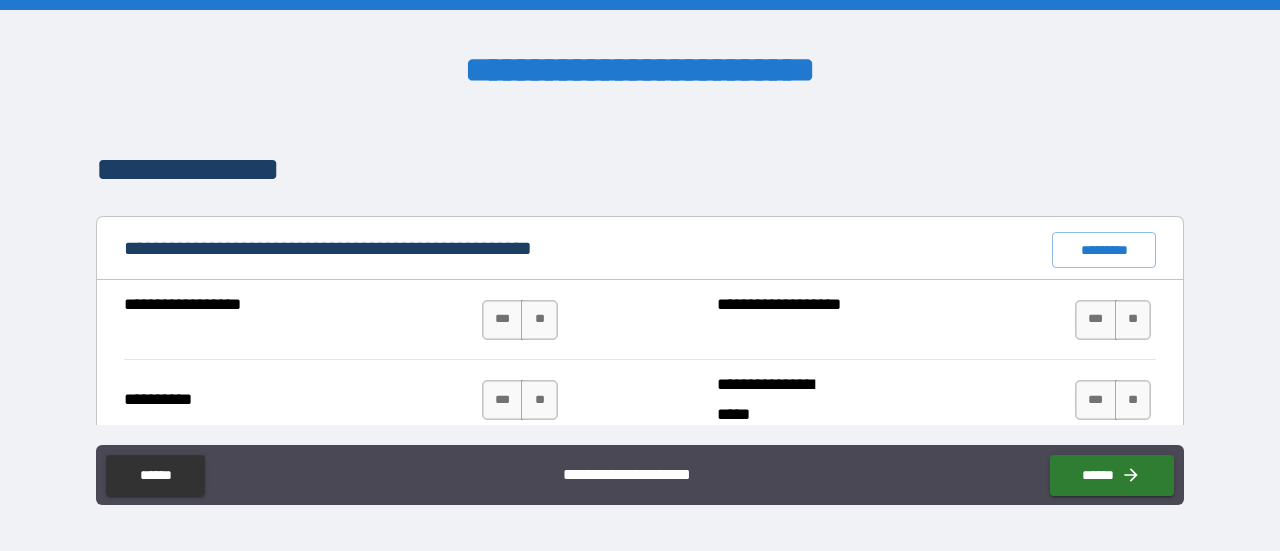 scroll, scrollTop: 1844, scrollLeft: 0, axis: vertical 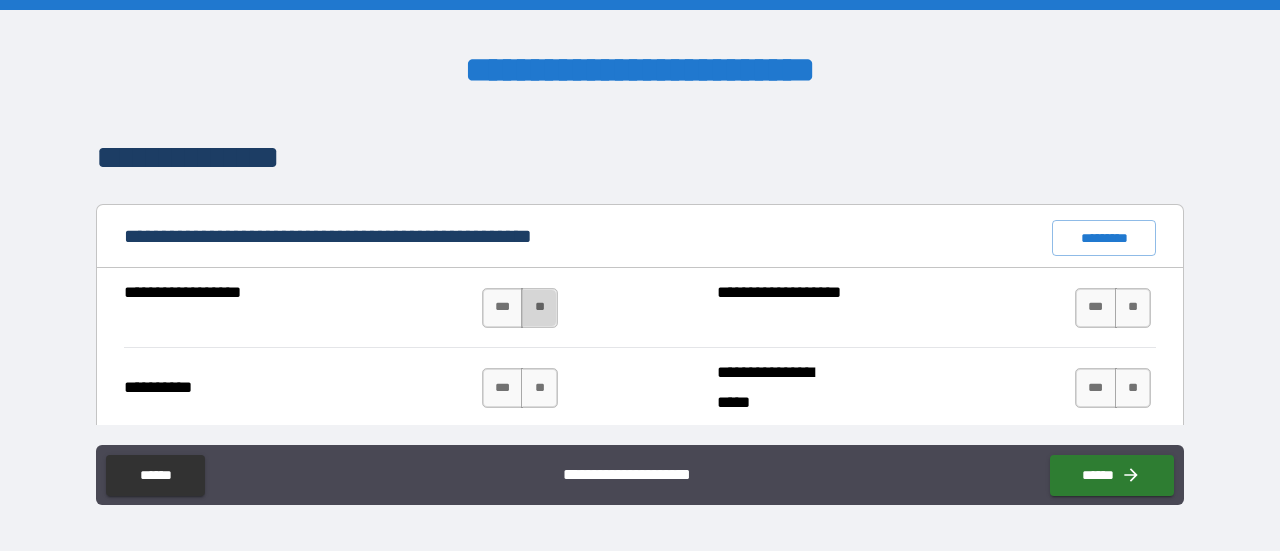 click on "**" at bounding box center [539, 308] 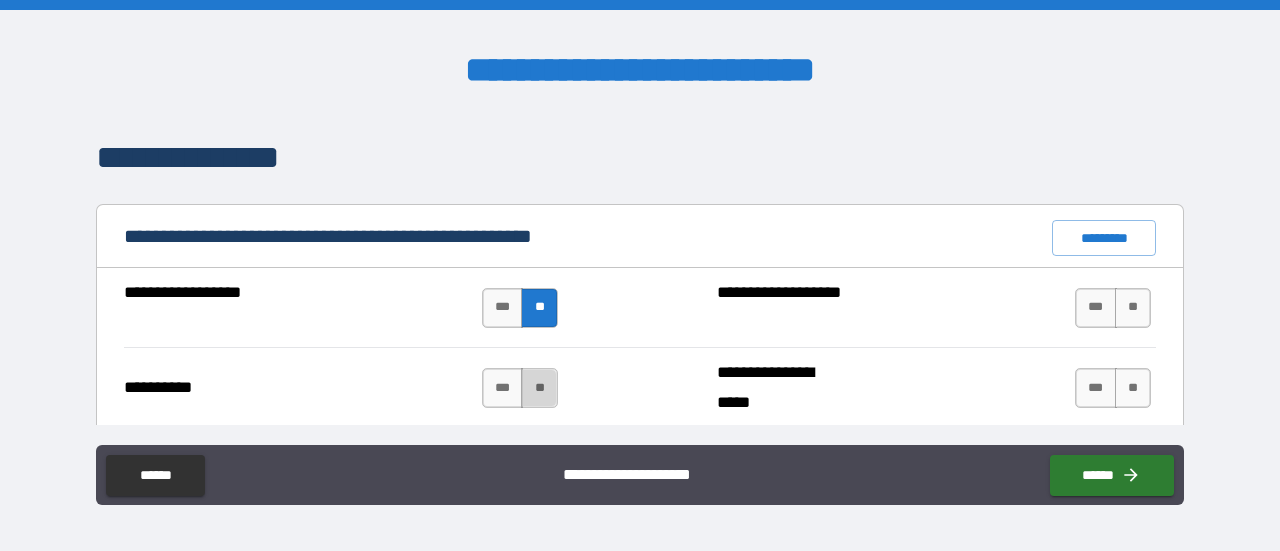 click on "**" at bounding box center [539, 388] 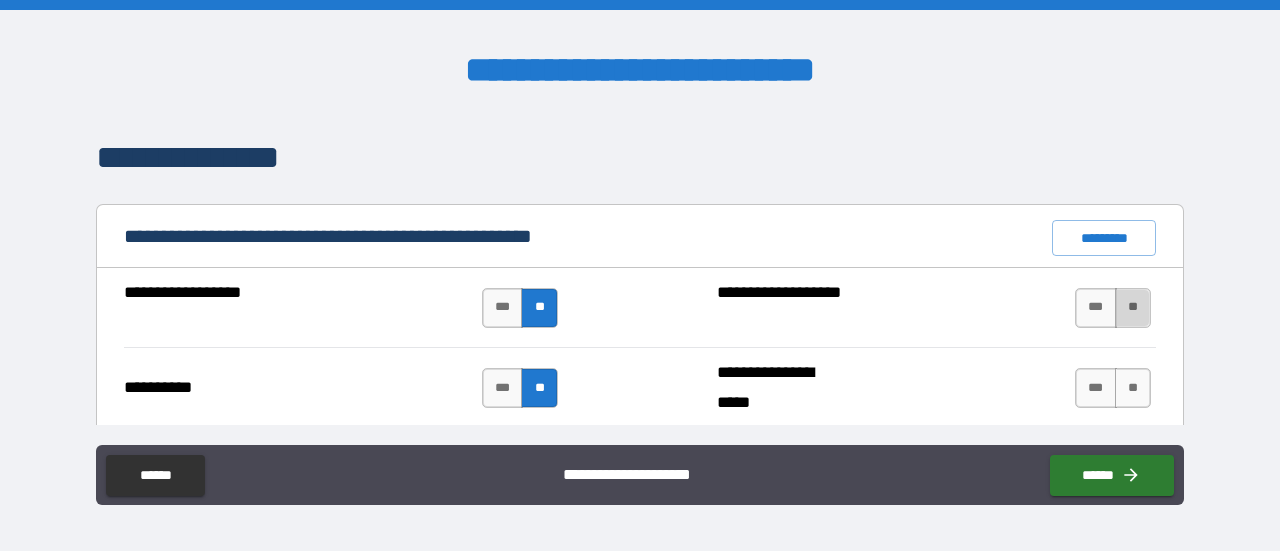 click on "**" at bounding box center [1133, 308] 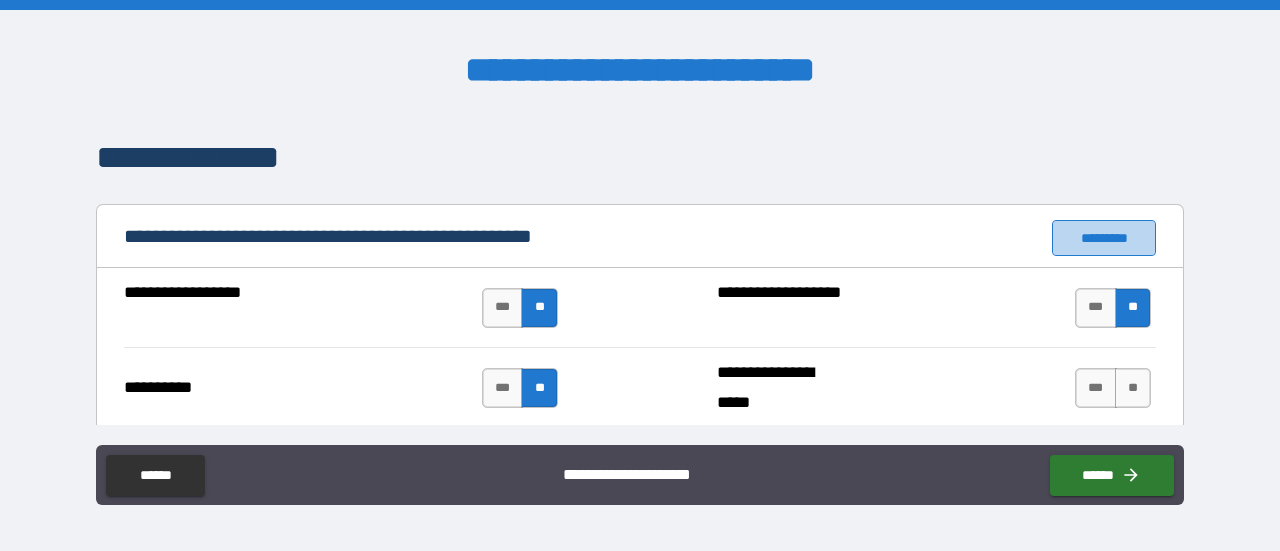 click on "*********" at bounding box center [1104, 238] 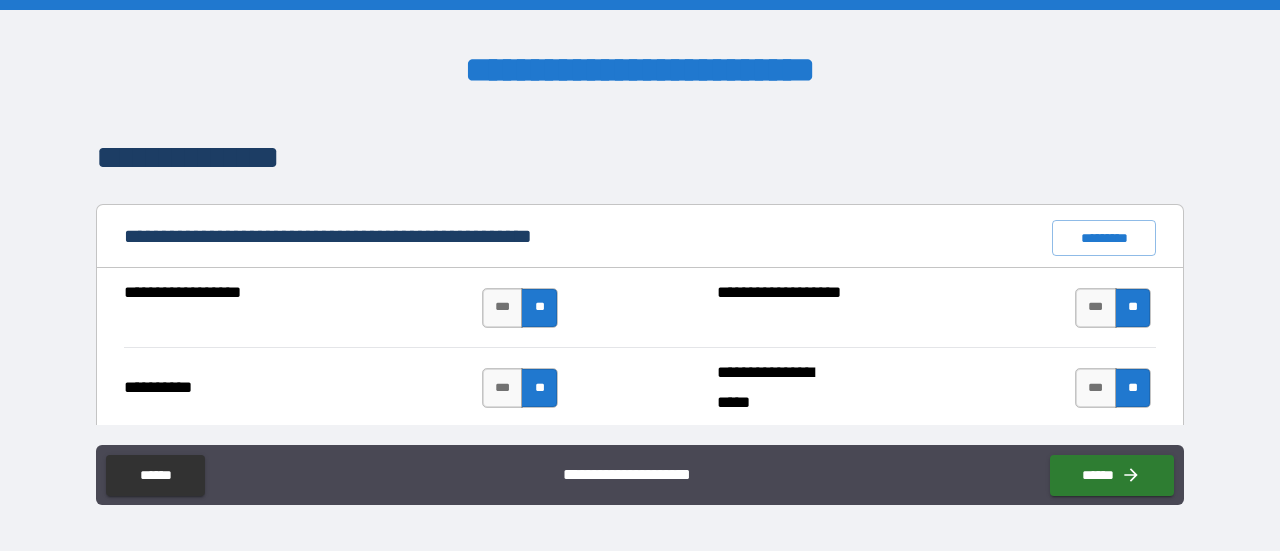 click on "**********" at bounding box center (640, 278) 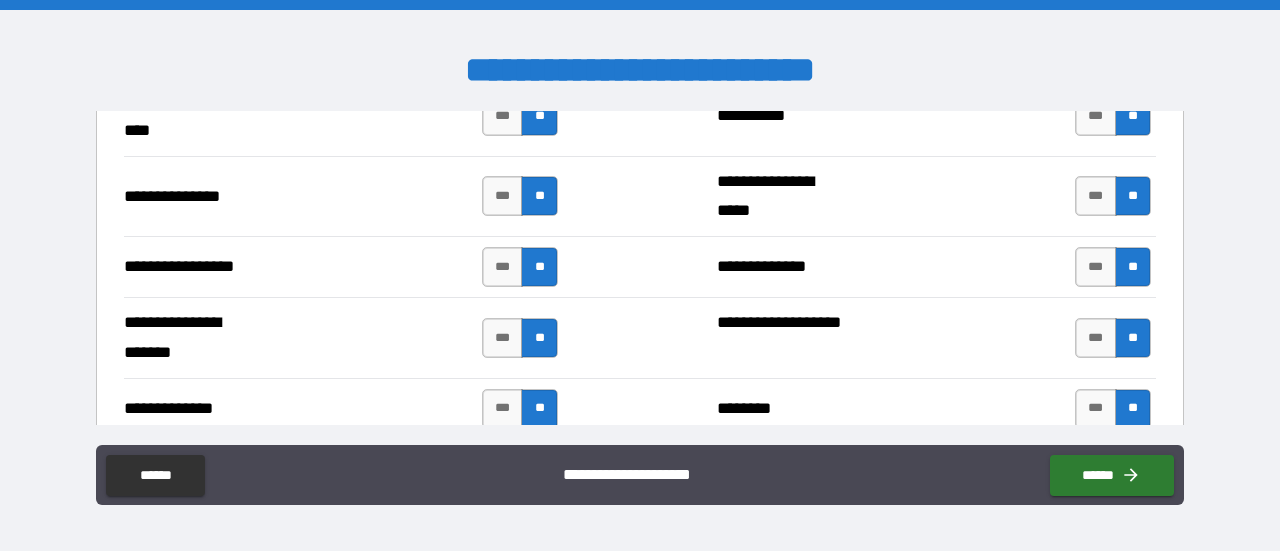 scroll, scrollTop: 2754, scrollLeft: 0, axis: vertical 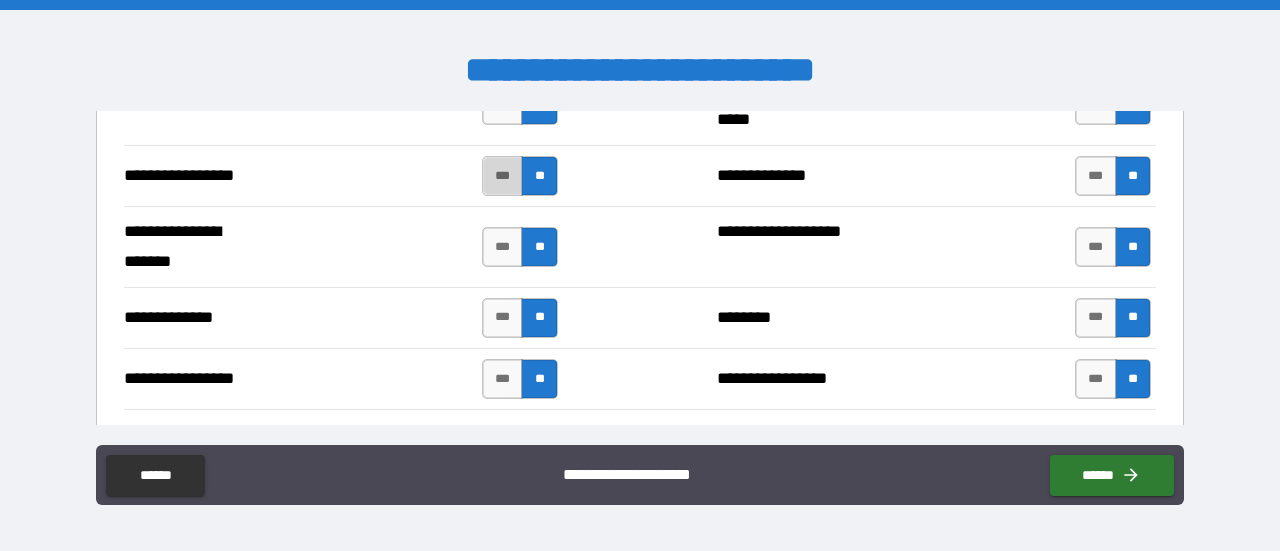click on "***" at bounding box center (503, 176) 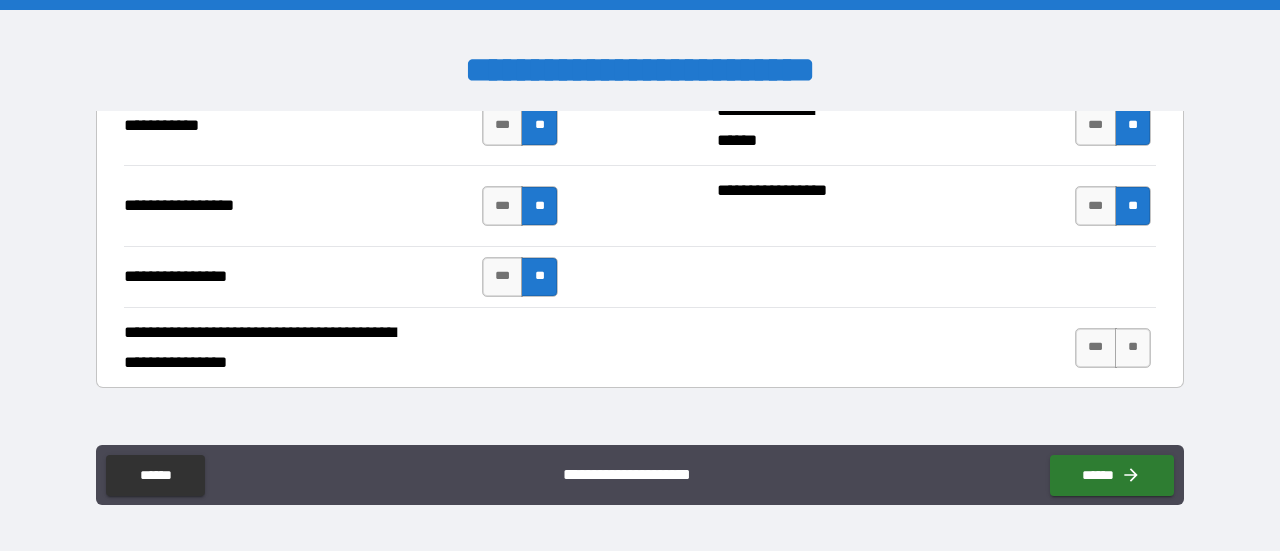 scroll, scrollTop: 4678, scrollLeft: 0, axis: vertical 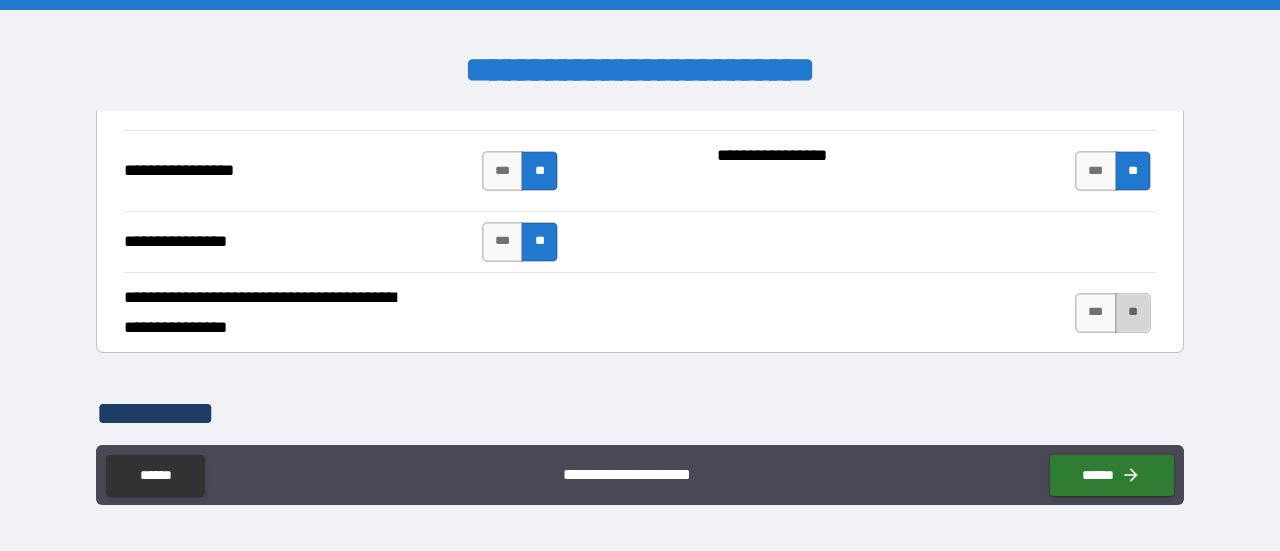click on "**" at bounding box center [1133, 313] 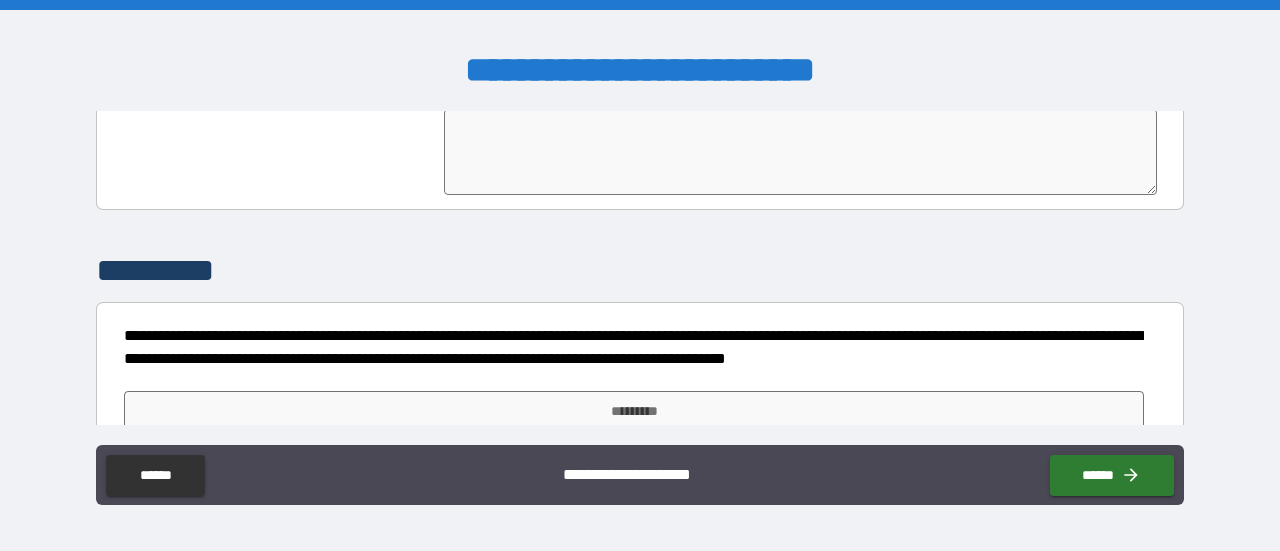 scroll, scrollTop: 5042, scrollLeft: 0, axis: vertical 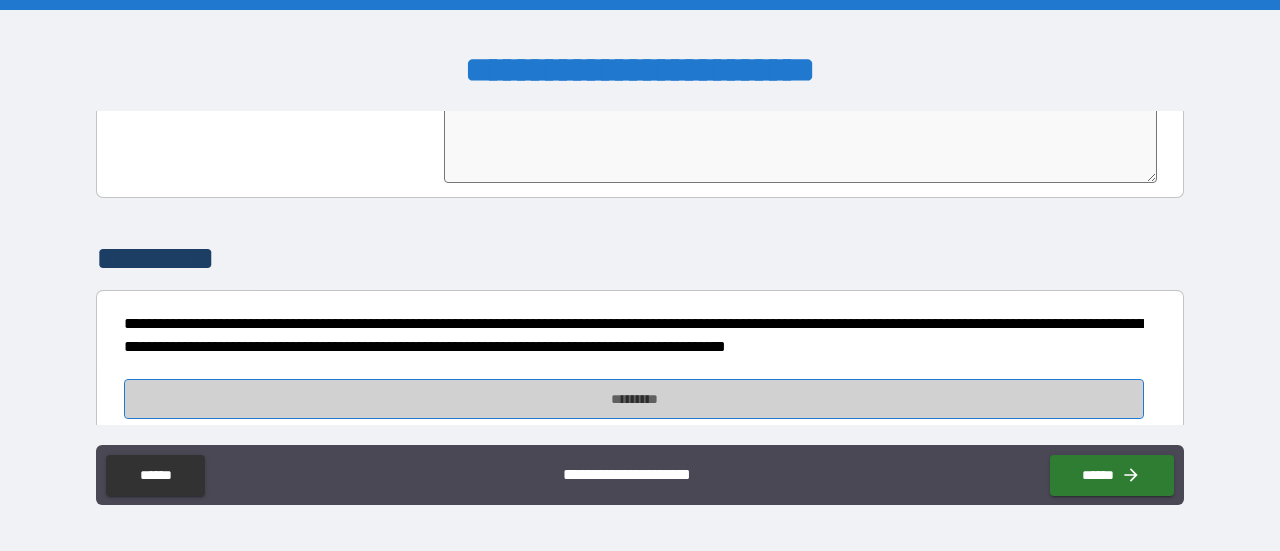 click on "*********" at bounding box center (634, 399) 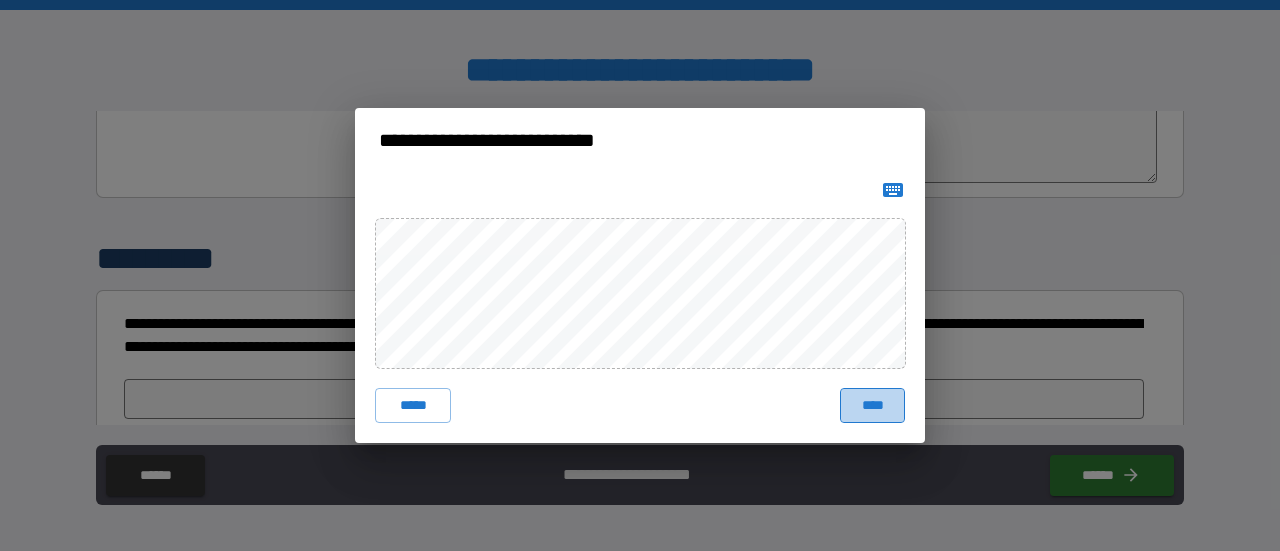 click on "****" at bounding box center [872, 406] 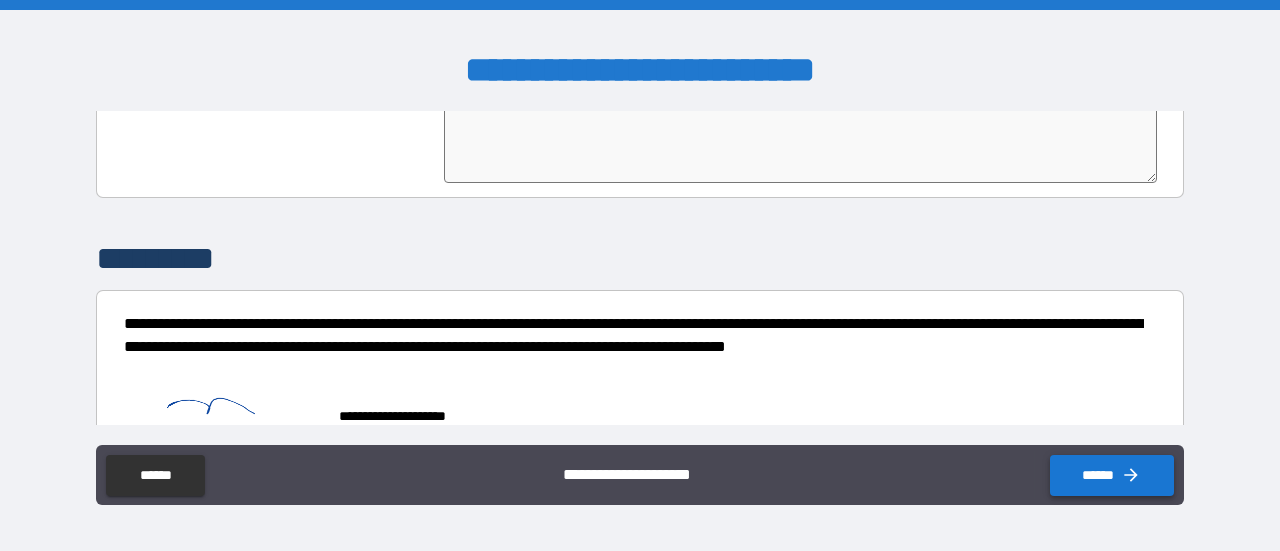 click on "******" at bounding box center [1112, 475] 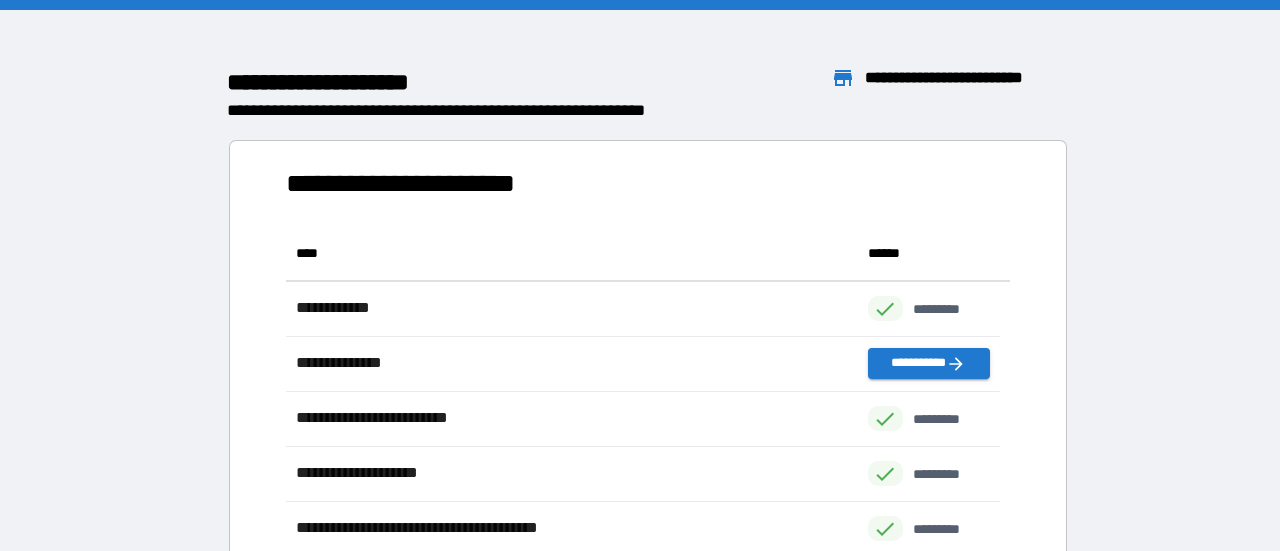 scroll, scrollTop: 16, scrollLeft: 16, axis: both 